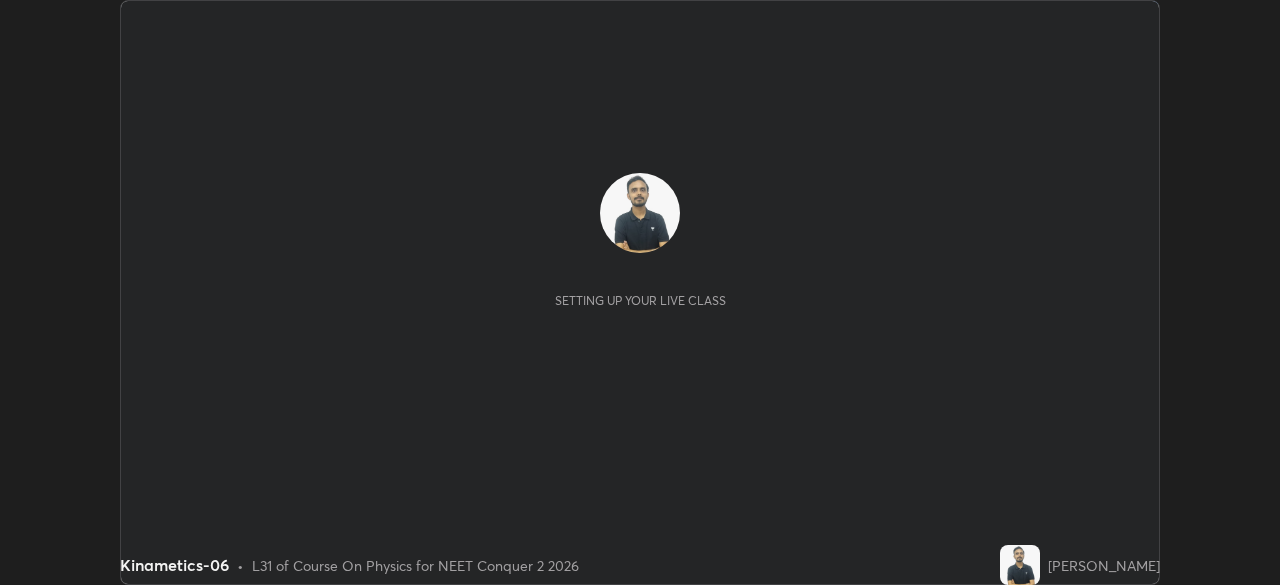 scroll, scrollTop: 0, scrollLeft: 0, axis: both 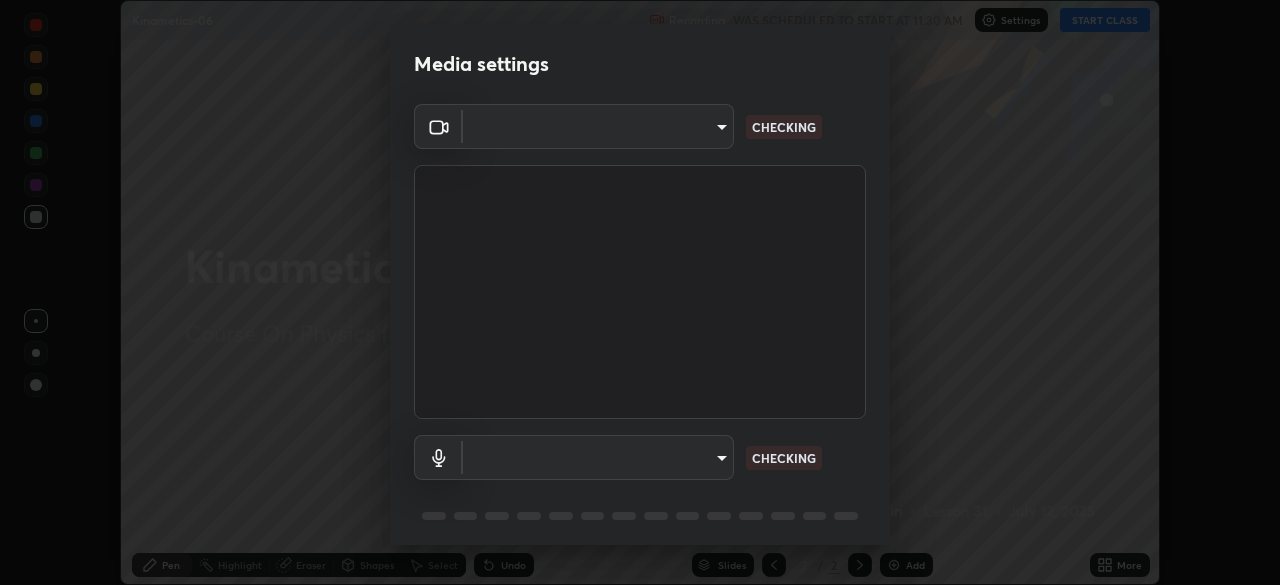 type on "7824c63df010eeabb2a10b2d22923fc4e44d16572cf4ba9062509a2e08daf5b9" 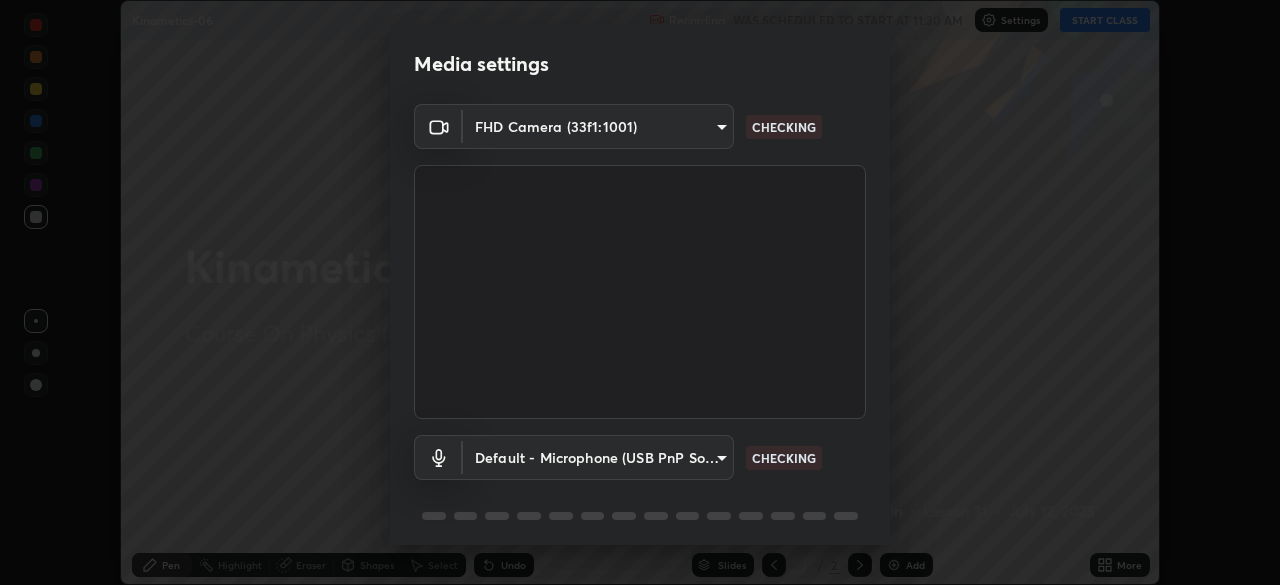 click on "Erase all Kinametics-06 Recording WAS SCHEDULED TO START AT  11:30 AM Settings START CLASS Setting up your live class Kinametics-06 • L31 of Course On Physics for NEET Conquer 2 2026 [PERSON_NAME] Pen Highlight Eraser Shapes Select Undo Slides 2 / 2 Add More No doubts shared Encourage your learners to ask a doubt for better clarity Report an issue Reason for reporting Buffering Chat not working Audio - Video sync issue Educator video quality low ​ Attach an image Report Media settings FHD Camera (33f1:1001) 7824c63df010eeabb2a10b2d22923fc4e44d16572cf4ba9062509a2e08daf5b9 CHECKING Default - Microphone (USB PnP Sound Device) default CHECKING 1 / 5 Next" at bounding box center [640, 292] 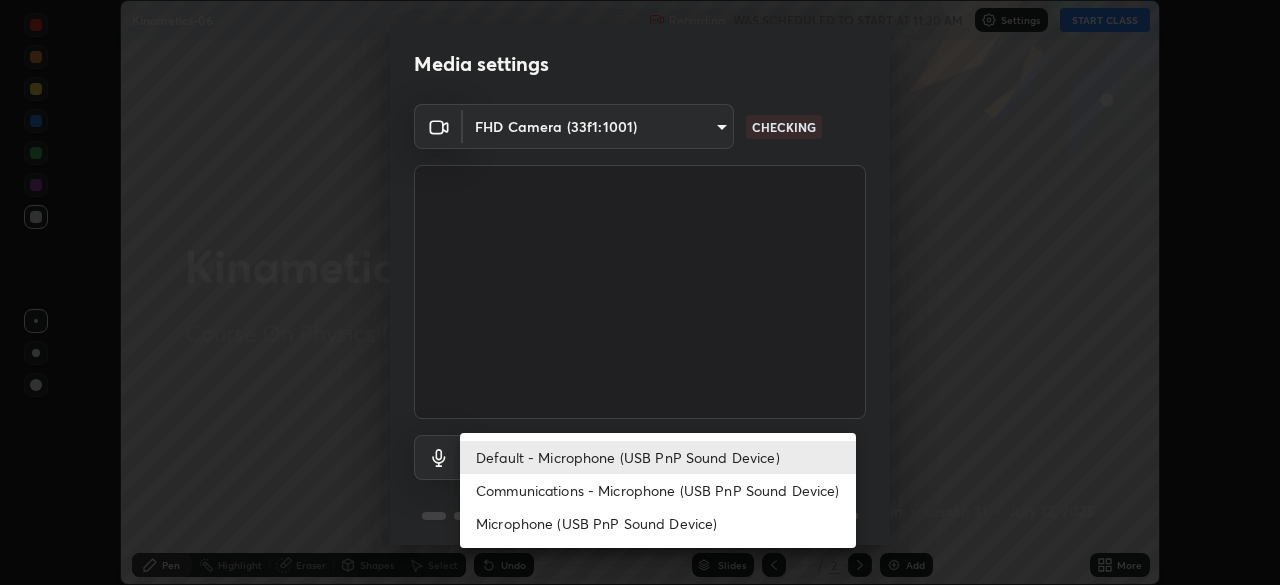 click on "Microphone (USB PnP Sound Device)" at bounding box center (658, 523) 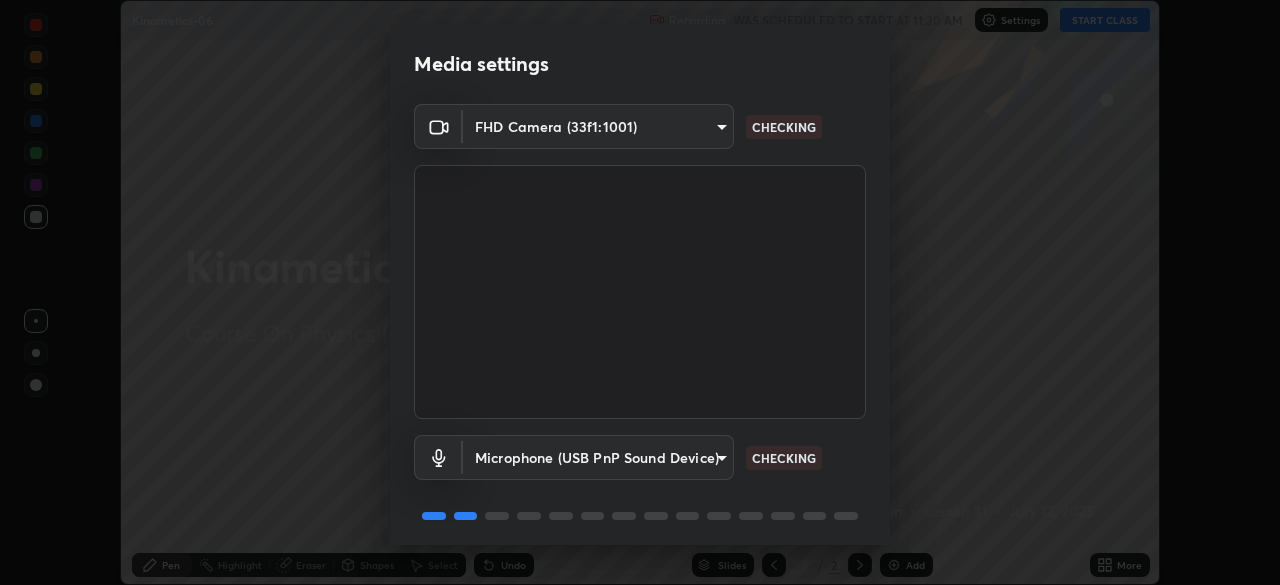 click on "Erase all Kinametics-06 Recording WAS SCHEDULED TO START AT  11:30 AM Settings START CLASS Setting up your live class Kinametics-06 • L31 of Course On Physics for NEET Conquer 2 2026 [PERSON_NAME] Pen Highlight Eraser Shapes Select Undo Slides 2 / 2 Add More No doubts shared Encourage your learners to ask a doubt for better clarity Report an issue Reason for reporting Buffering Chat not working Audio - Video sync issue Educator video quality low ​ Attach an image Report Media settings FHD Camera (33f1:1001) 7824c63df010eeabb2a10b2d22923fc4e44d16572cf4ba9062509a2e08daf5b9 CHECKING Microphone (USB PnP Sound Device) e33551a9d726d72ef91b6438defcf7a01da8a0c722ab55e6728b0e8a177e5a5b CHECKING 1 / 5 Next" at bounding box center [640, 292] 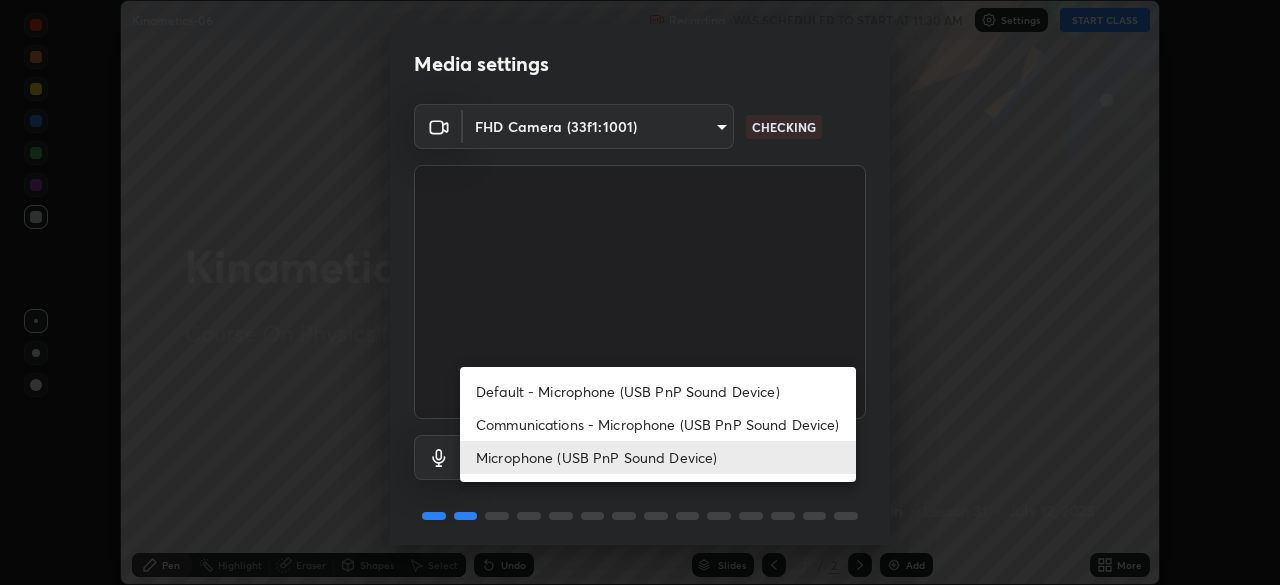 click on "Default - Microphone (USB PnP Sound Device)" at bounding box center (658, 391) 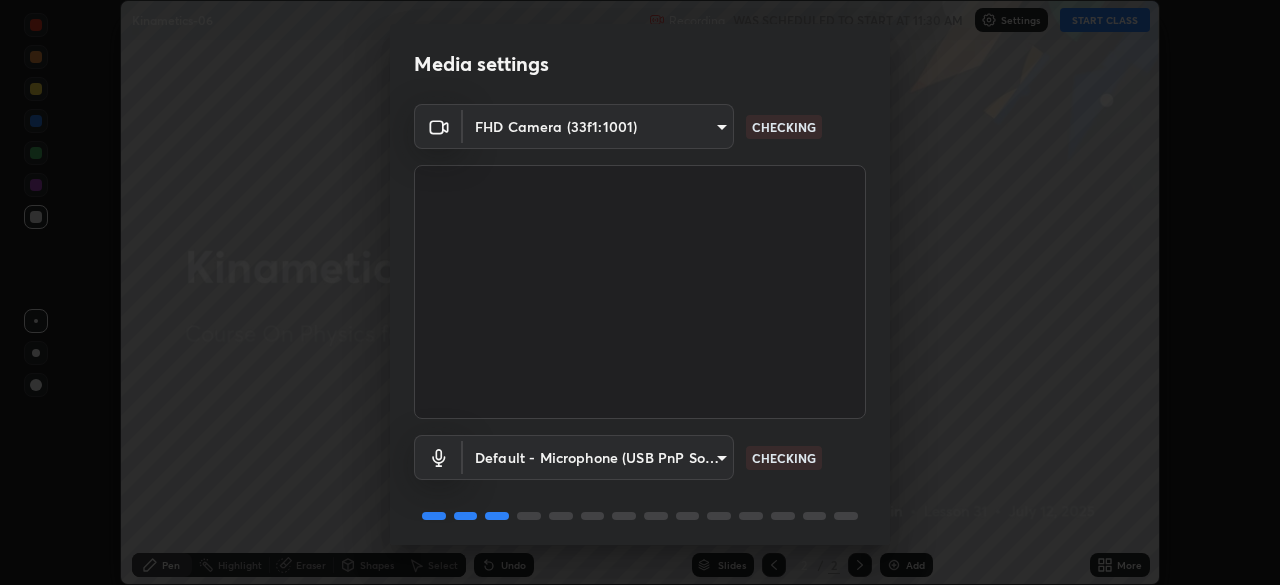 click on "Erase all Kinametics-06 Recording WAS SCHEDULED TO START AT  11:30 AM Settings START CLASS Setting up your live class Kinametics-06 • L31 of Course On Physics for NEET Conquer 2 2026 [PERSON_NAME] Pen Highlight Eraser Shapes Select Undo Slides 2 / 2 Add More No doubts shared Encourage your learners to ask a doubt for better clarity Report an issue Reason for reporting Buffering Chat not working Audio - Video sync issue Educator video quality low ​ Attach an image Report Media settings FHD Camera (33f1:1001) 7824c63df010eeabb2a10b2d22923fc4e44d16572cf4ba9062509a2e08daf5b9 CHECKING Default - Microphone (USB PnP Sound Device) default CHECKING 1 / 5 Next" at bounding box center [640, 292] 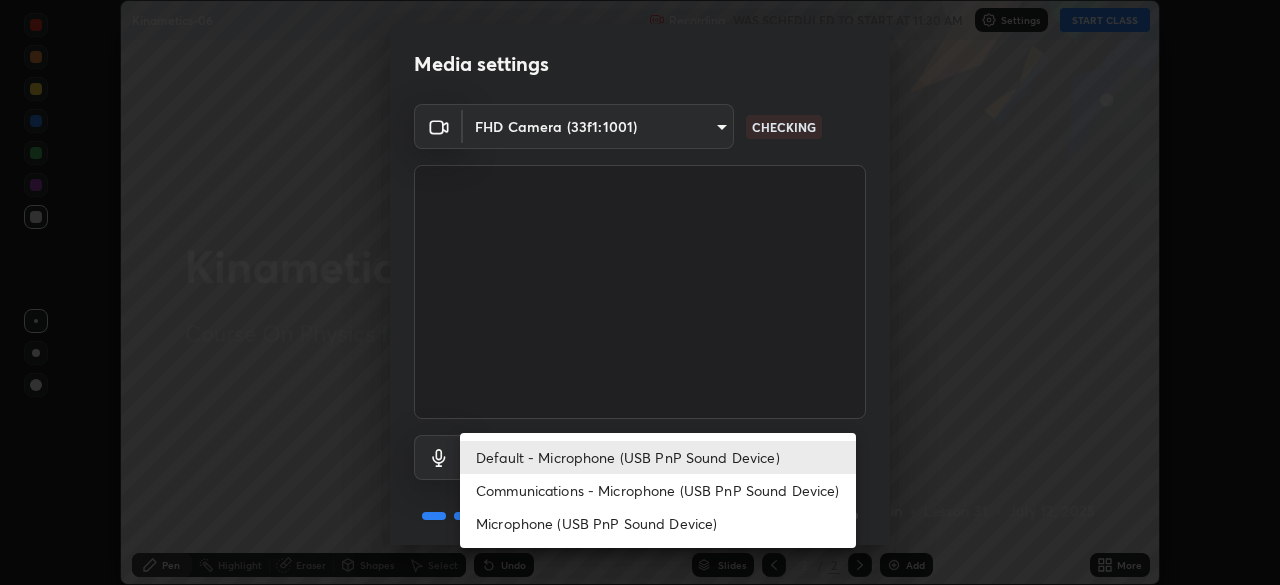 click on "Microphone (USB PnP Sound Device)" at bounding box center (658, 523) 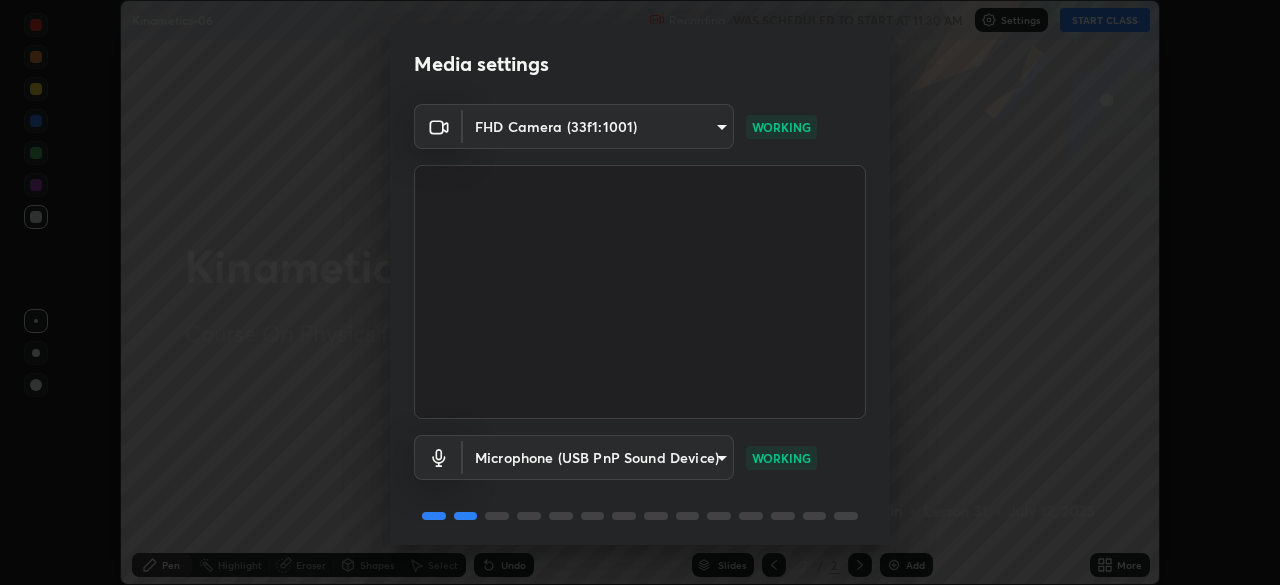 scroll, scrollTop: 71, scrollLeft: 0, axis: vertical 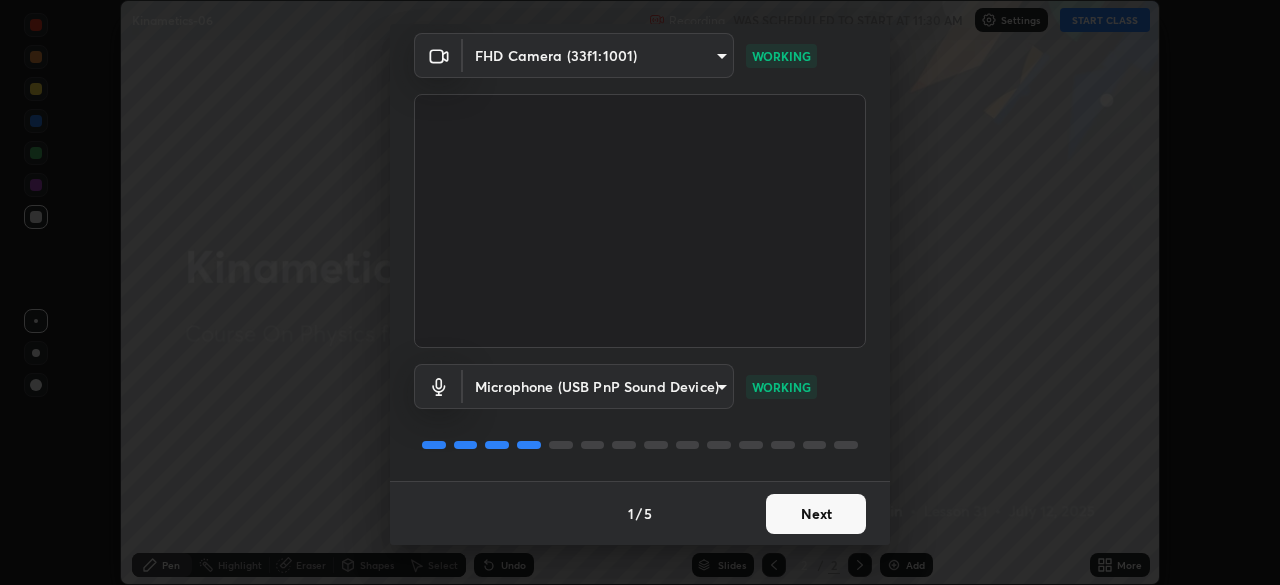 click on "Next" at bounding box center [816, 514] 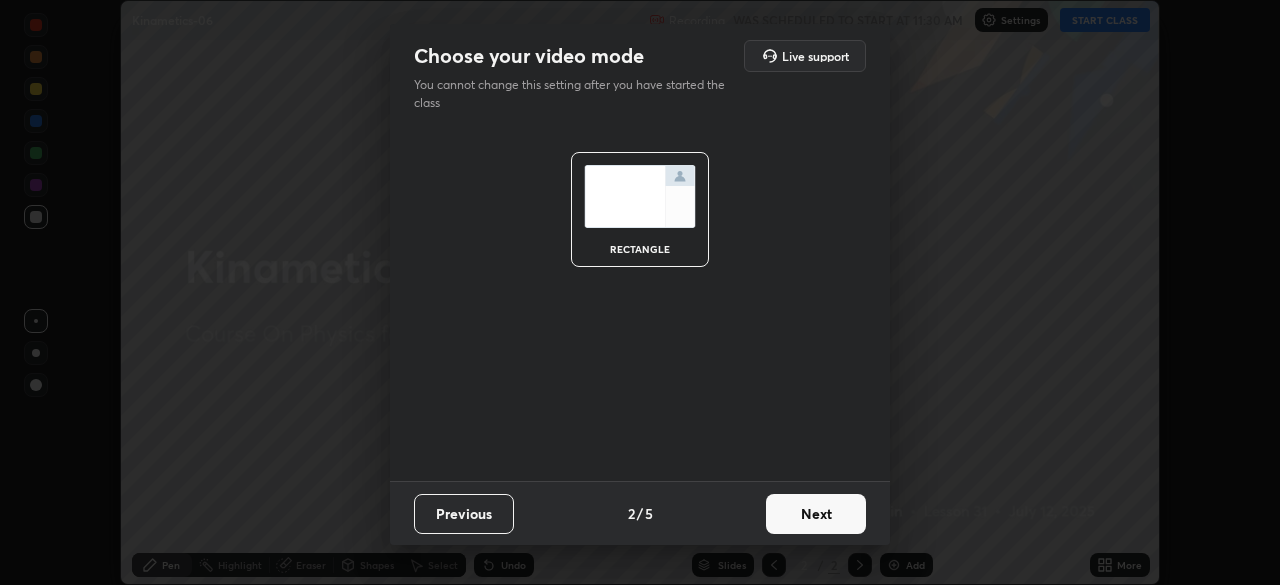 scroll, scrollTop: 0, scrollLeft: 0, axis: both 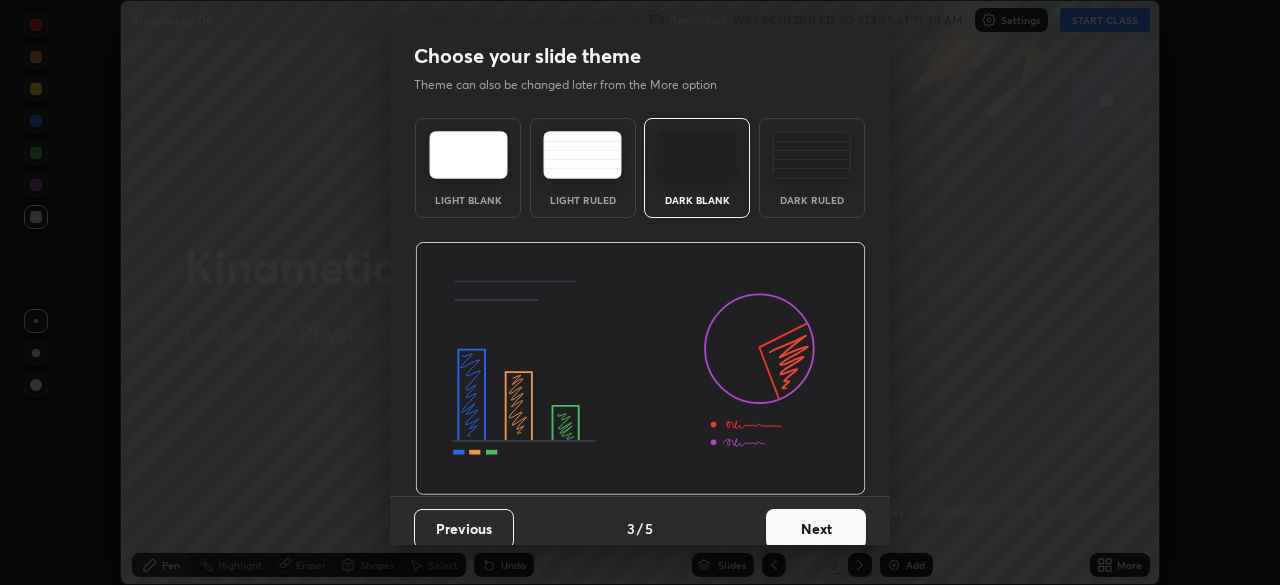 click on "Next" at bounding box center (816, 529) 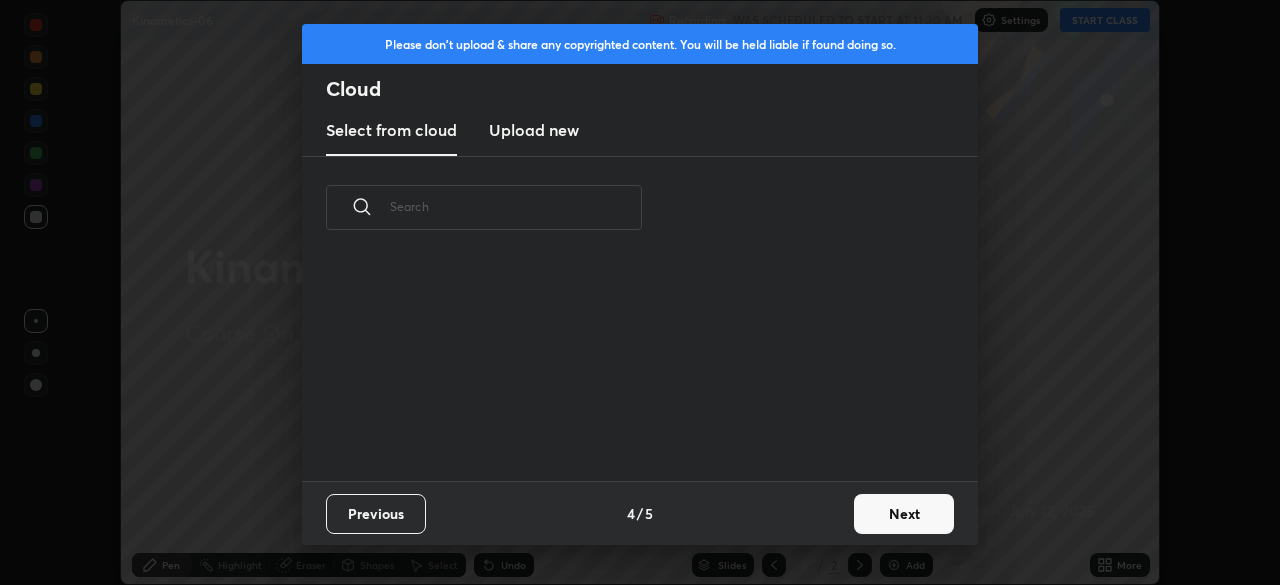click on "Next" at bounding box center (904, 514) 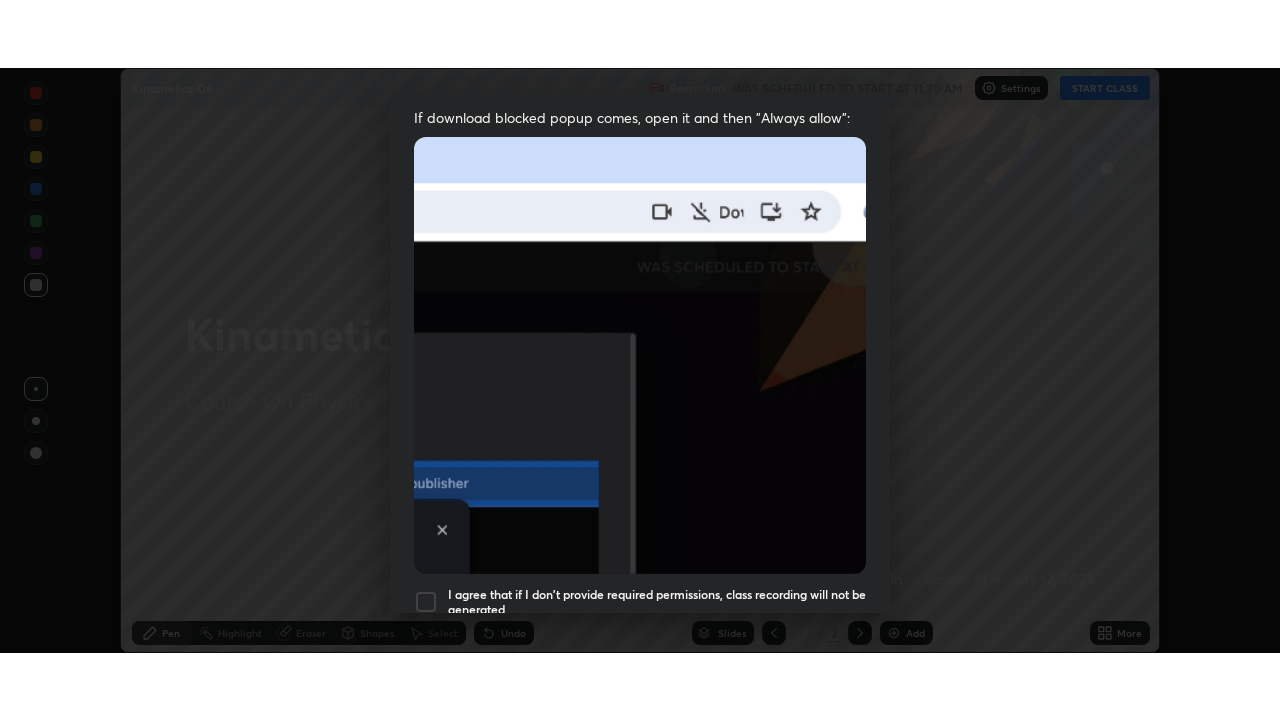 scroll, scrollTop: 479, scrollLeft: 0, axis: vertical 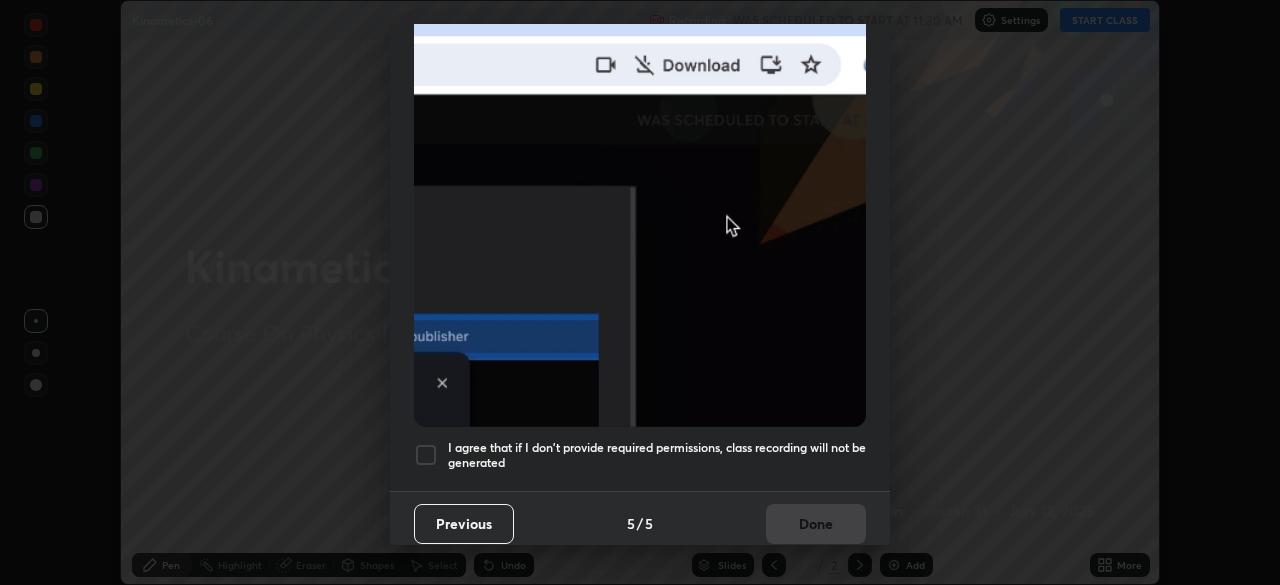 click on "I agree that if I don't provide required permissions, class recording will not be generated" at bounding box center [657, 455] 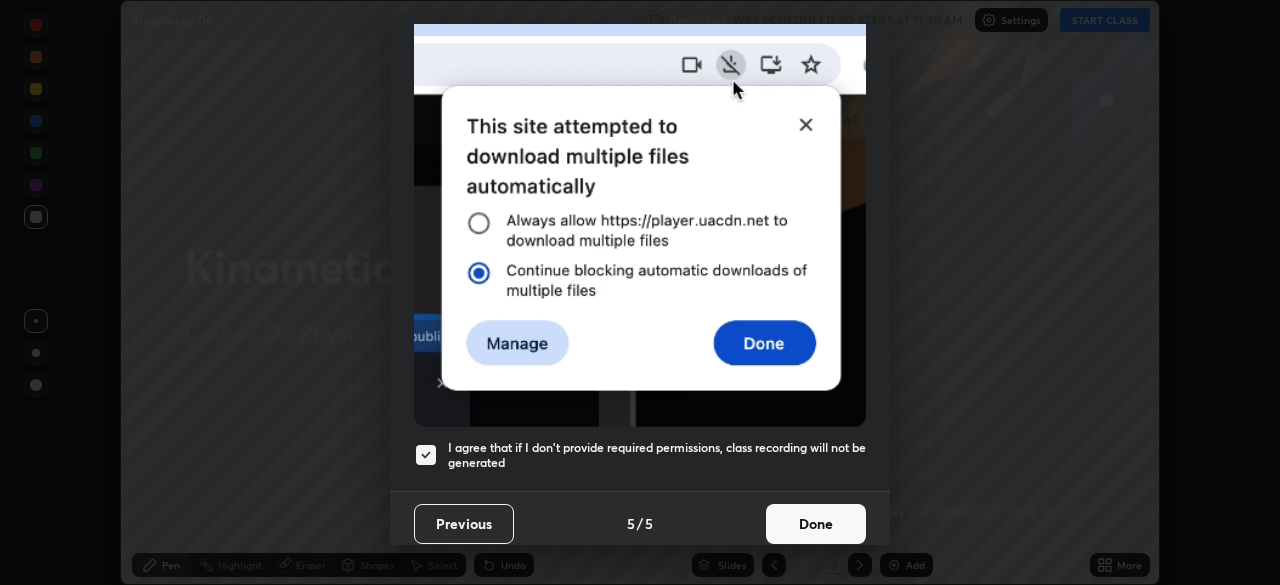 click on "Done" at bounding box center (816, 524) 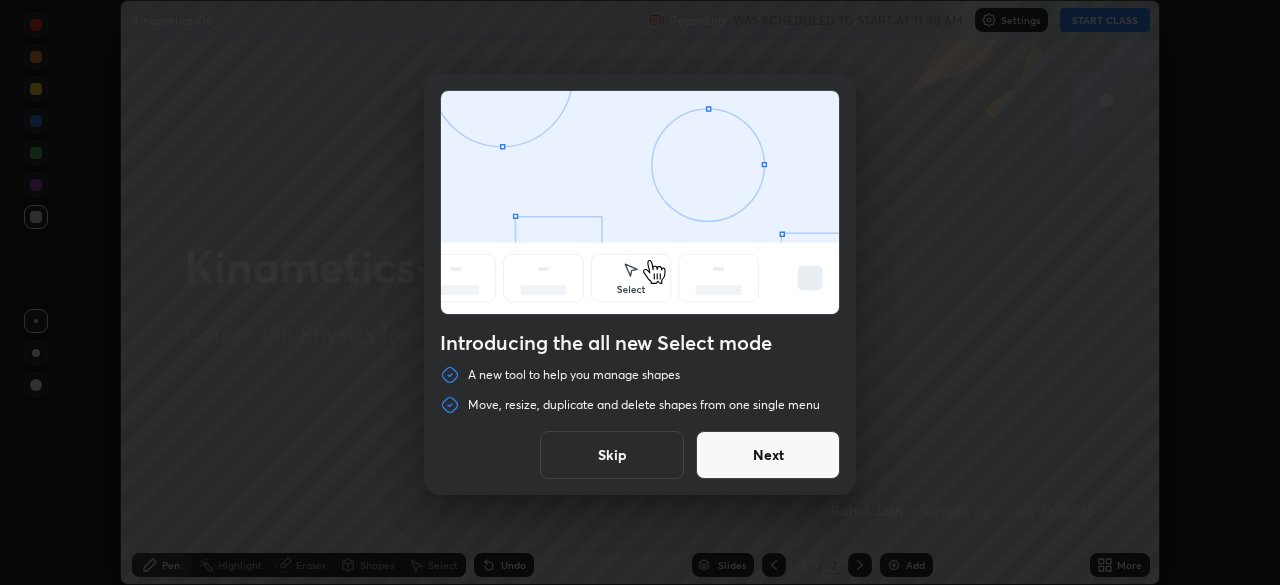 click on "Introducing the all new Select mode A new tool to help you manage shapes Move, resize, duplicate and delete shapes from one single menu Skip Next" at bounding box center [640, 292] 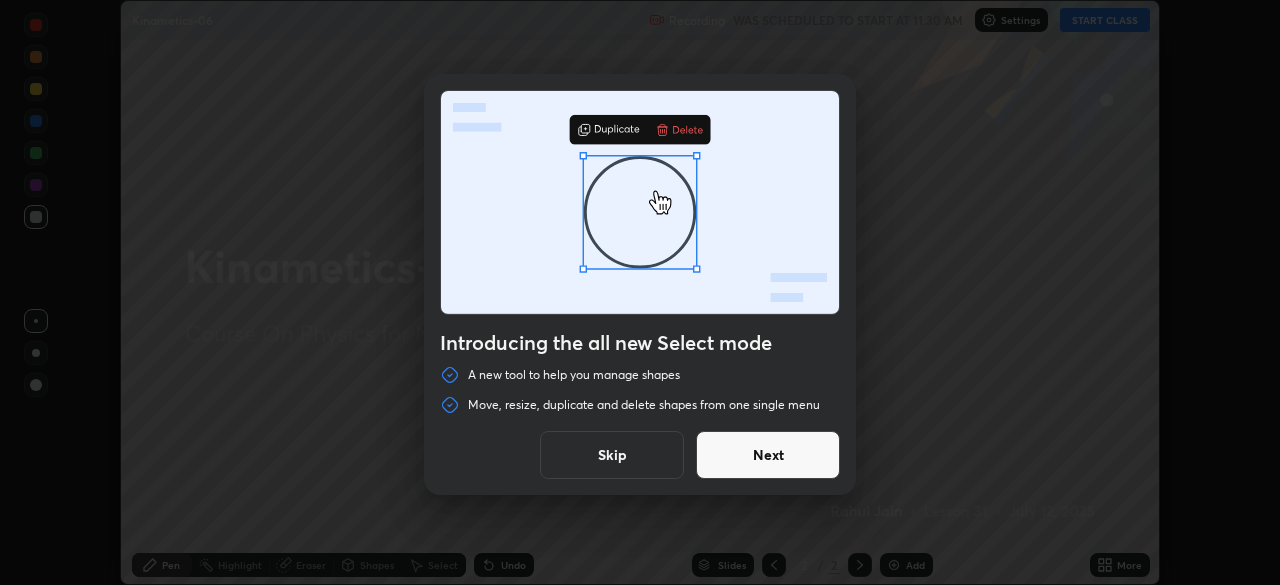 click on "Skip" at bounding box center (612, 455) 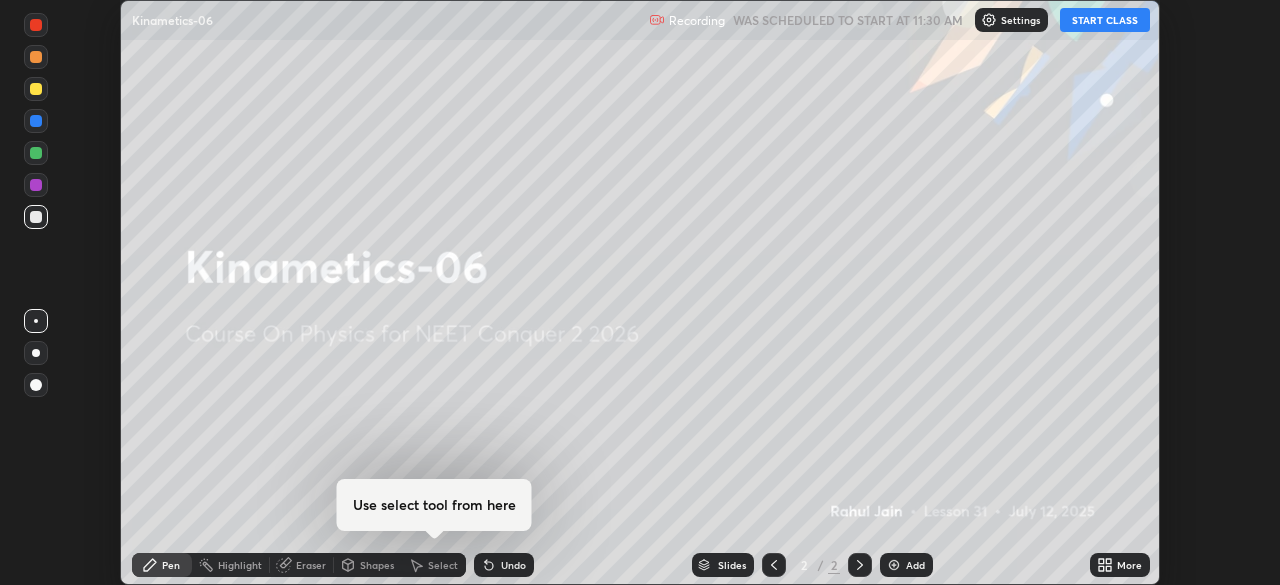 click on "START CLASS" at bounding box center [1105, 20] 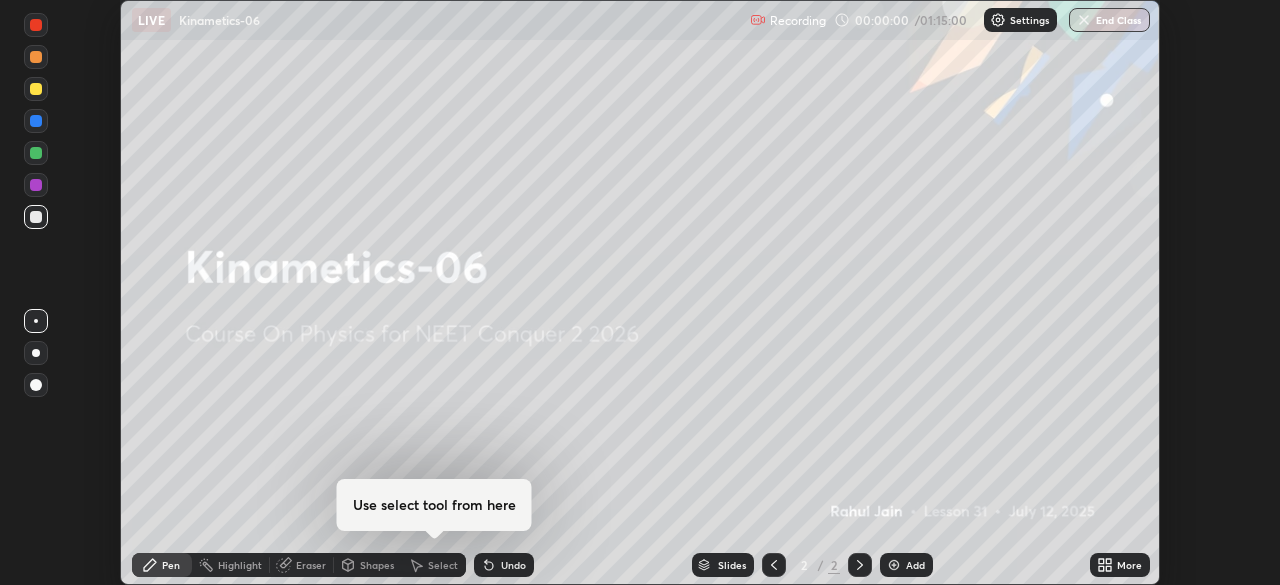 click 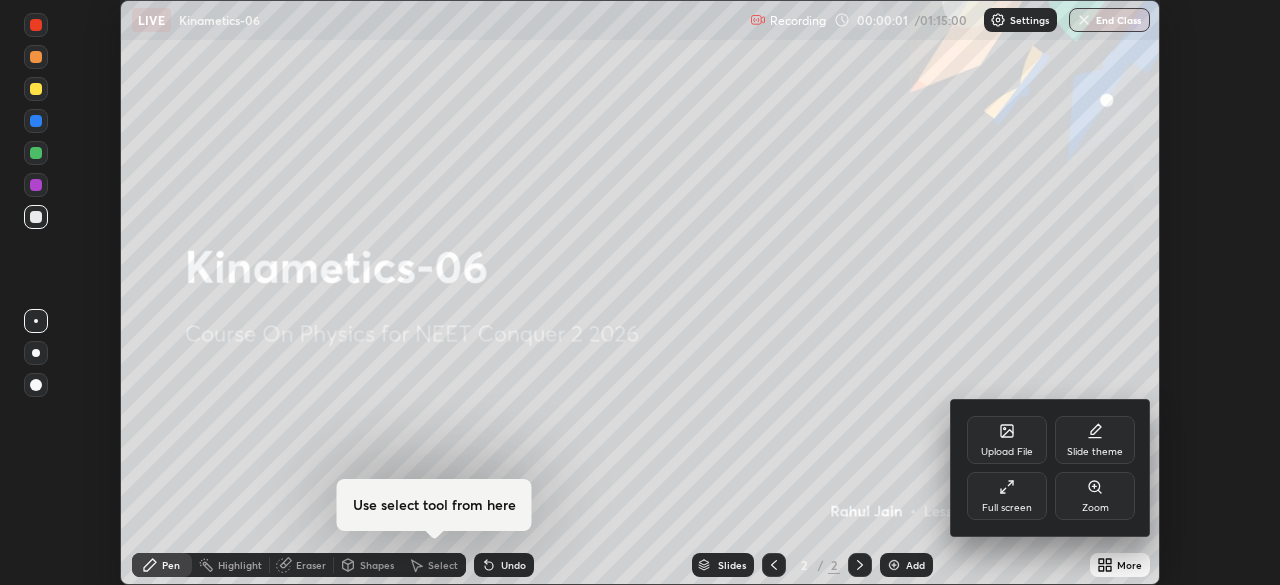 click 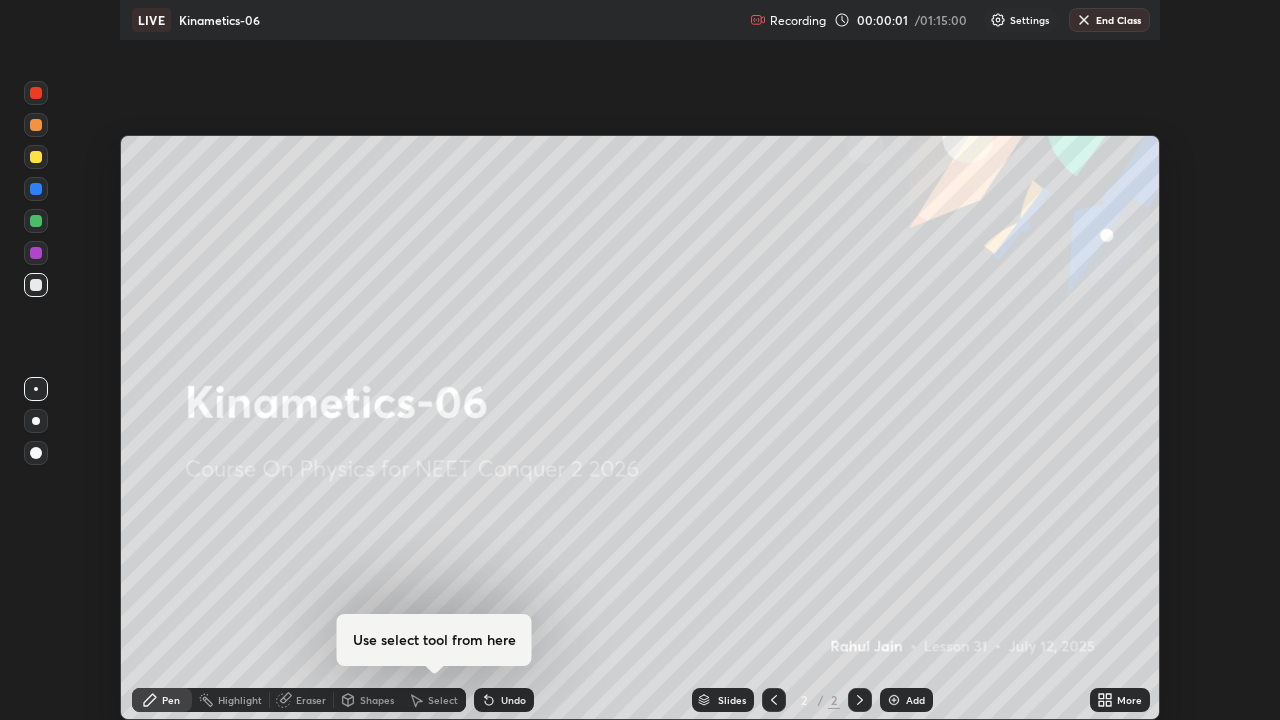 scroll, scrollTop: 99280, scrollLeft: 98720, axis: both 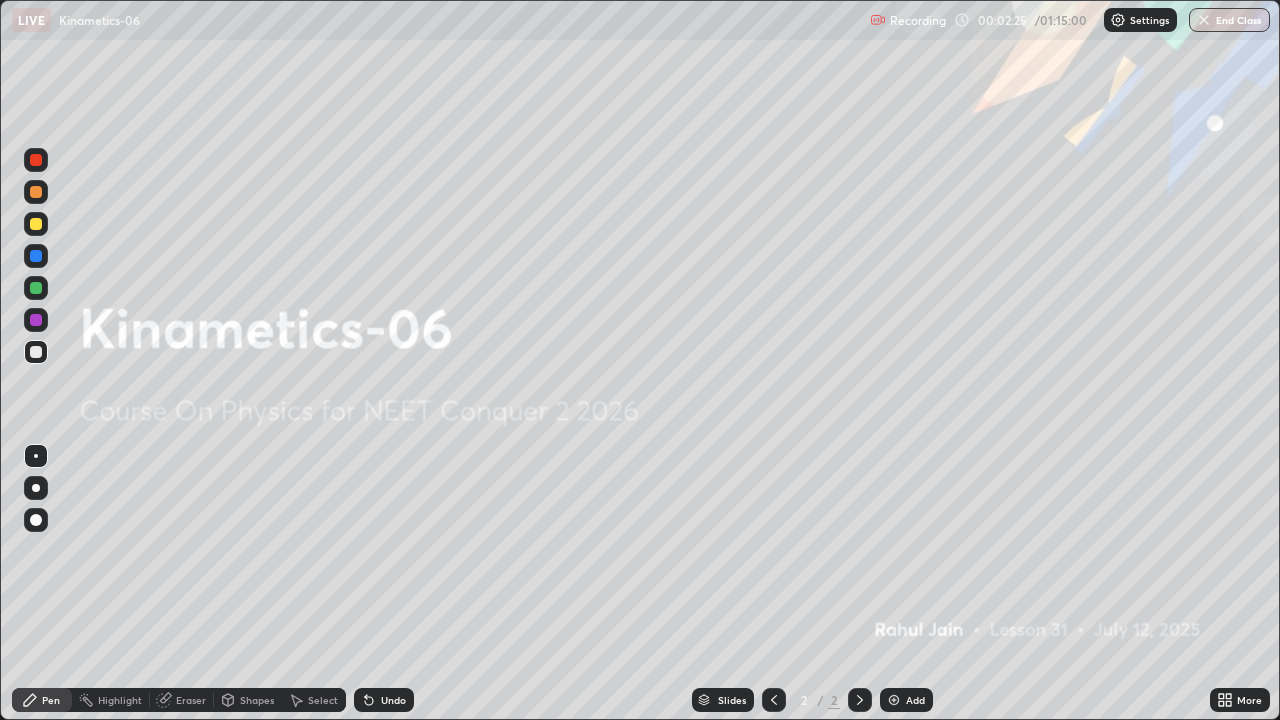 click at bounding box center (894, 700) 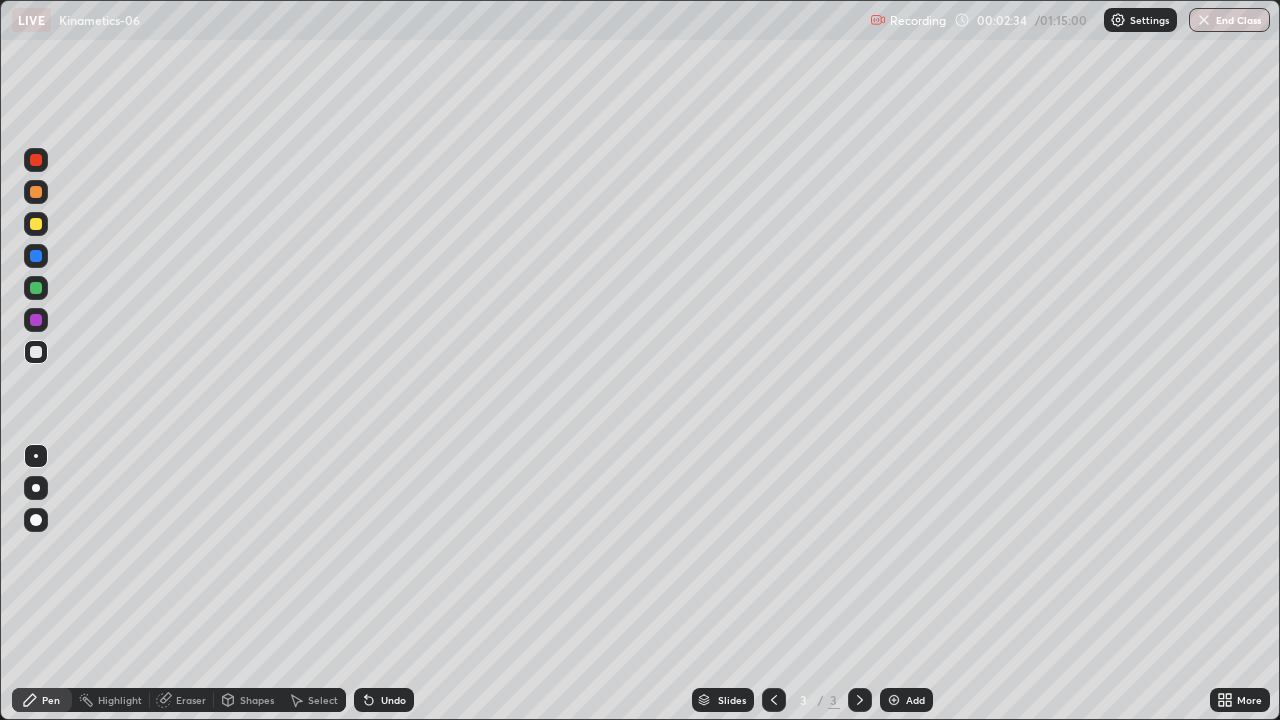 click at bounding box center [36, 520] 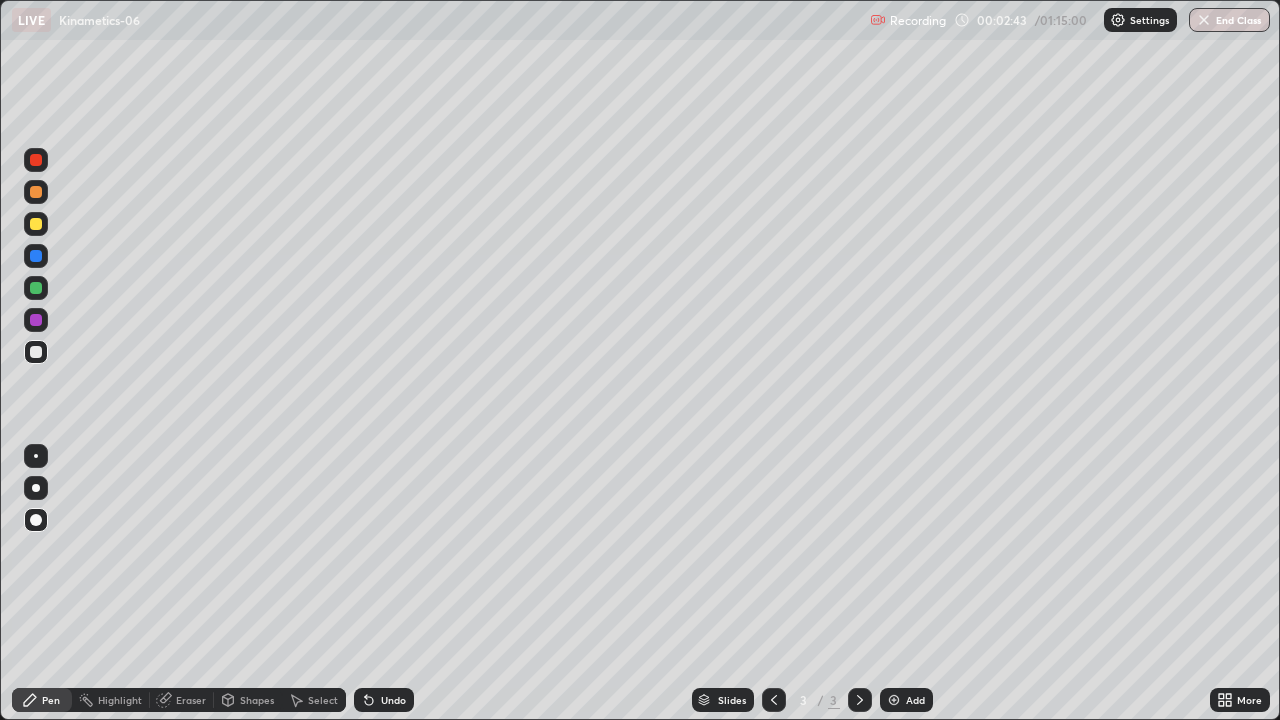 click at bounding box center (36, 160) 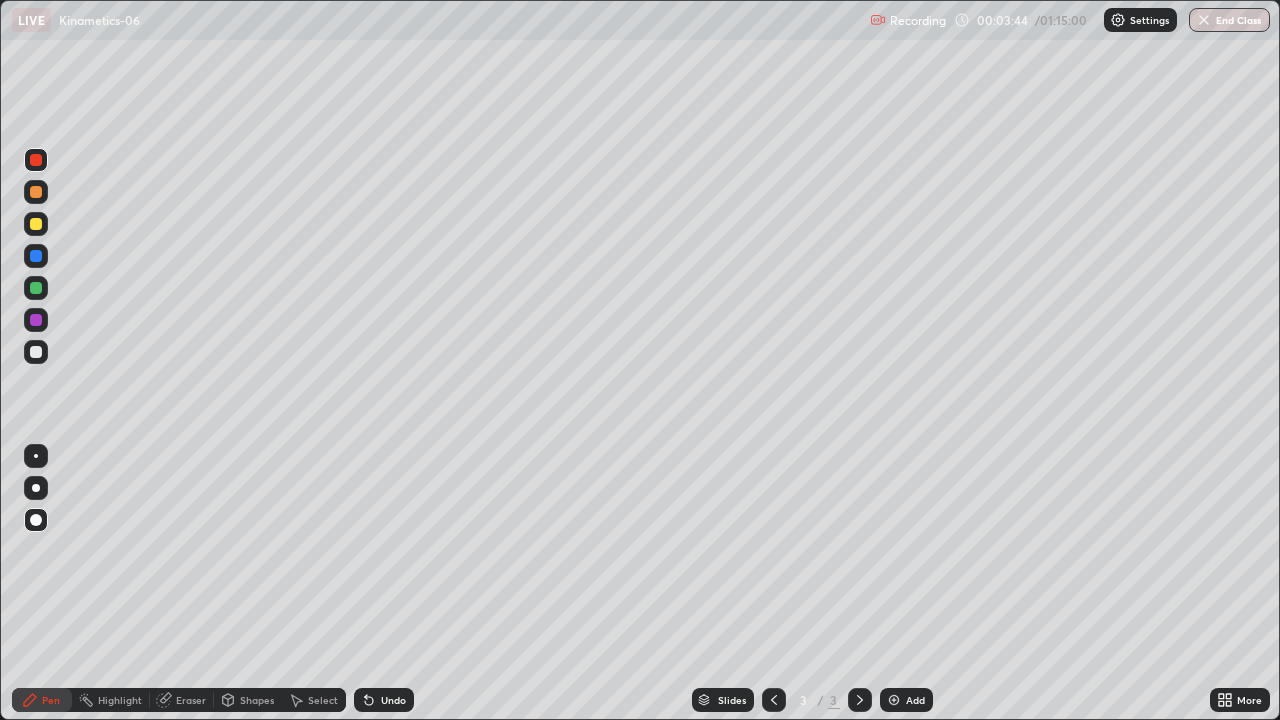 click at bounding box center (36, 288) 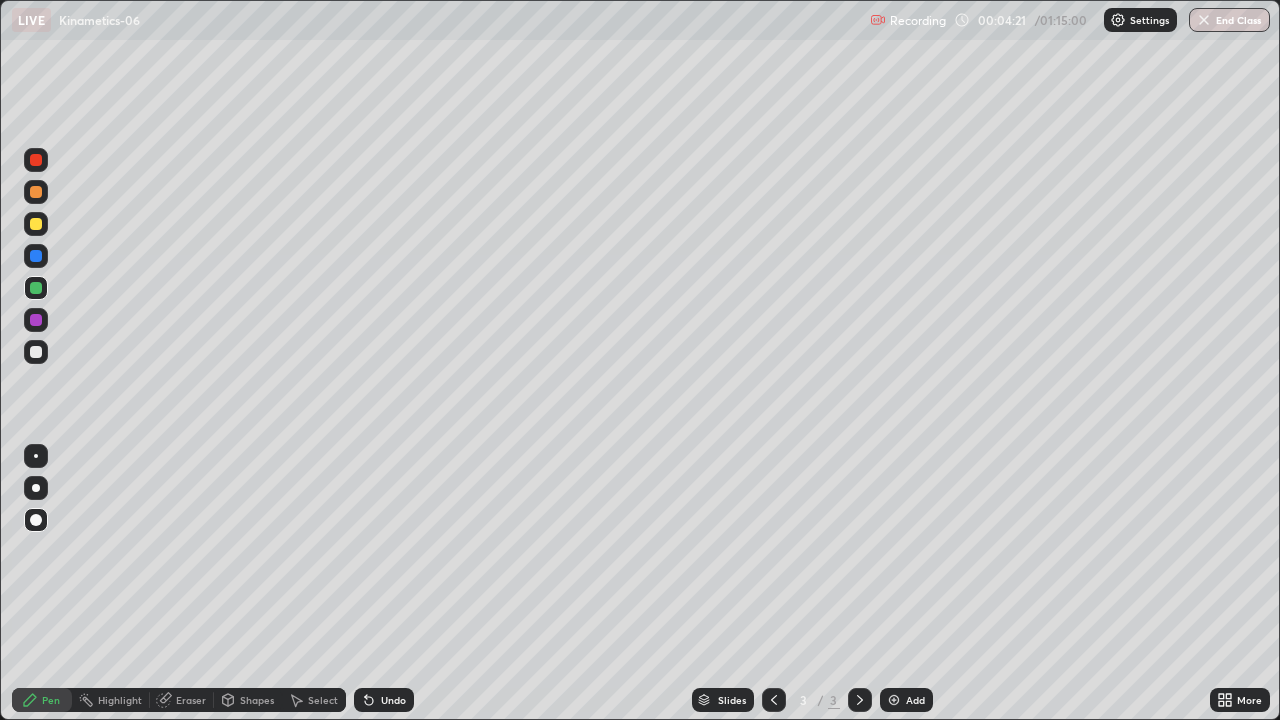 click at bounding box center [36, 320] 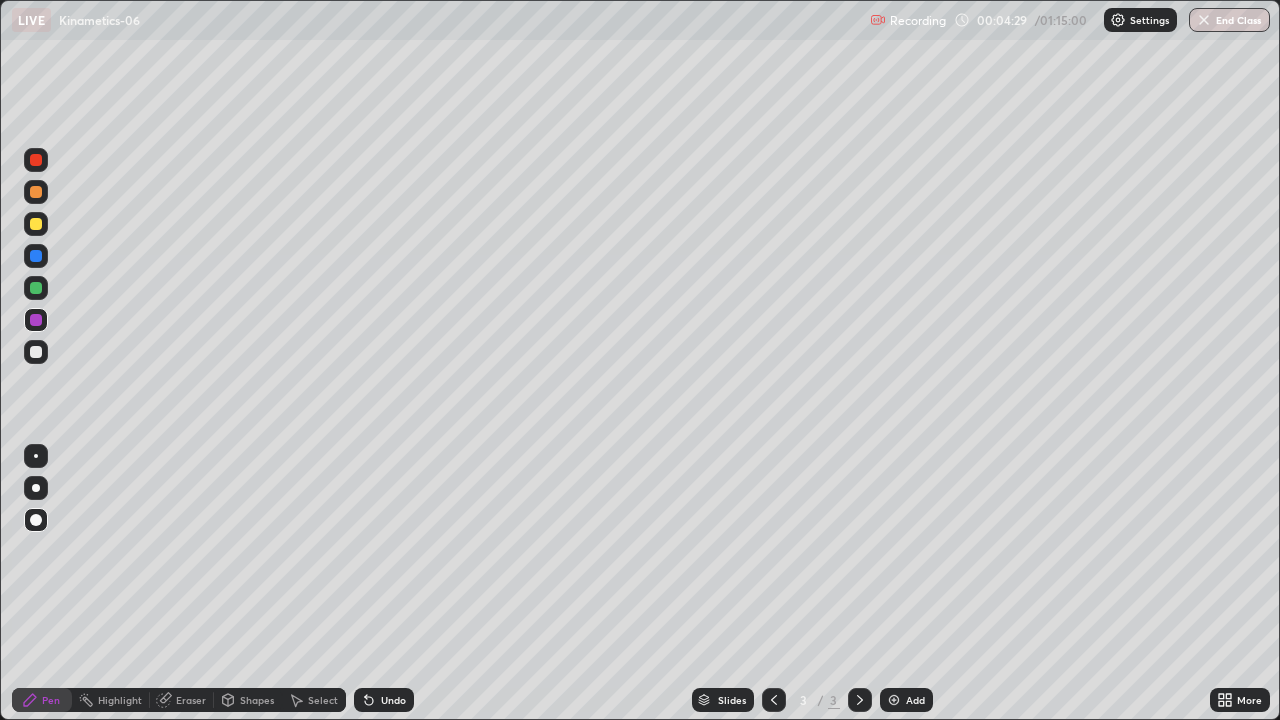 click at bounding box center (36, 320) 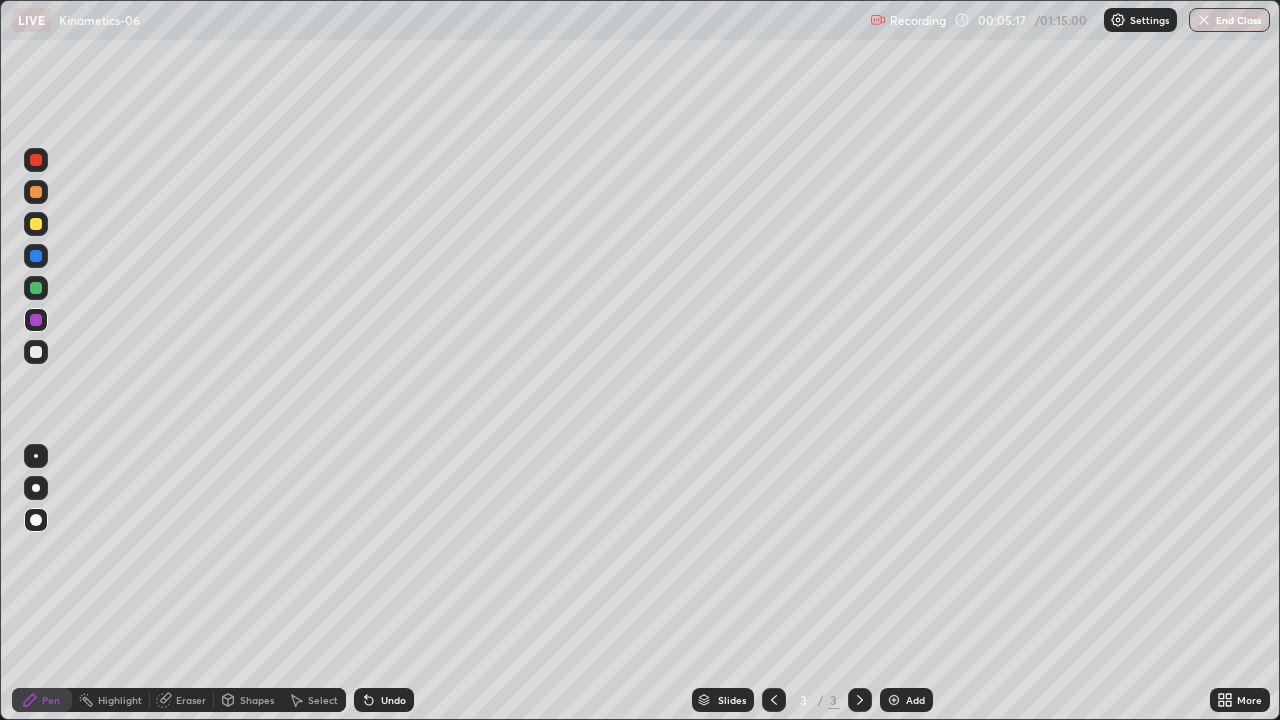 click at bounding box center (36, 288) 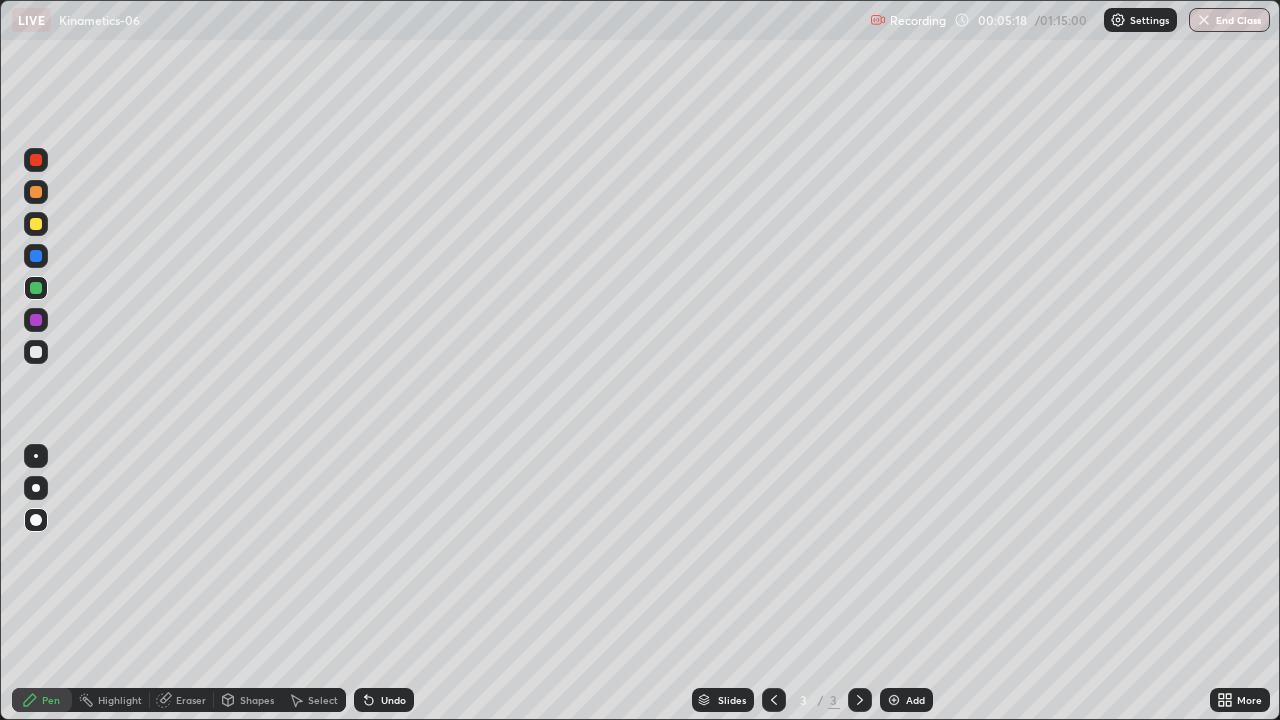 click at bounding box center (36, 224) 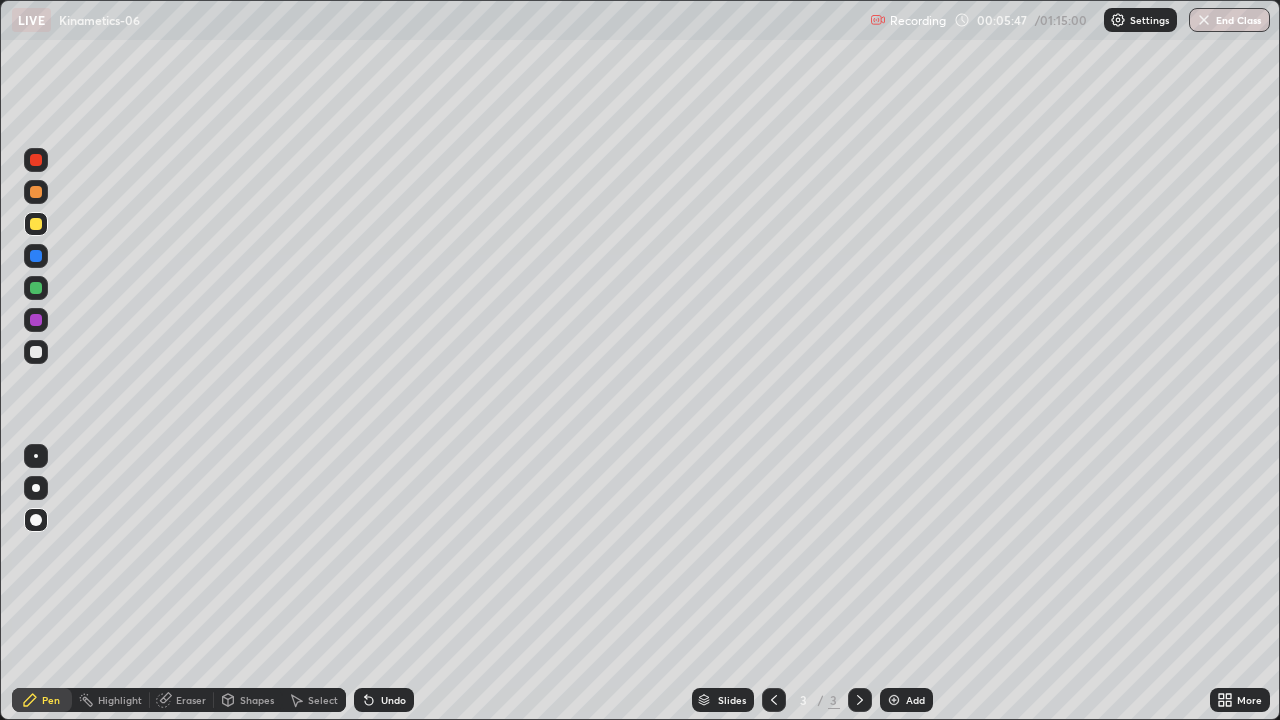 click at bounding box center [36, 160] 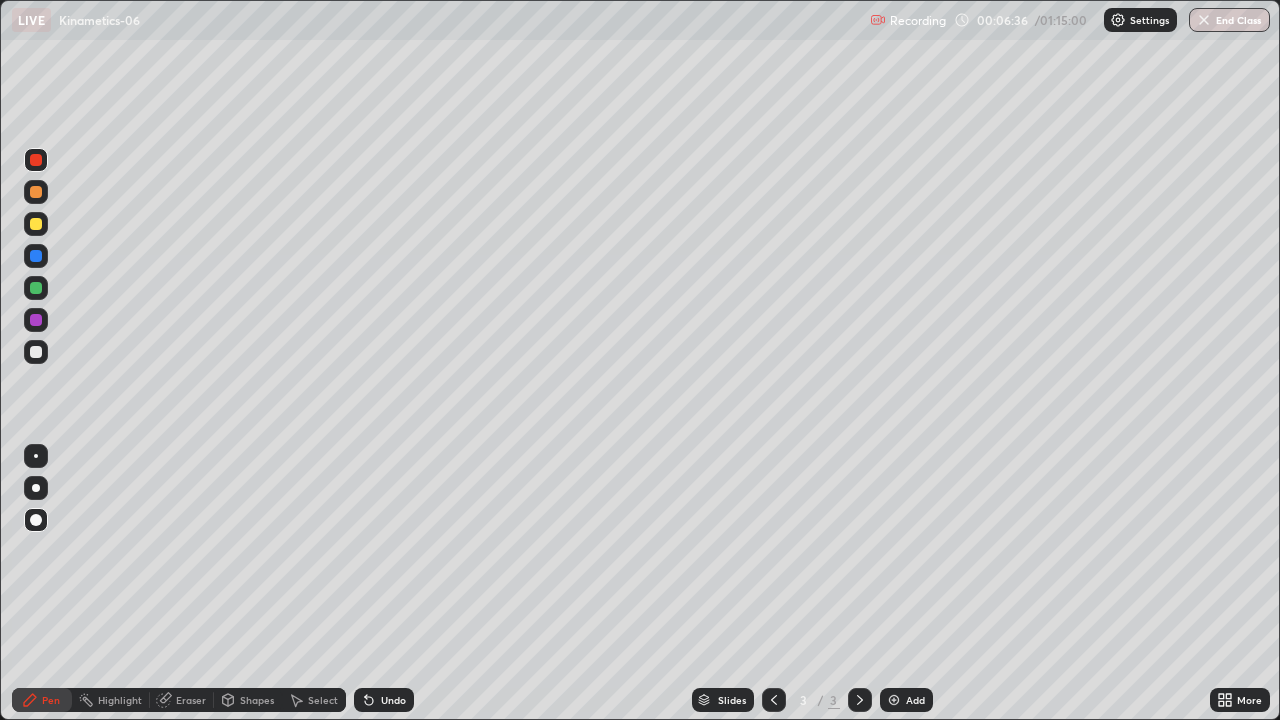click at bounding box center (36, 288) 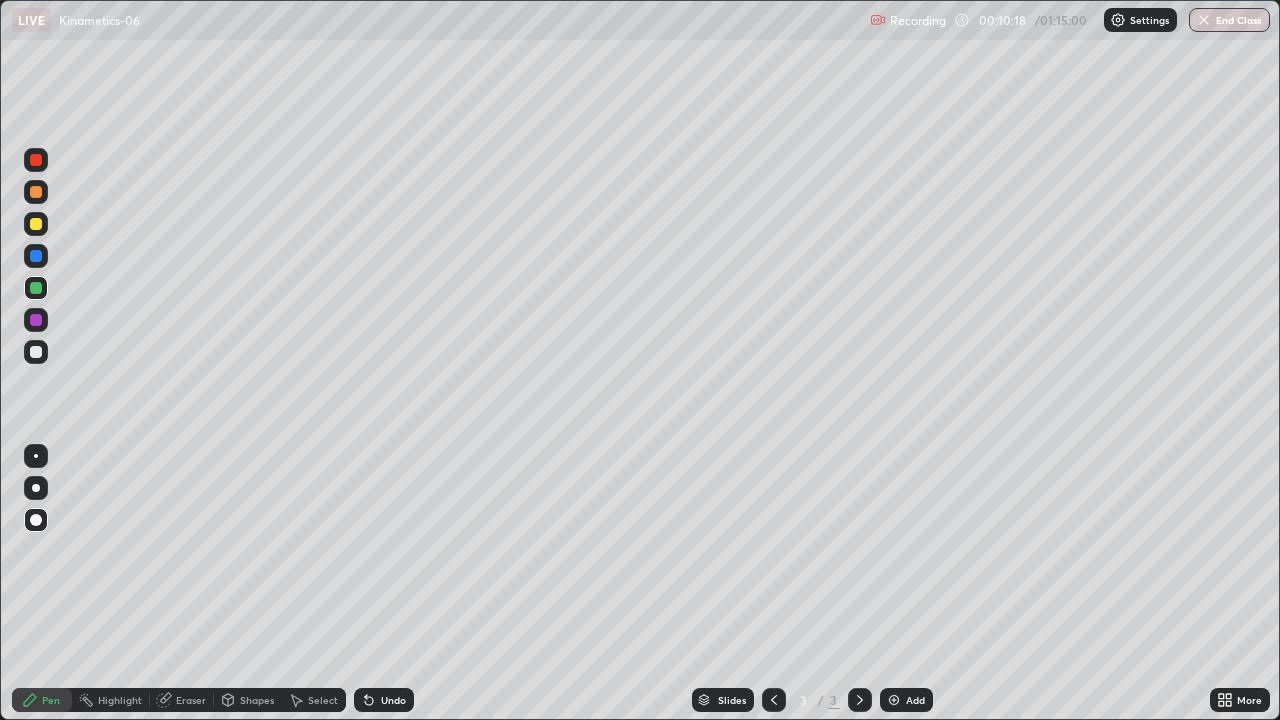 click on "More" at bounding box center [1249, 700] 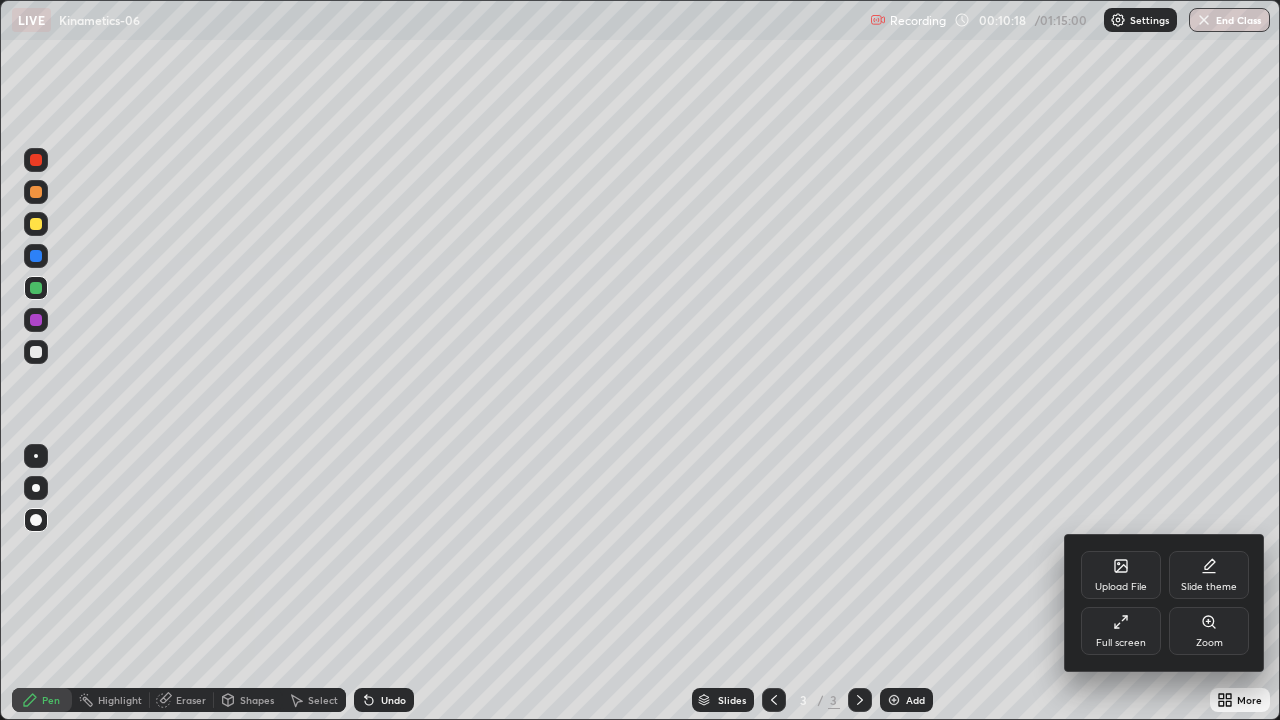 click on "Upload File" at bounding box center (1121, 587) 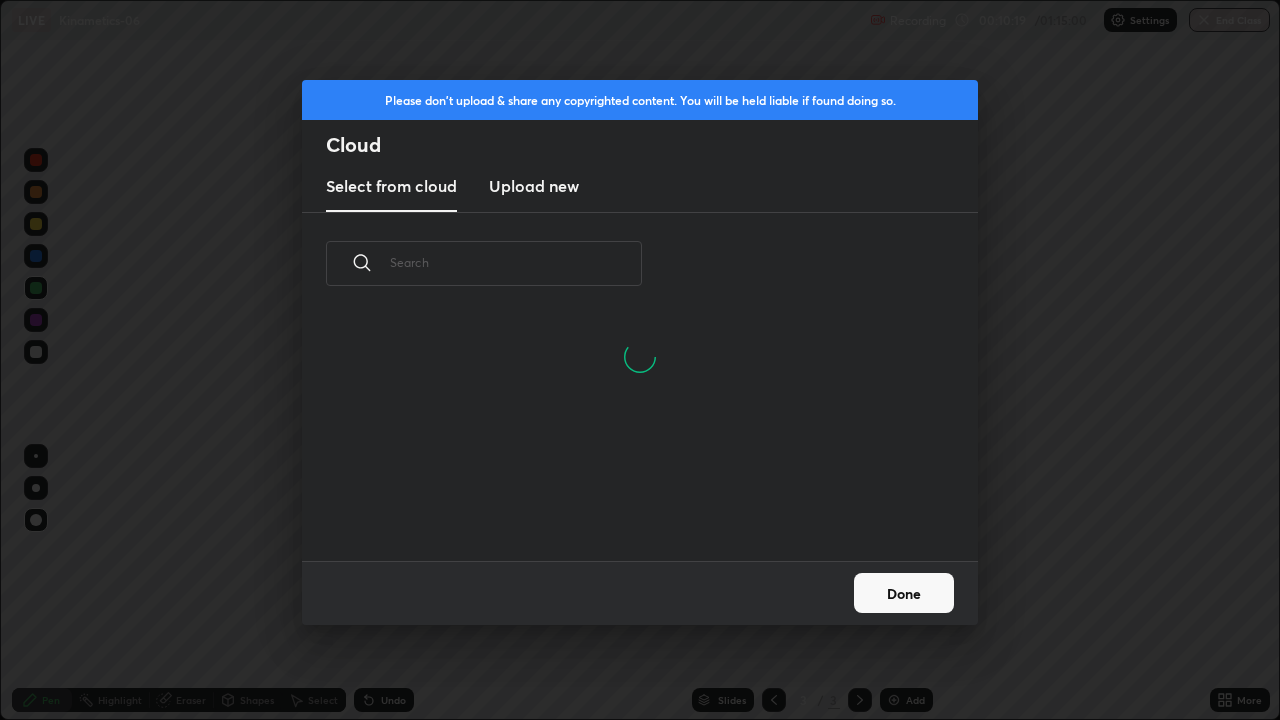 scroll, scrollTop: 7, scrollLeft: 11, axis: both 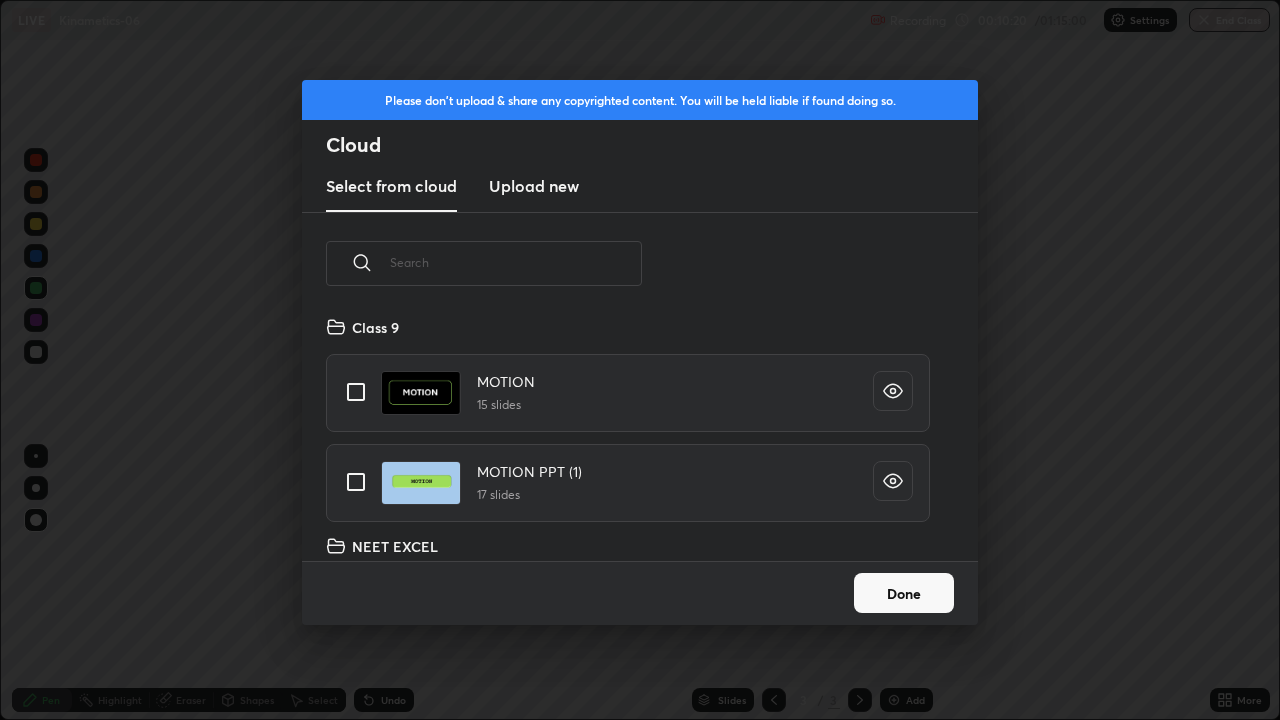 click at bounding box center (516, 262) 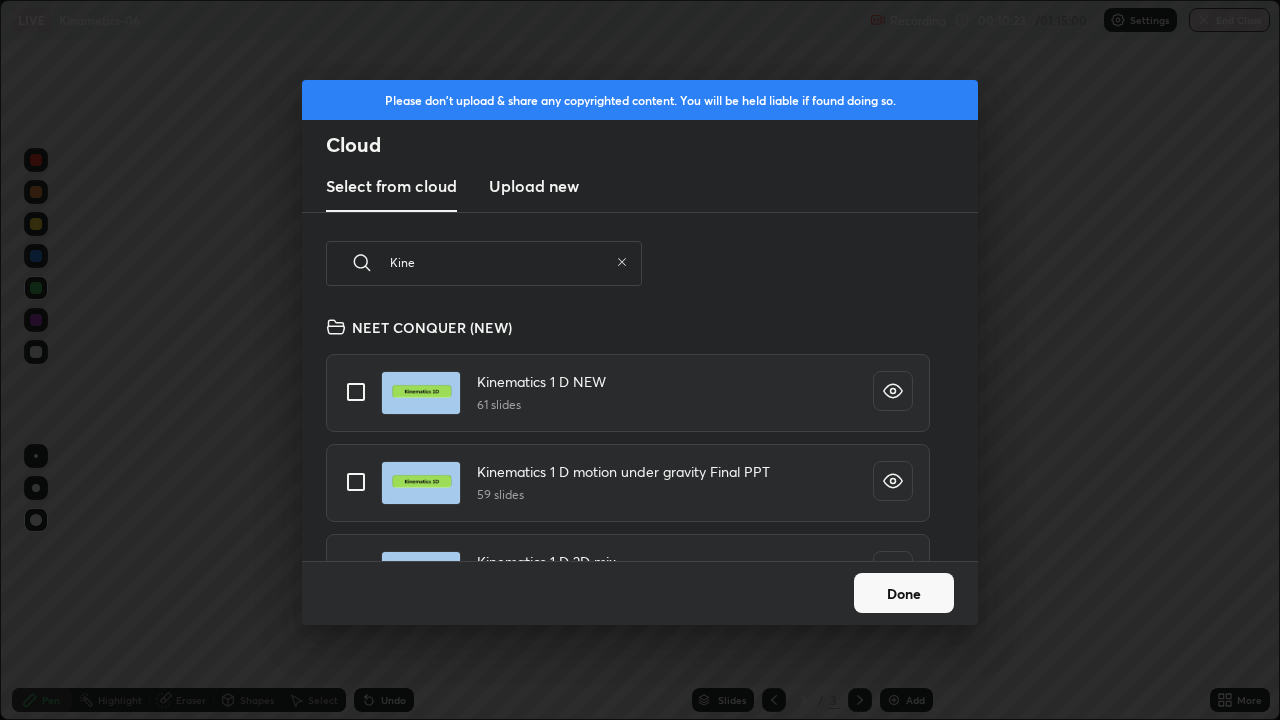 scroll, scrollTop: 57, scrollLeft: 0, axis: vertical 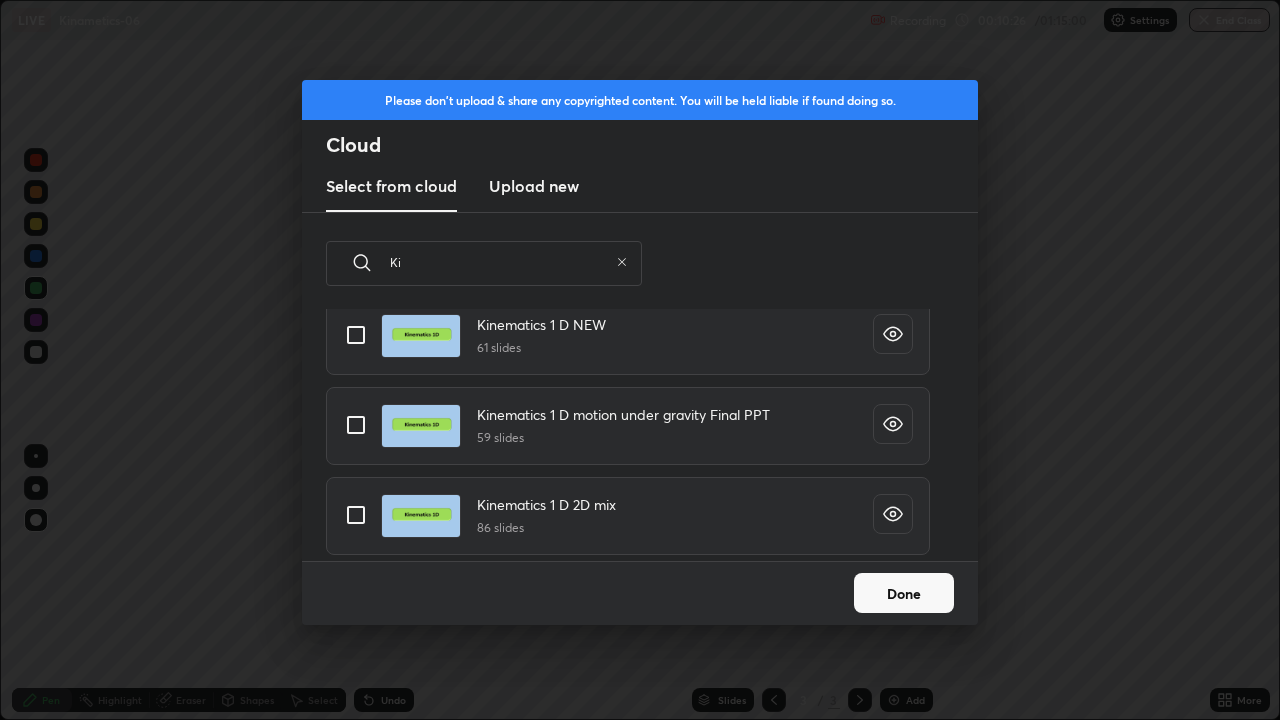 type on "K" 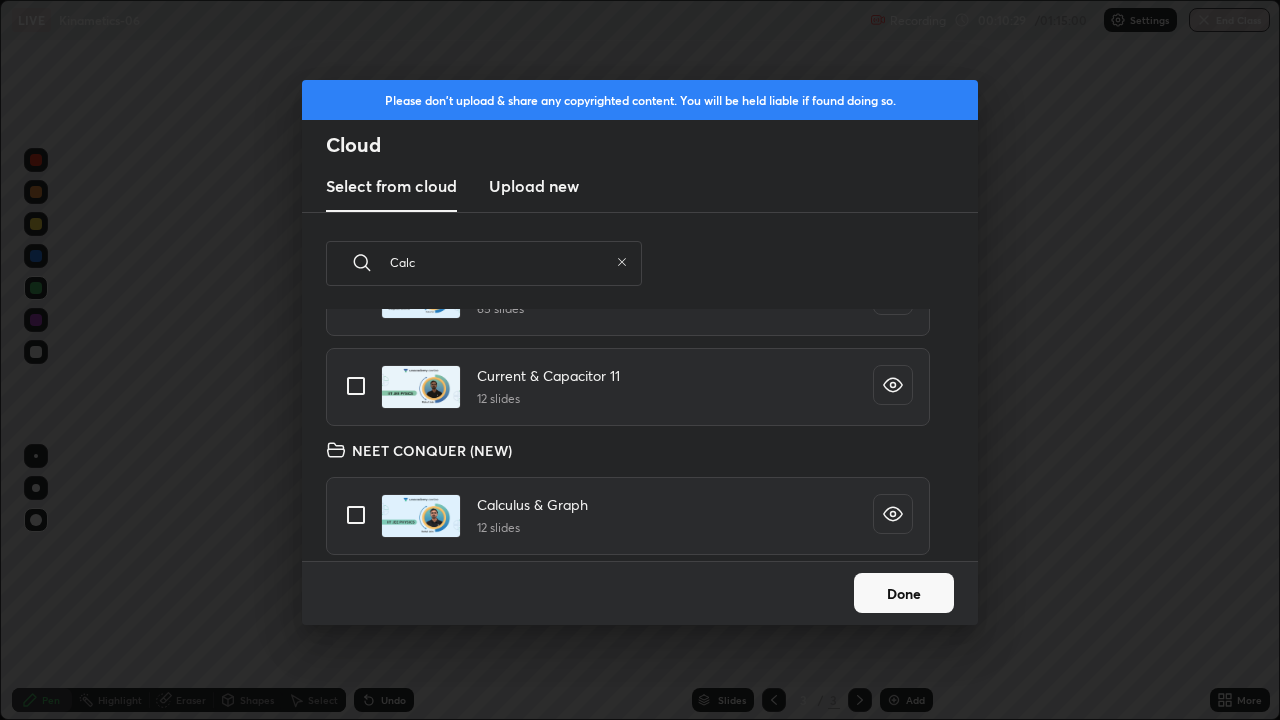 scroll, scrollTop: 0, scrollLeft: 0, axis: both 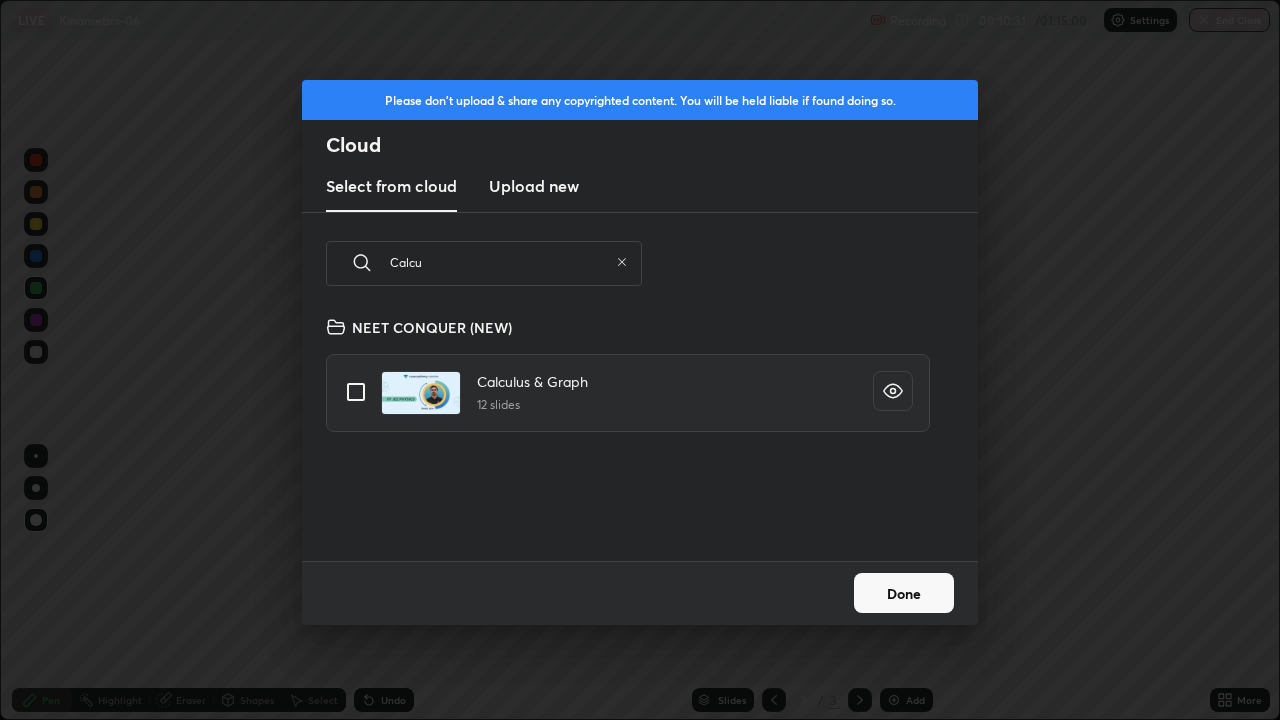 type on "Calcu" 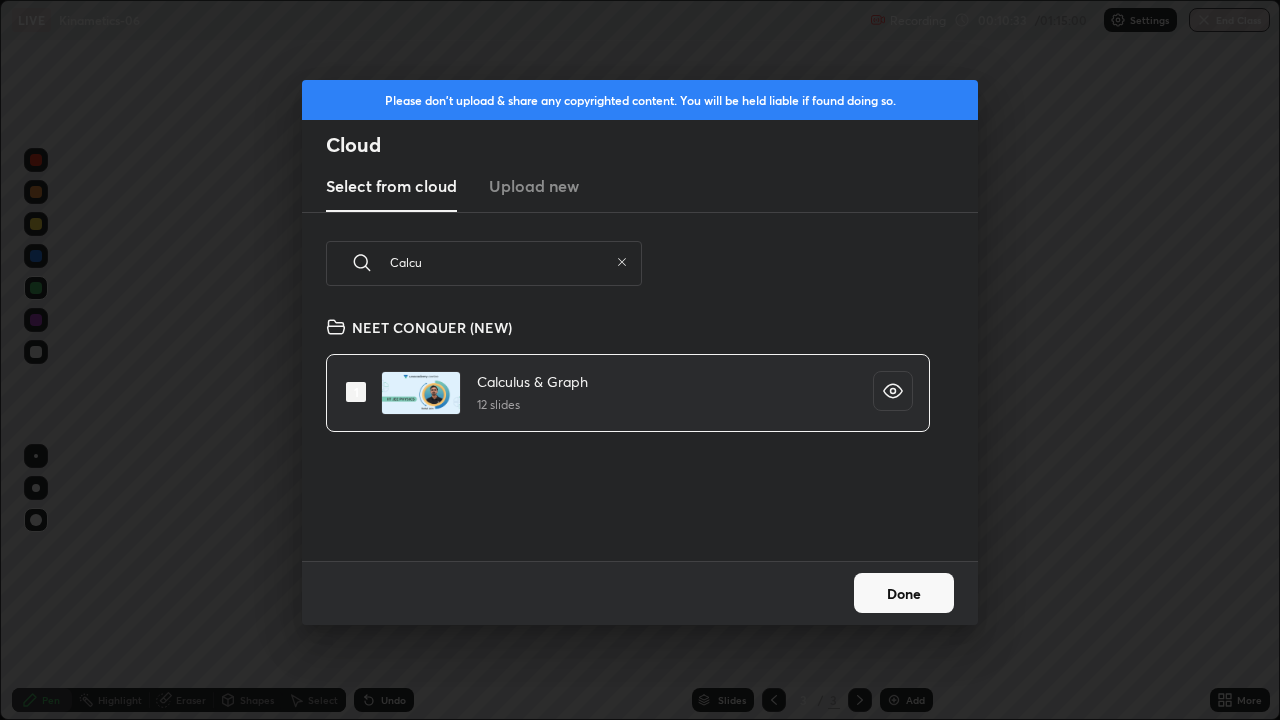 click on "Done" at bounding box center [904, 593] 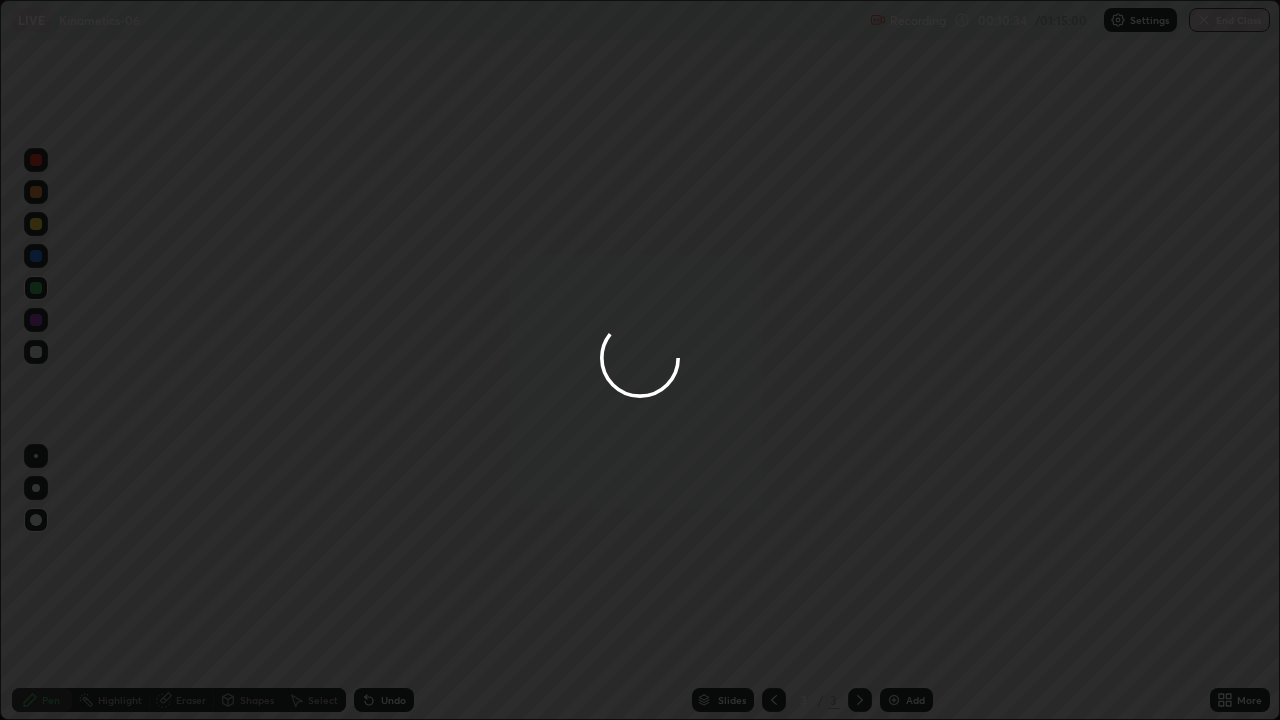 click at bounding box center [640, 360] 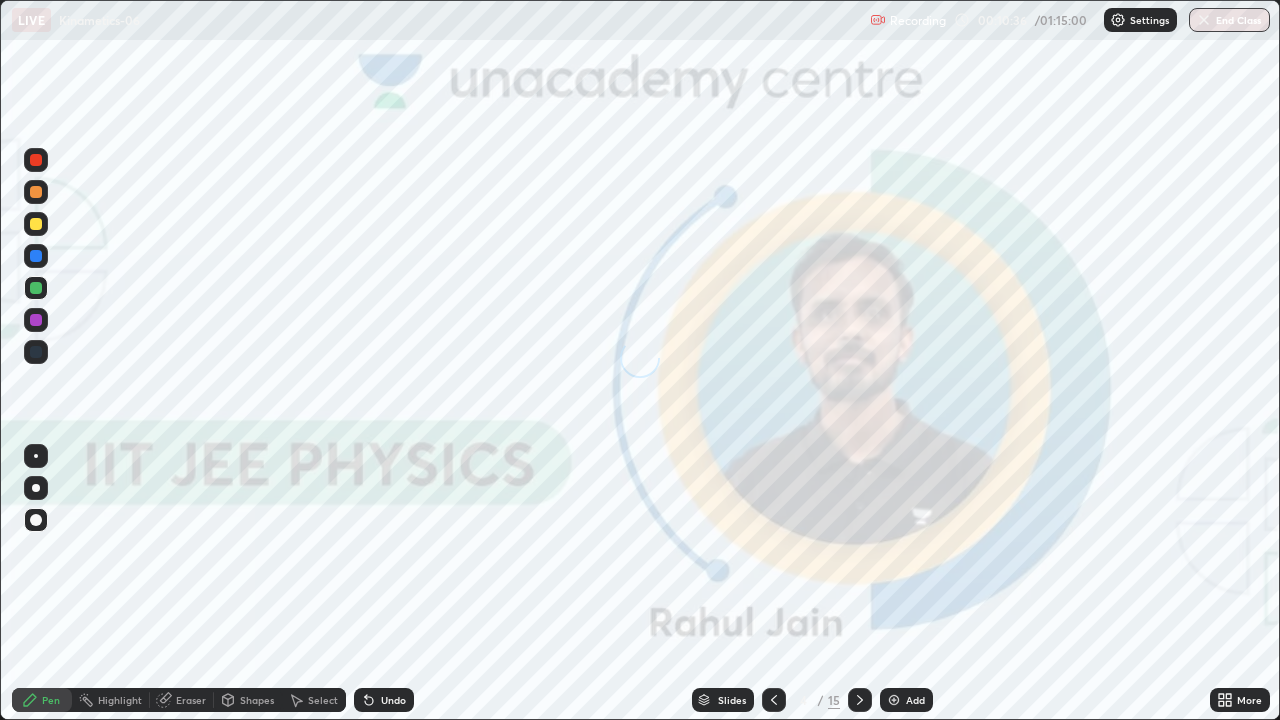 click on "Slides" at bounding box center (732, 700) 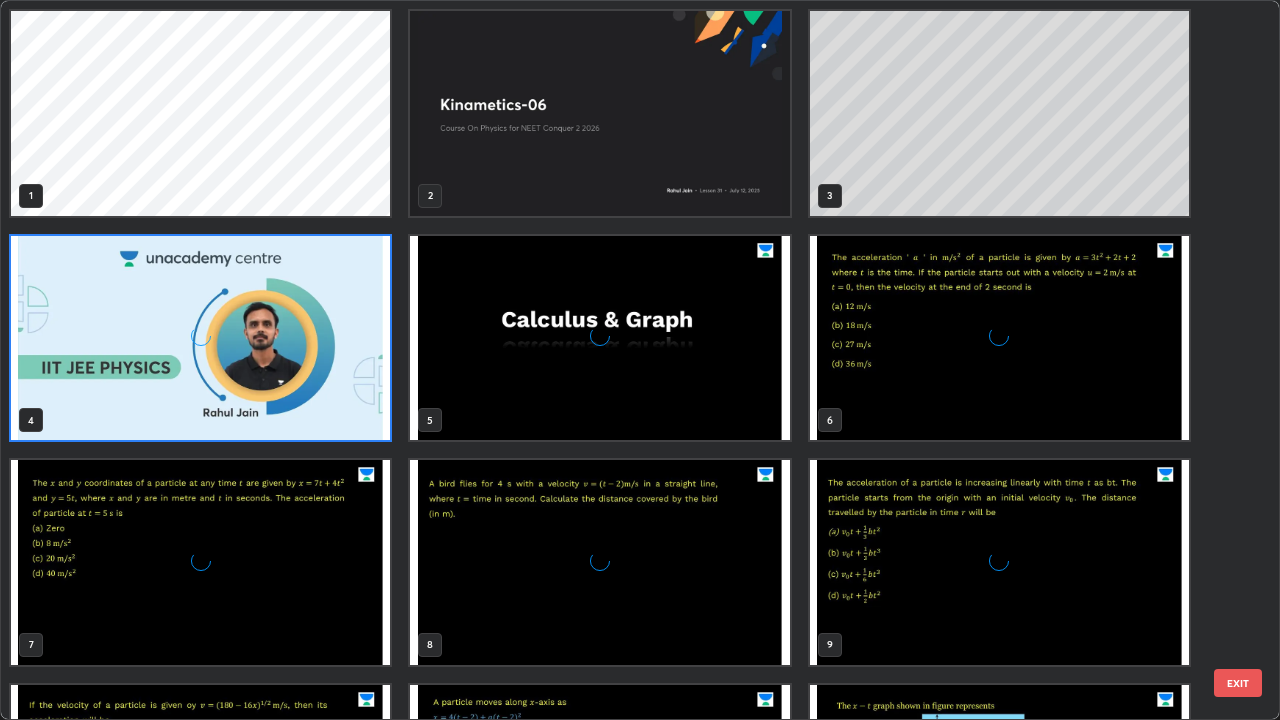 scroll, scrollTop: 7, scrollLeft: 11, axis: both 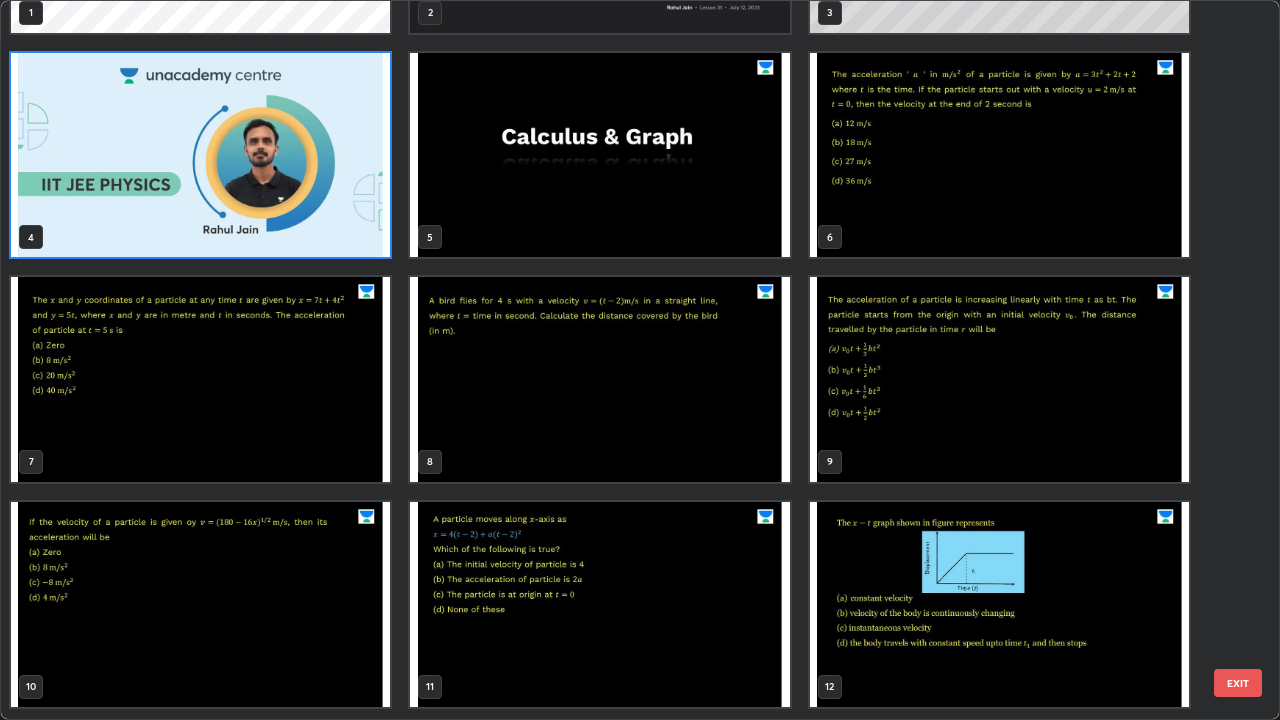 click at bounding box center [999, 155] 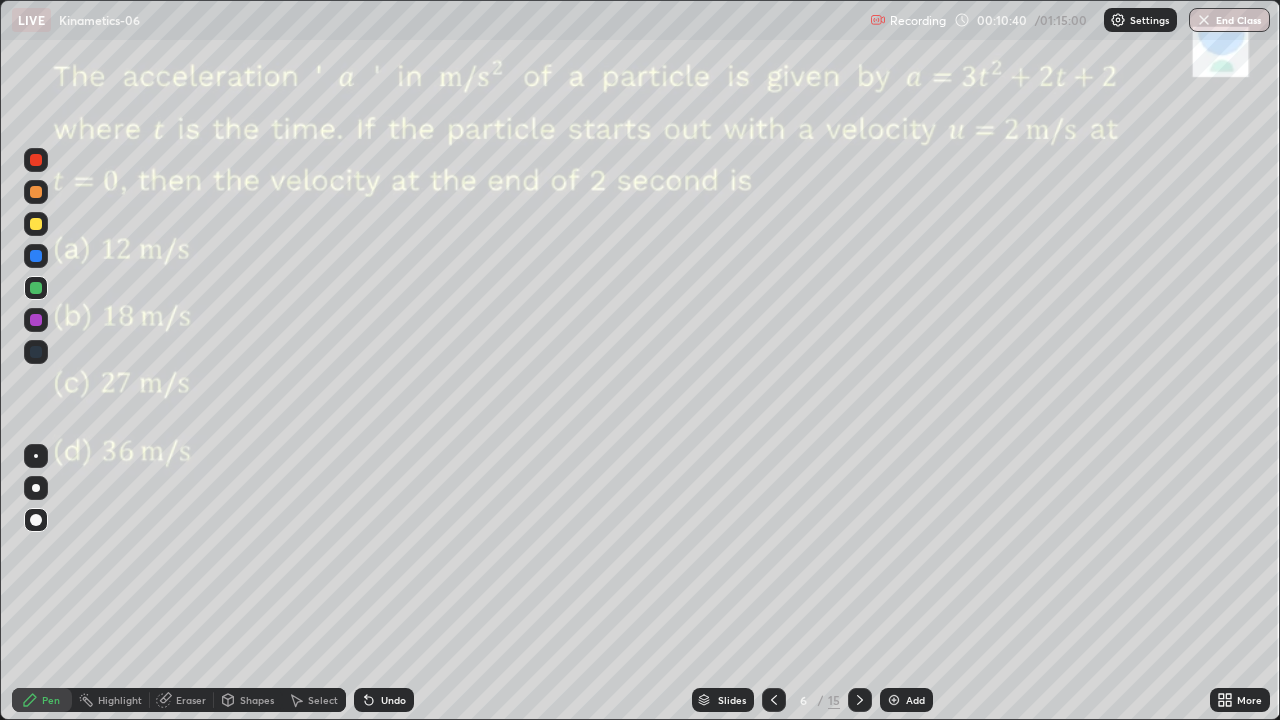 click at bounding box center (999, 155) 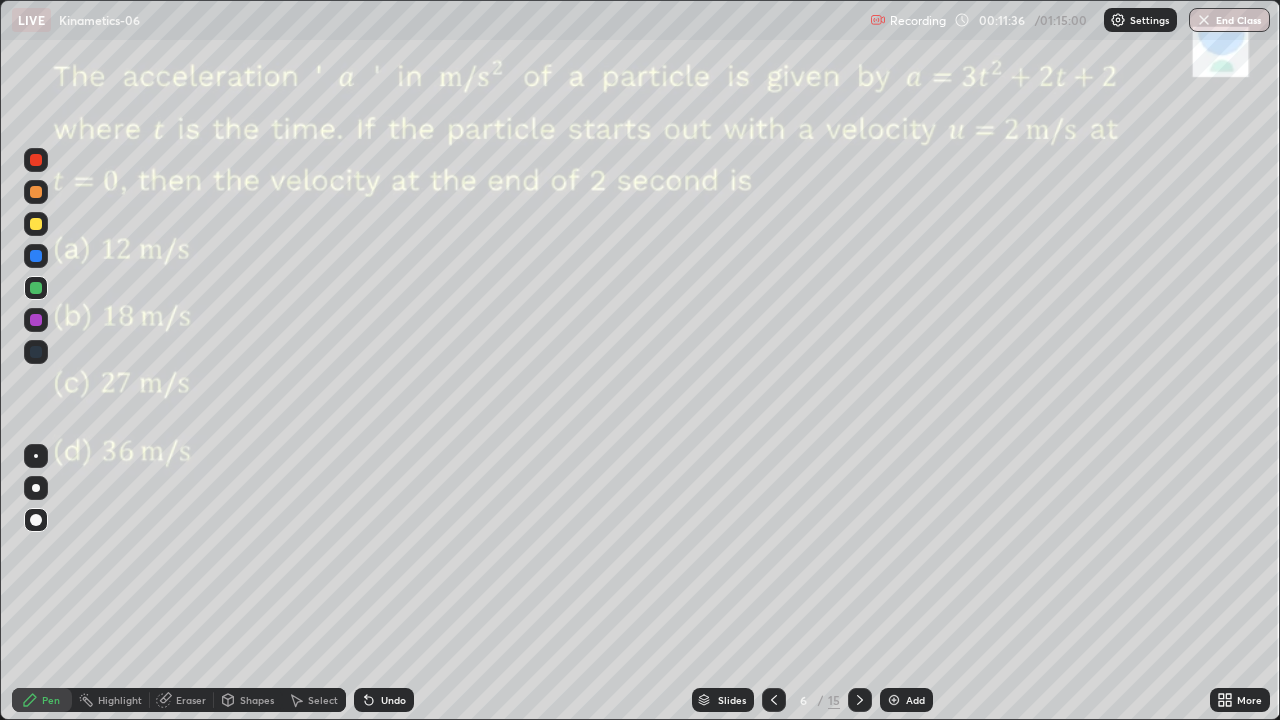 click 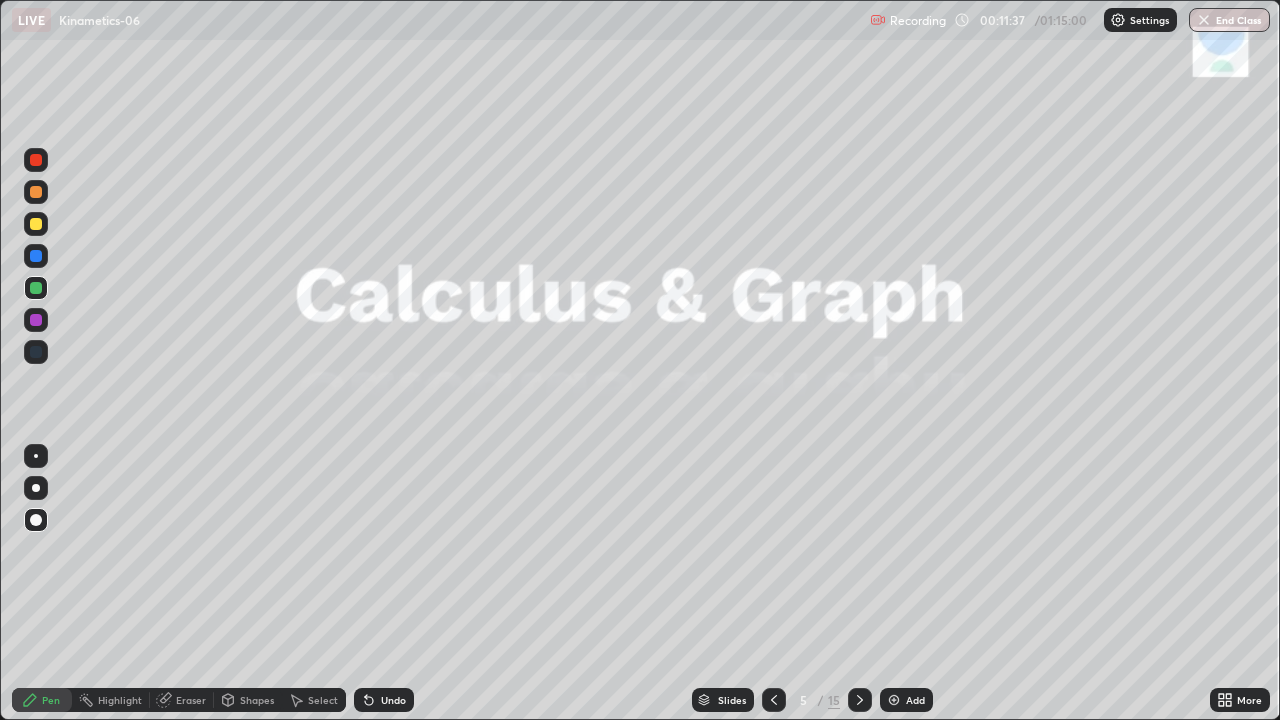 click at bounding box center [860, 700] 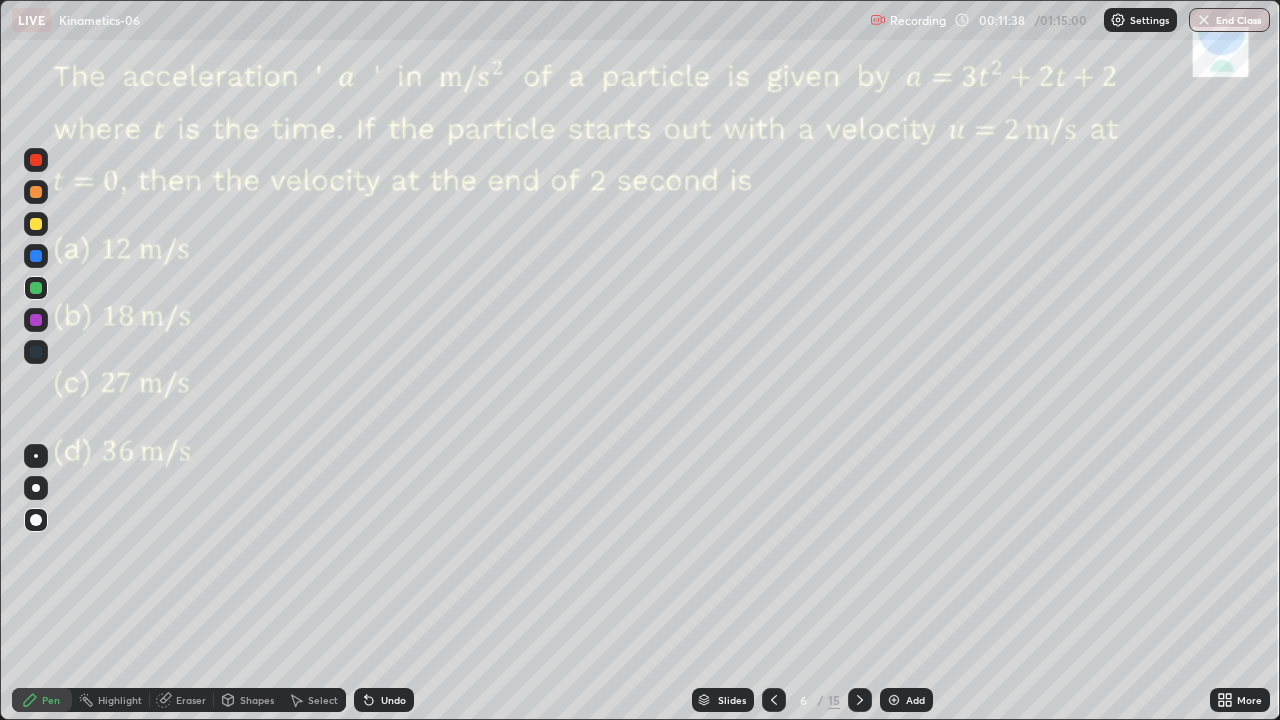 click on "Slides" at bounding box center [732, 700] 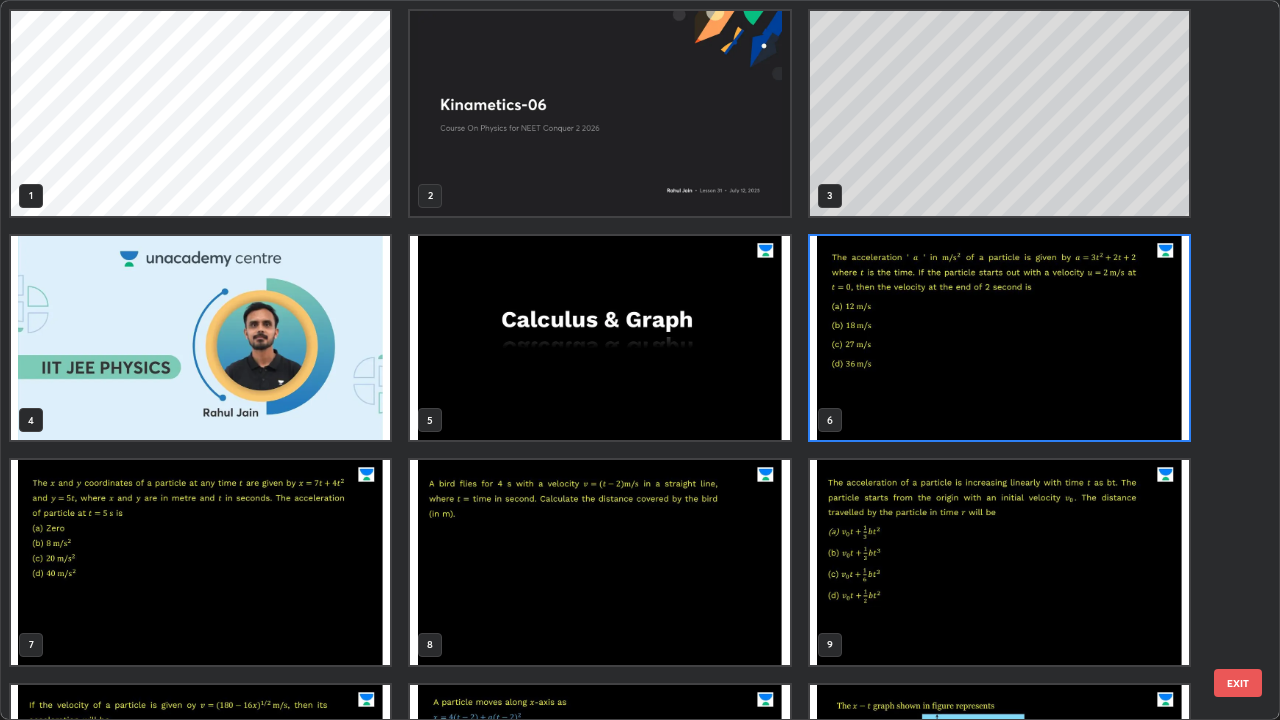 scroll, scrollTop: 7, scrollLeft: 11, axis: both 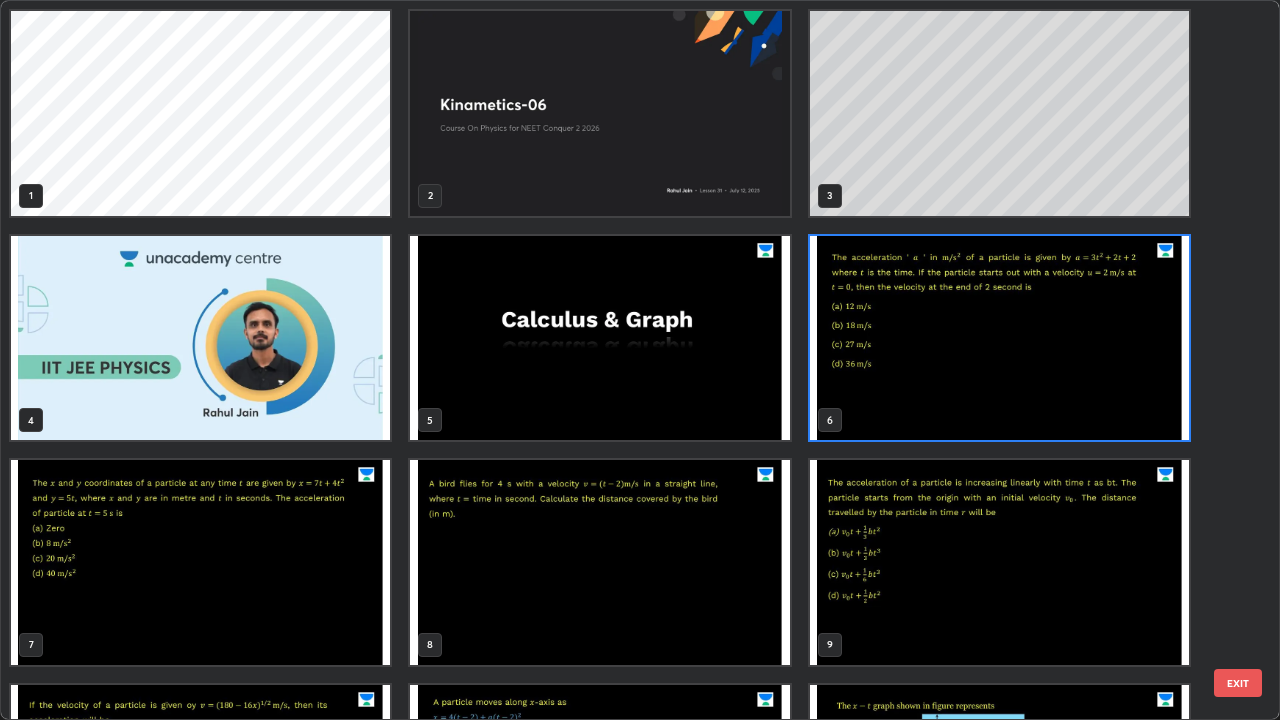 click at bounding box center (999, 338) 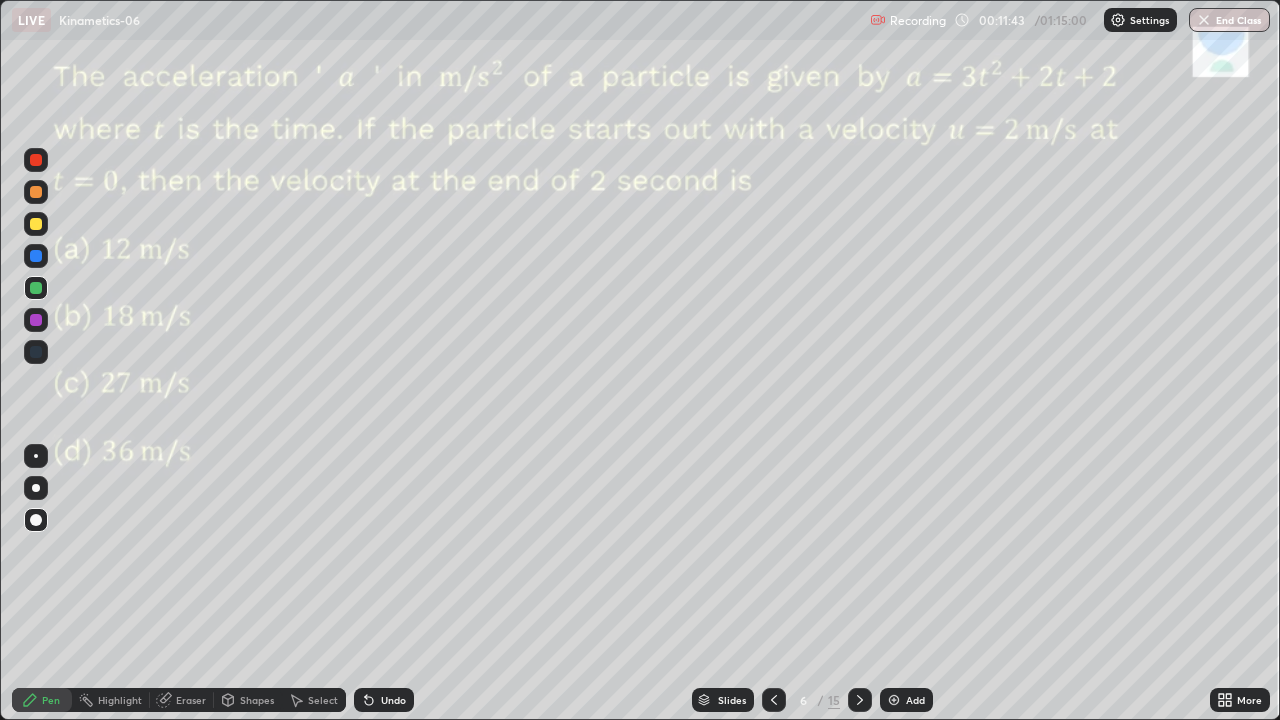 click at bounding box center [999, 338] 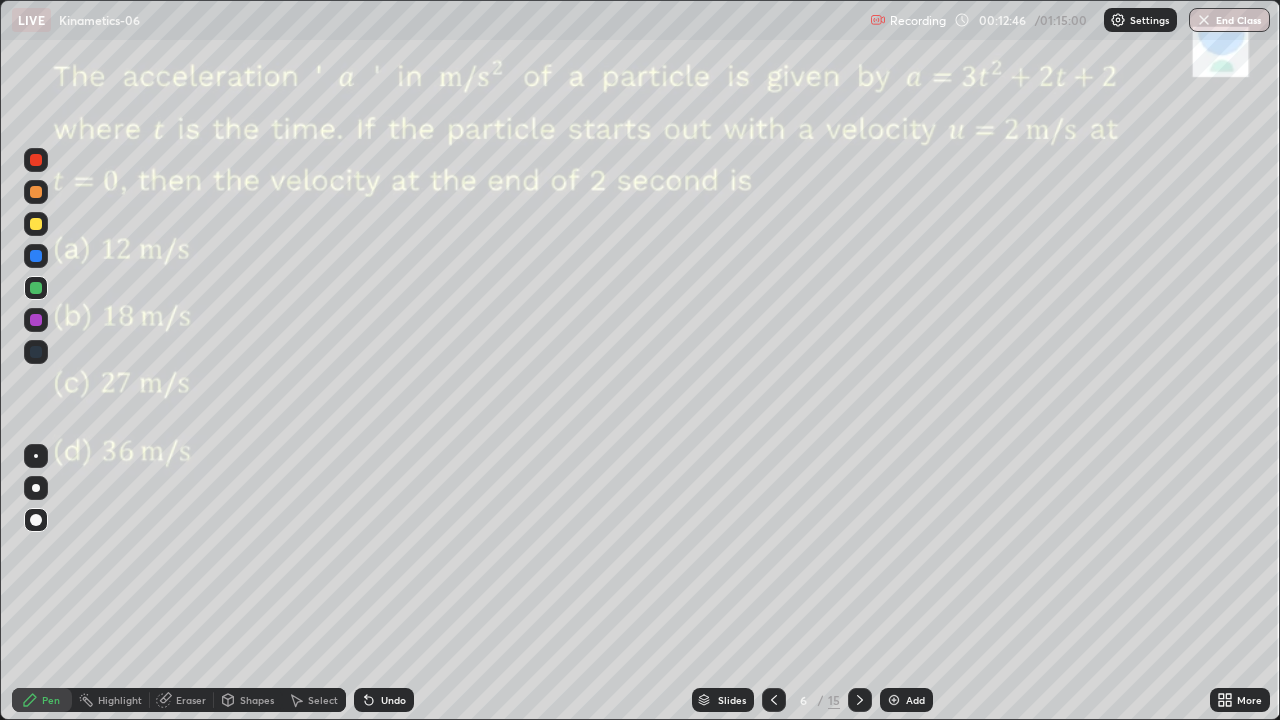 click at bounding box center [36, 160] 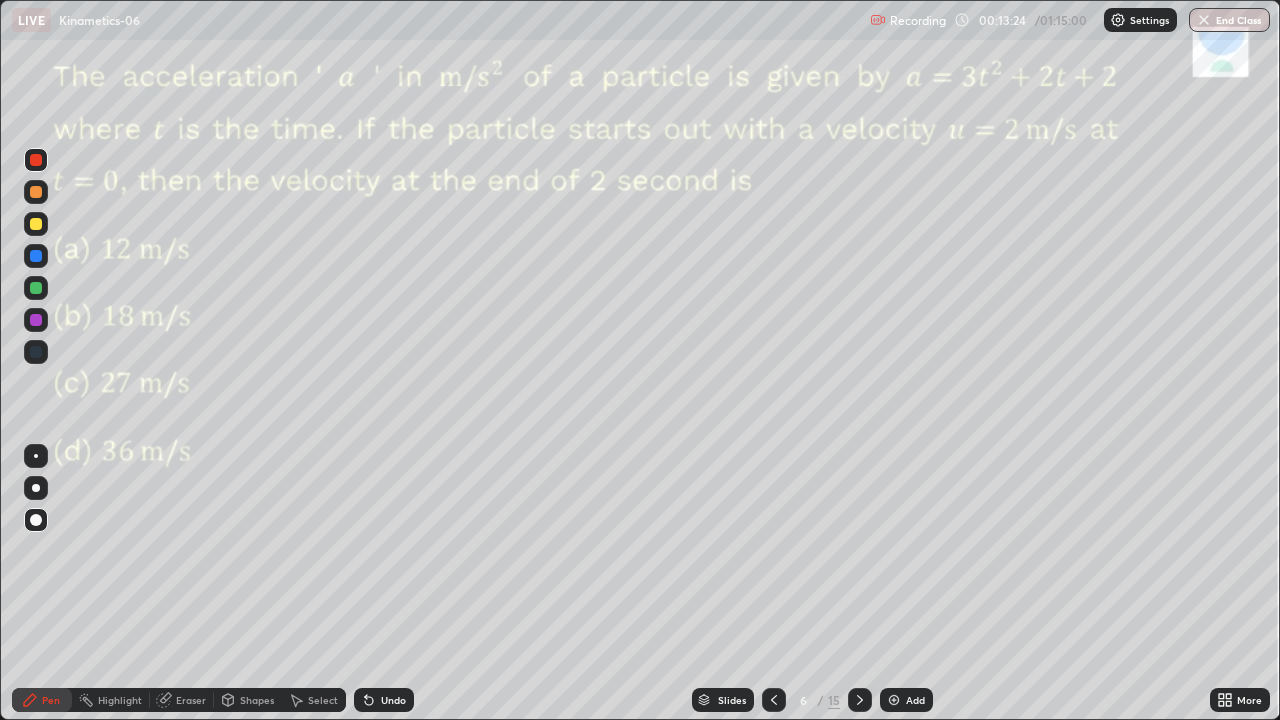 click at bounding box center (36, 488) 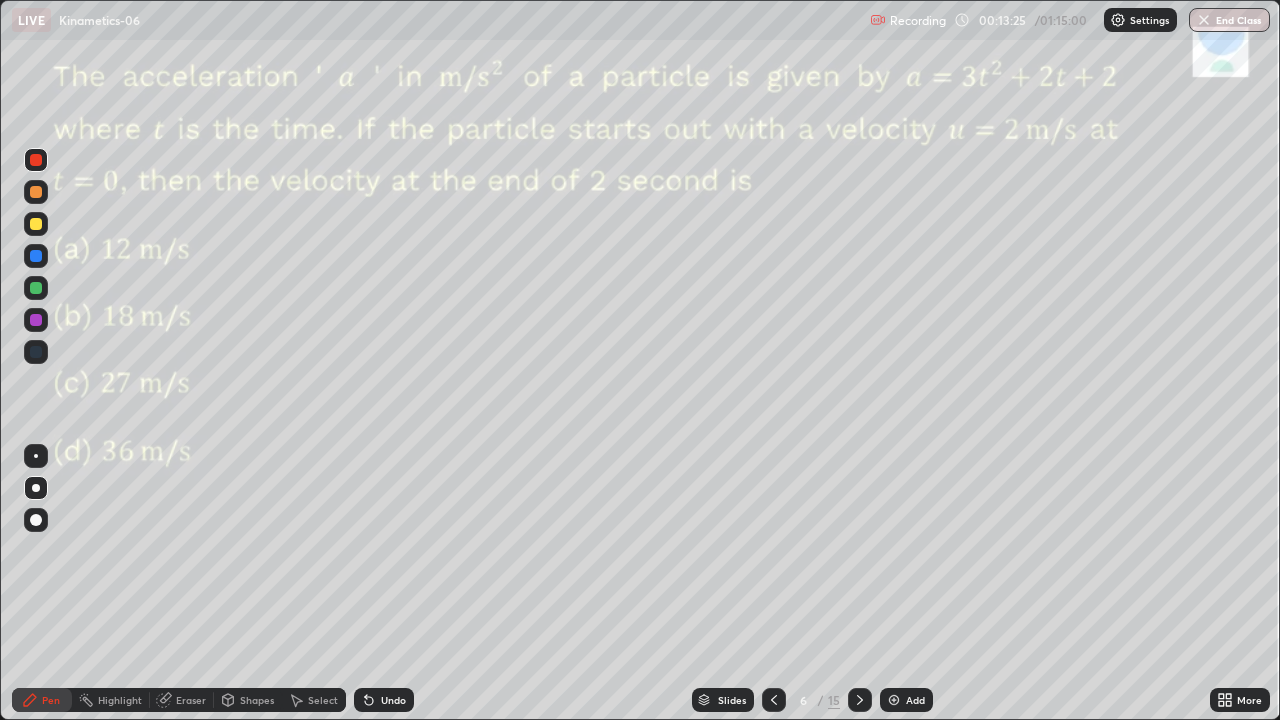 click at bounding box center [36, 224] 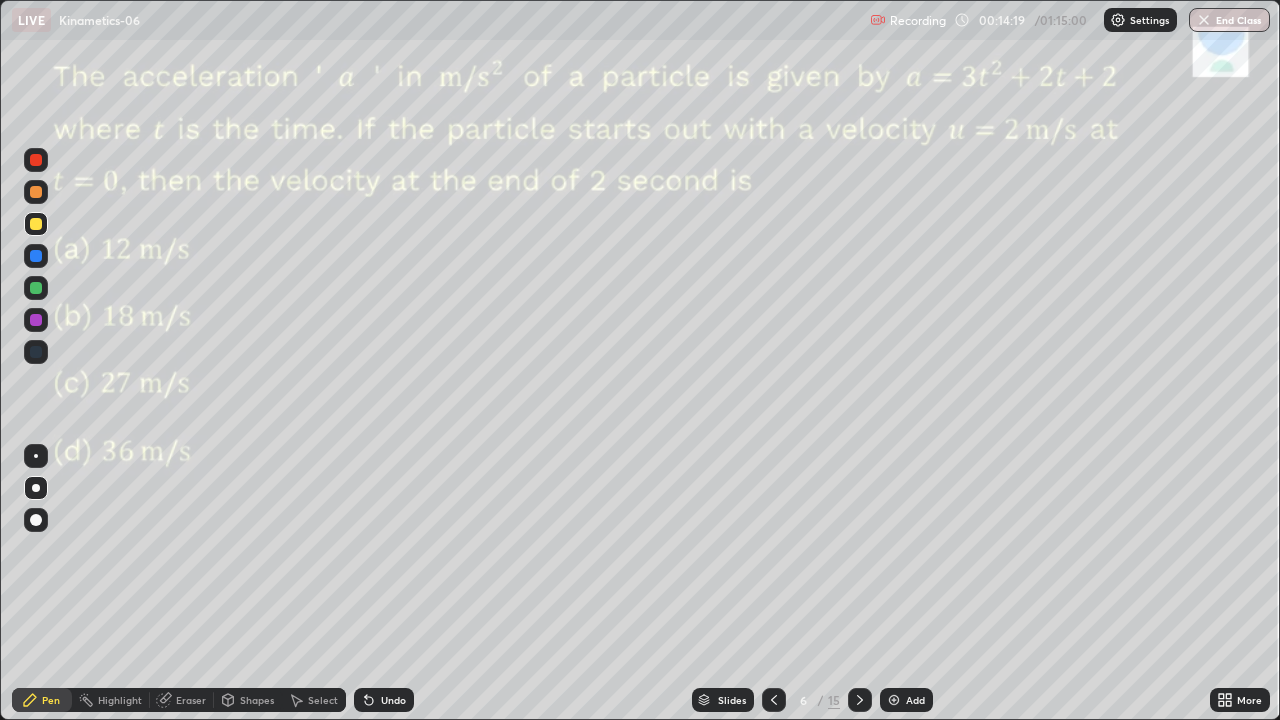 click at bounding box center [36, 320] 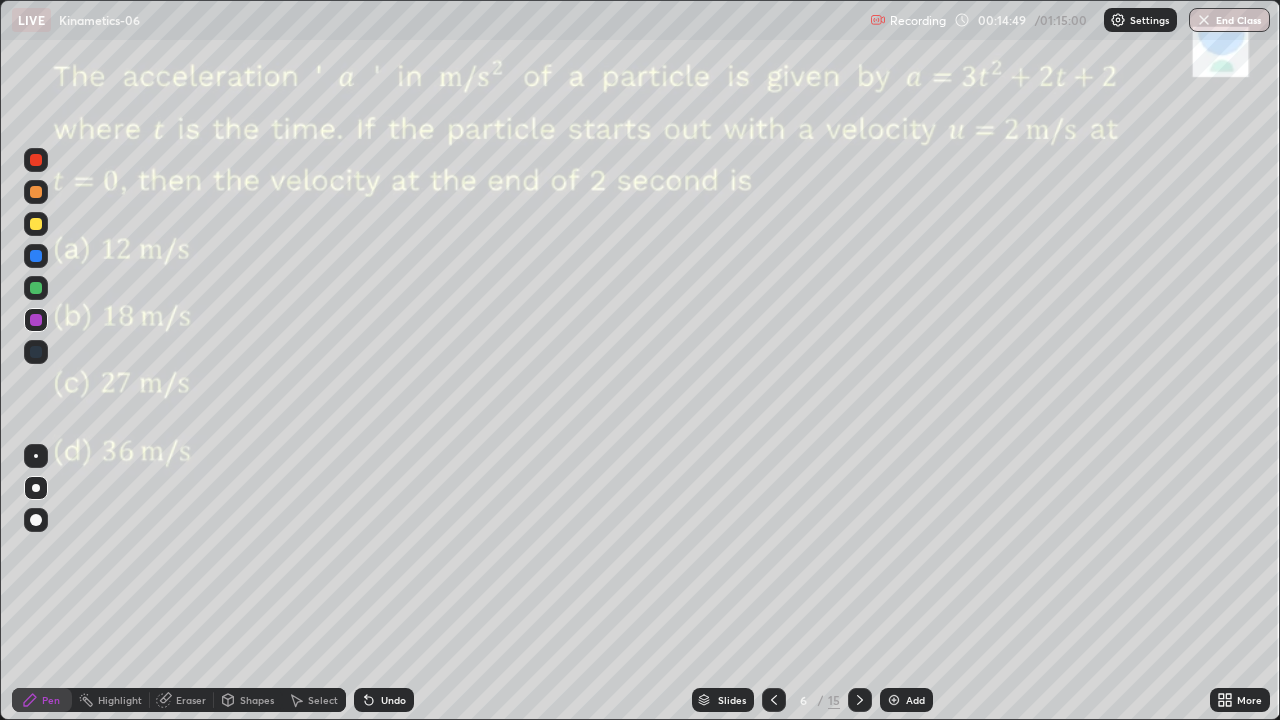 click at bounding box center [36, 288] 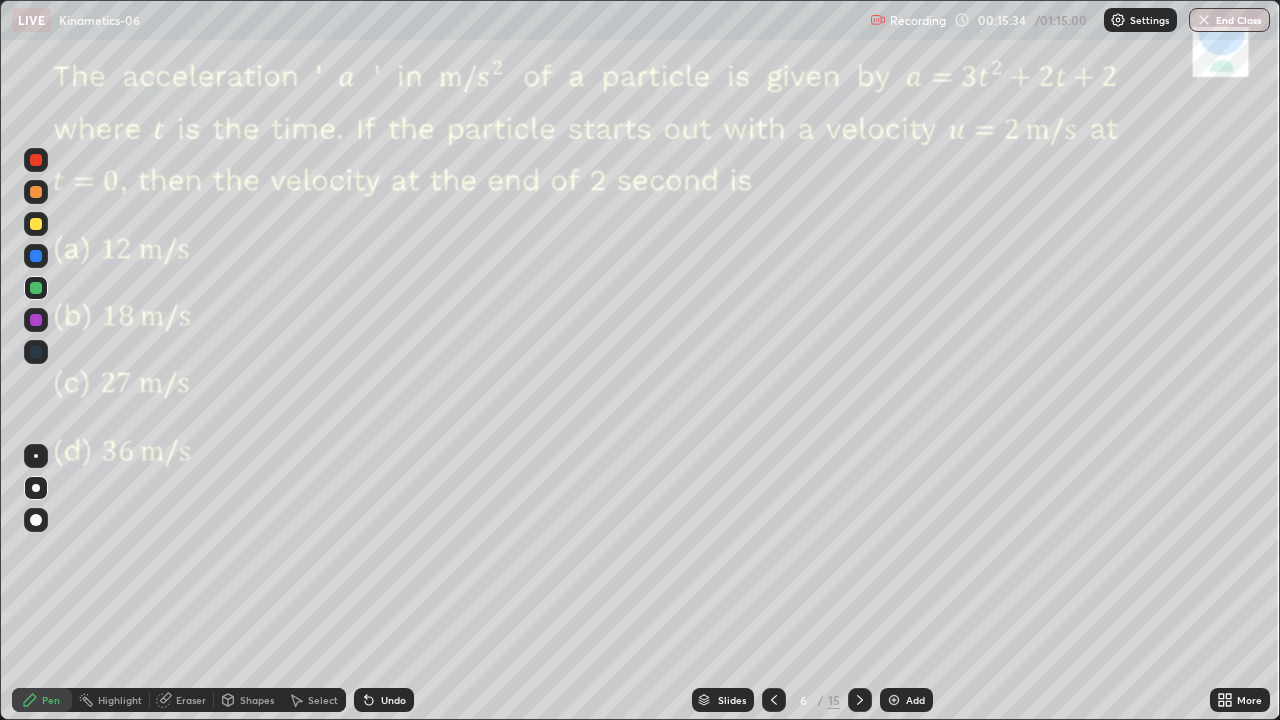 click at bounding box center (36, 256) 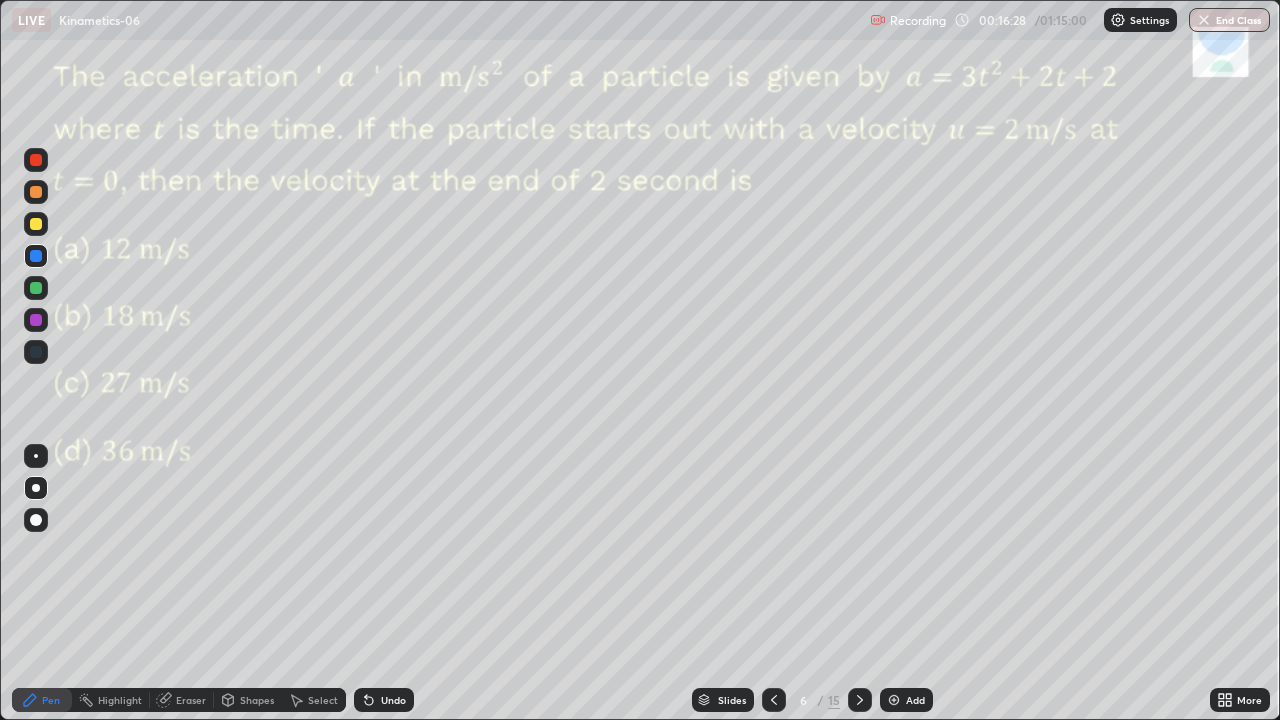 click at bounding box center (36, 160) 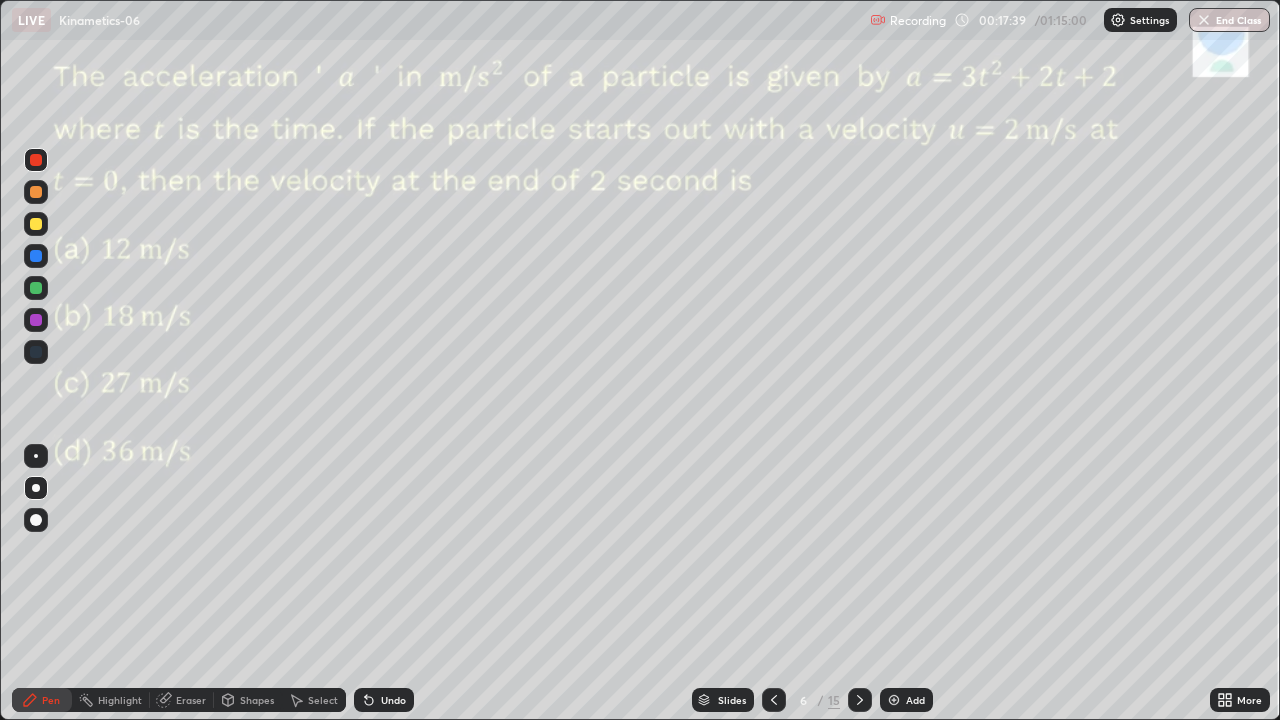 click 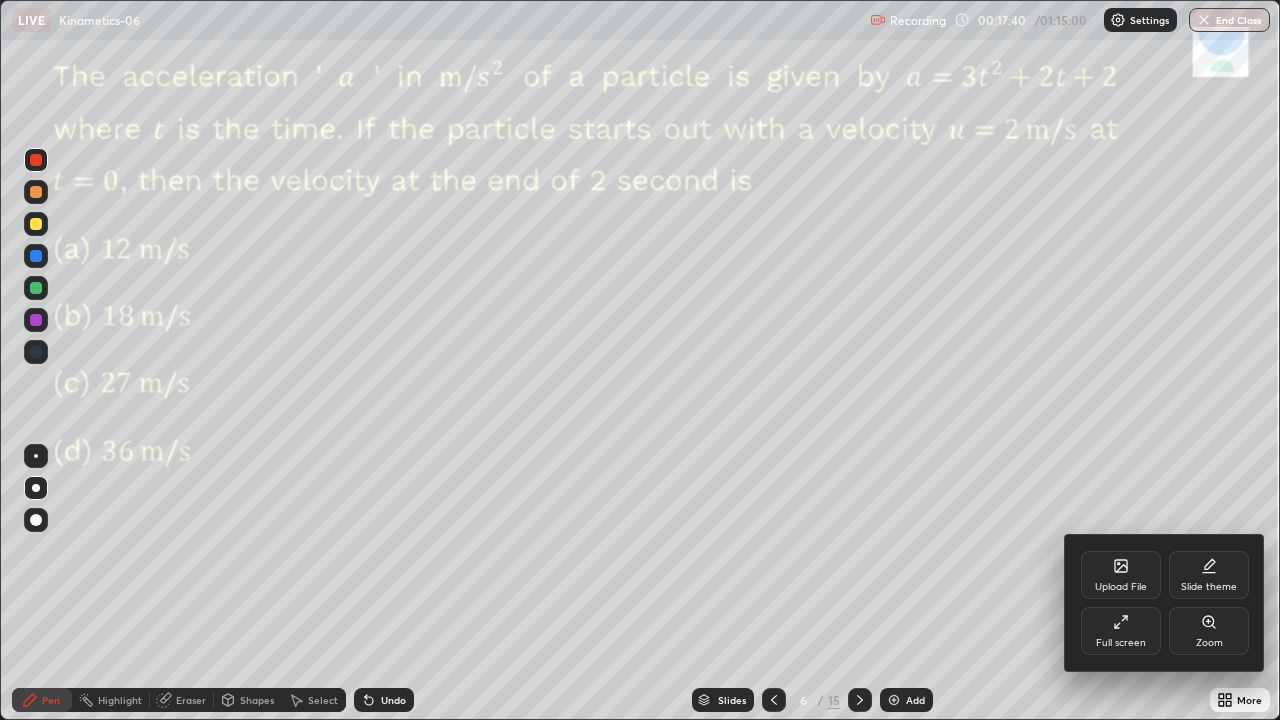 click 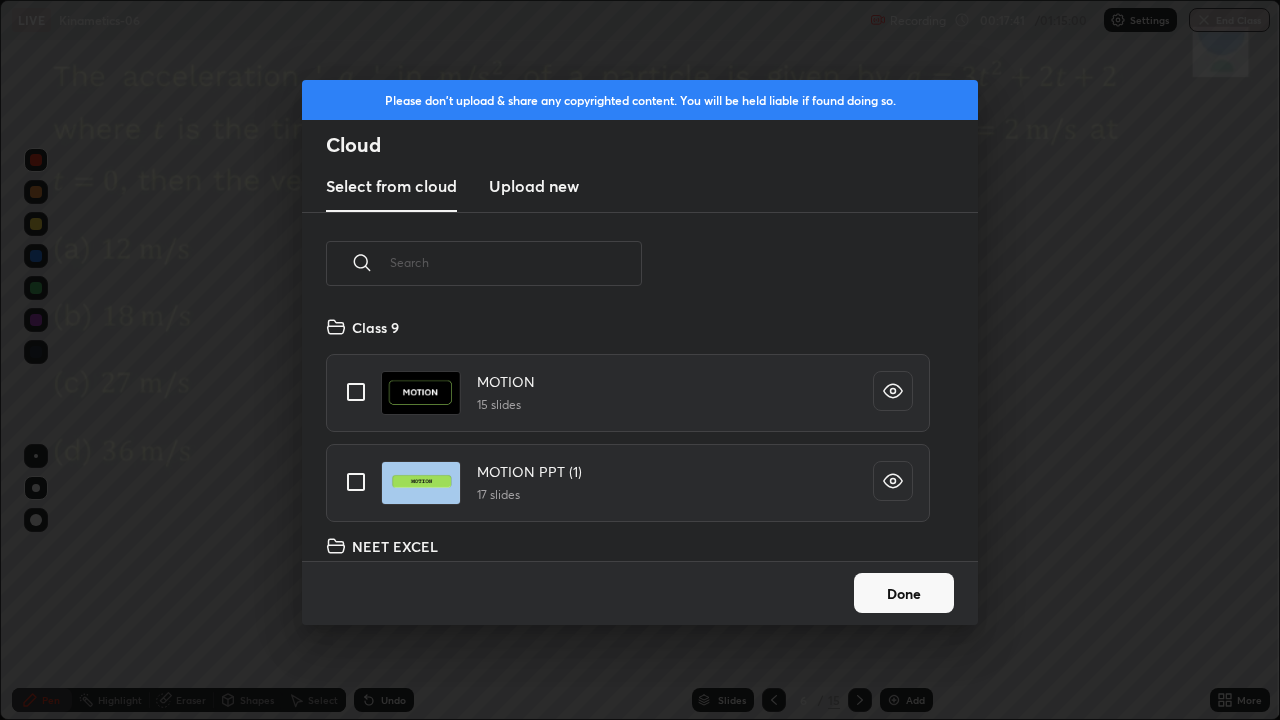 scroll, scrollTop: 7, scrollLeft: 11, axis: both 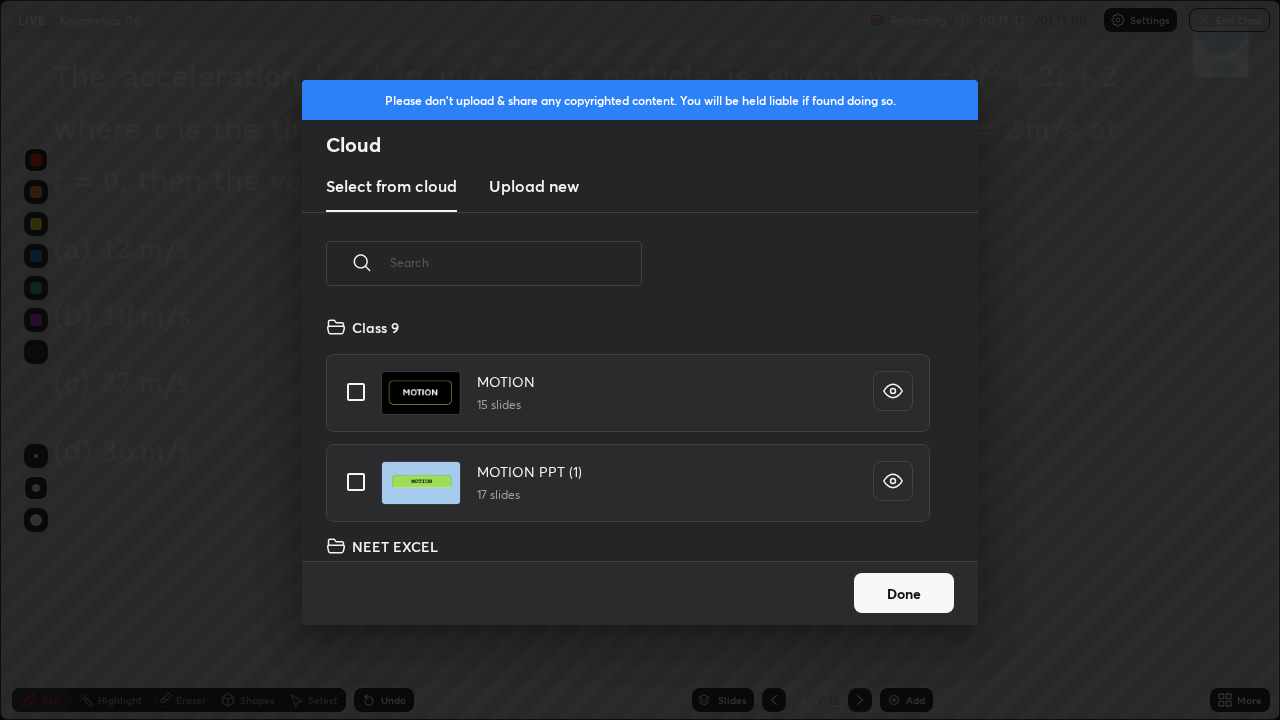 click at bounding box center (516, 262) 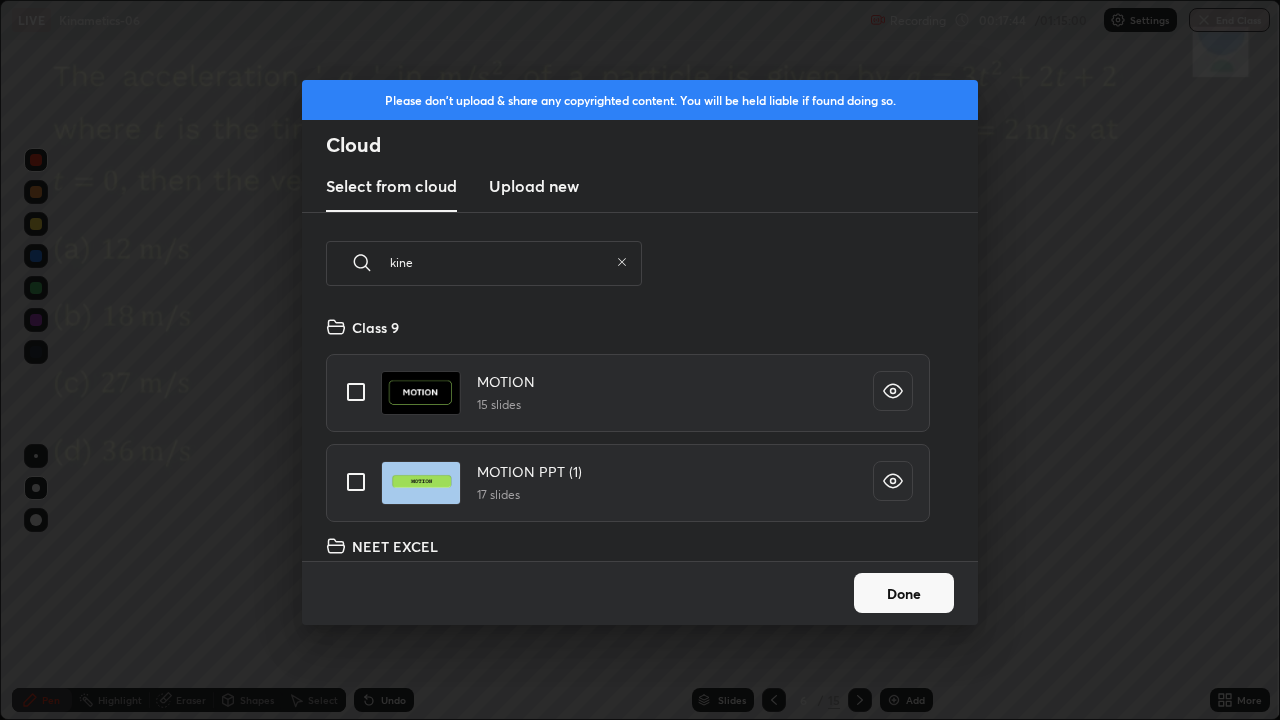 scroll, scrollTop: 57, scrollLeft: 0, axis: vertical 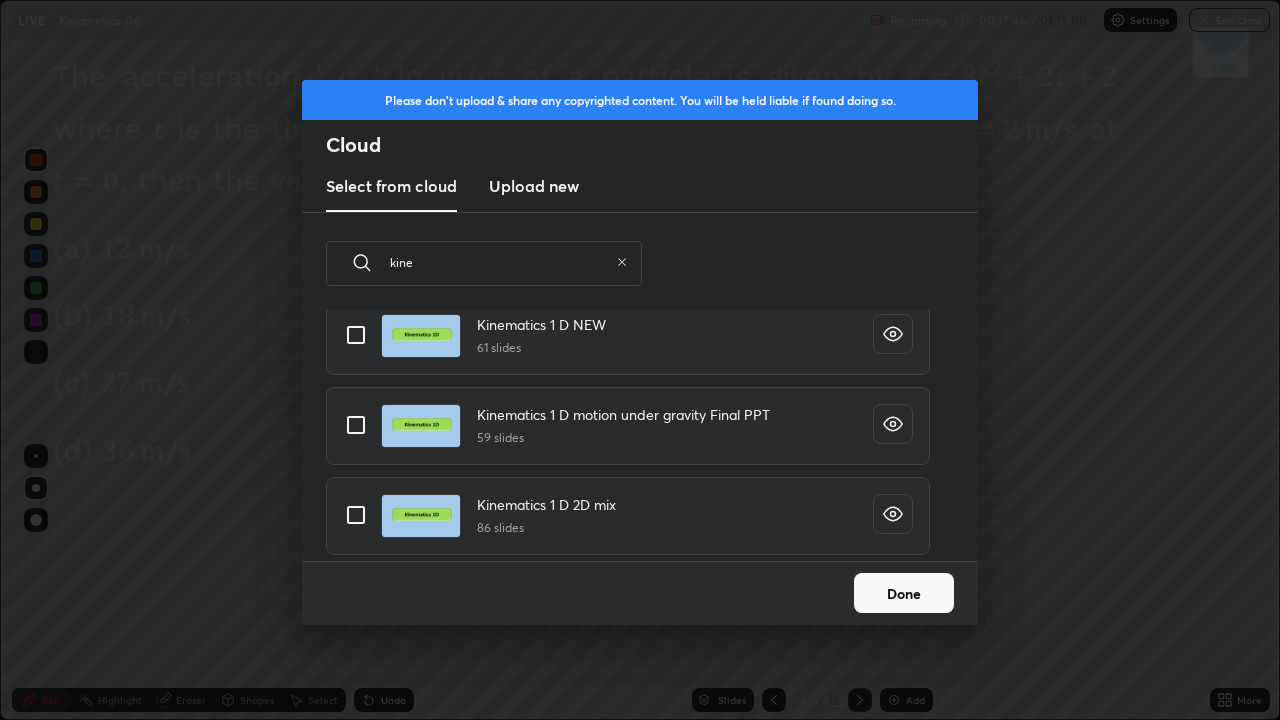 type on "kine" 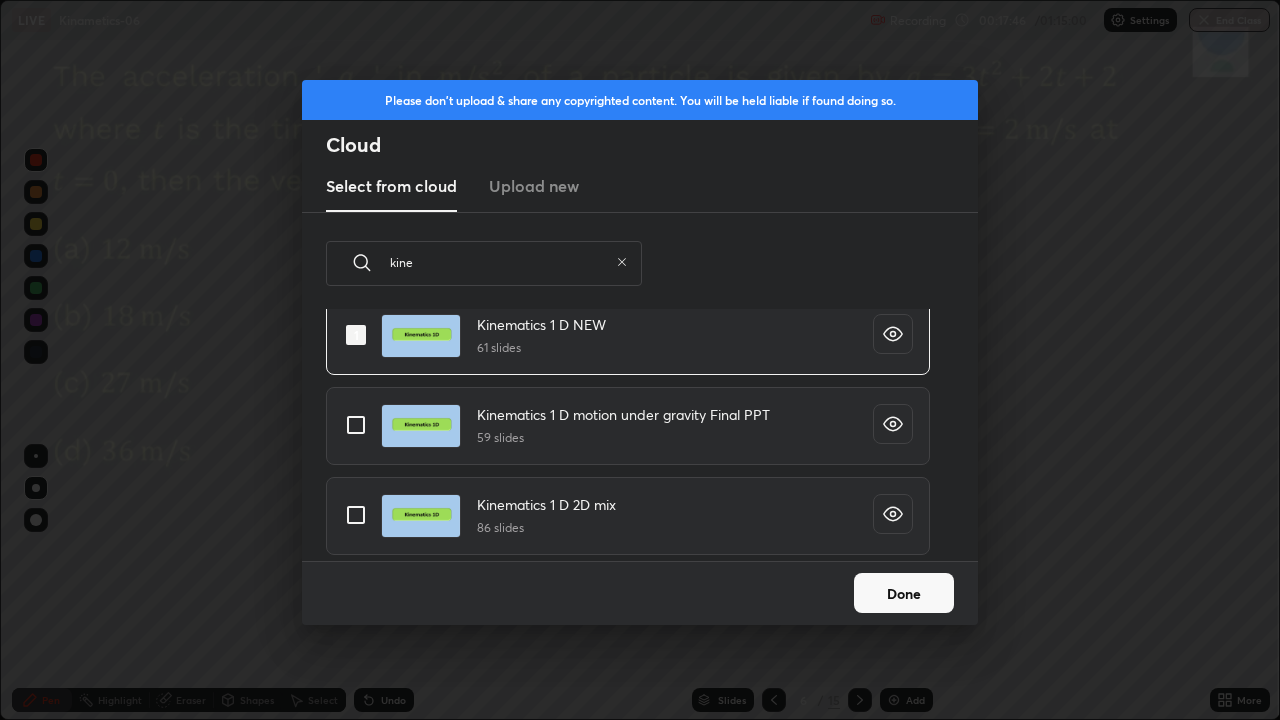 click on "Done" at bounding box center (904, 593) 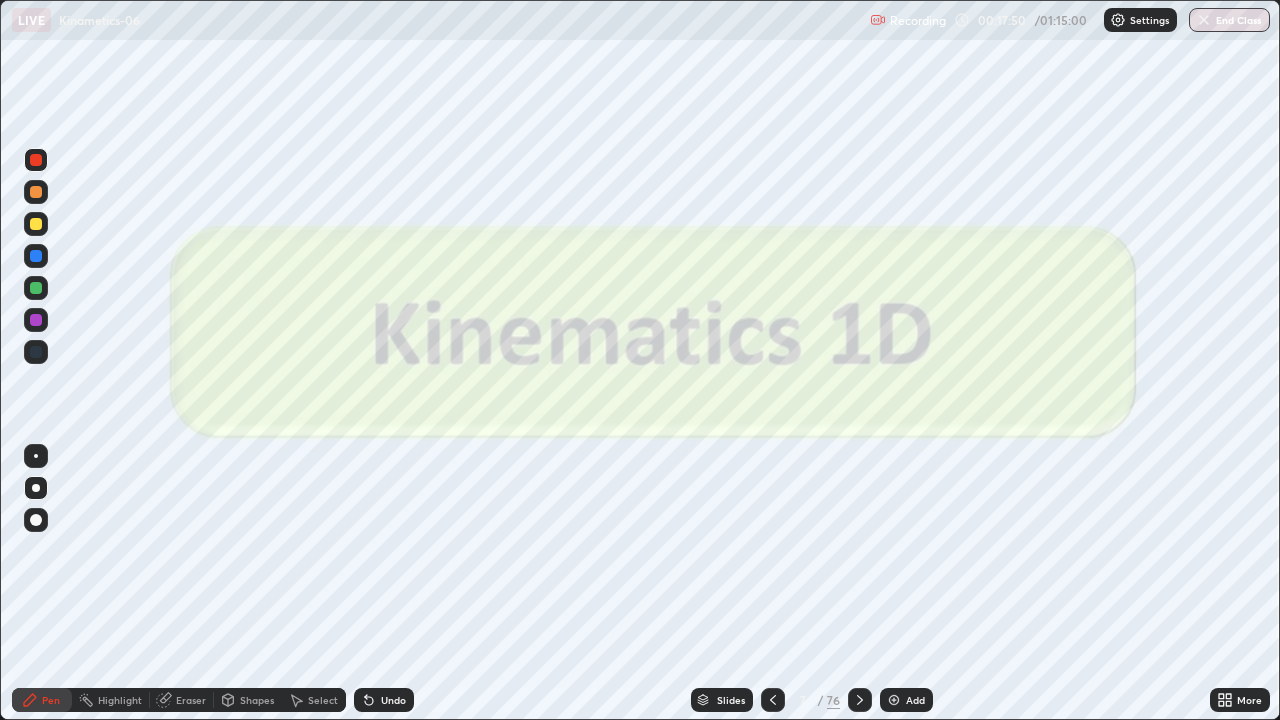 click on "Slides" at bounding box center (731, 700) 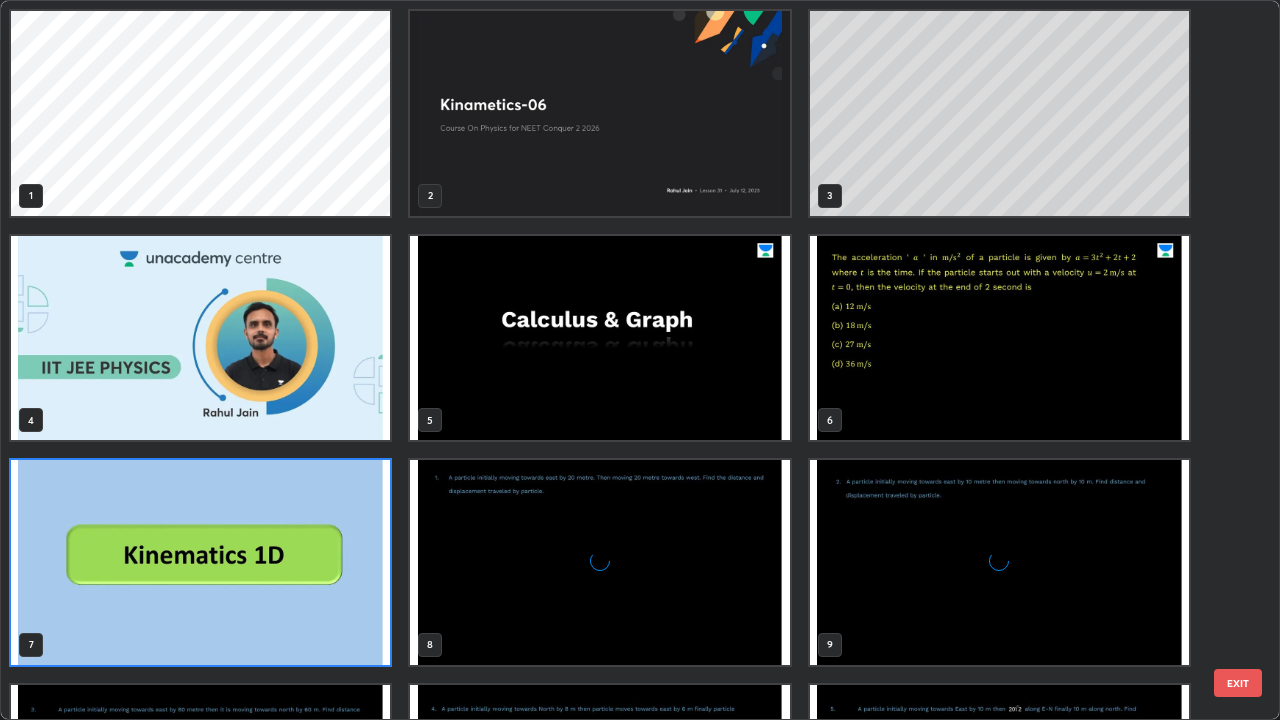 scroll, scrollTop: 7, scrollLeft: 11, axis: both 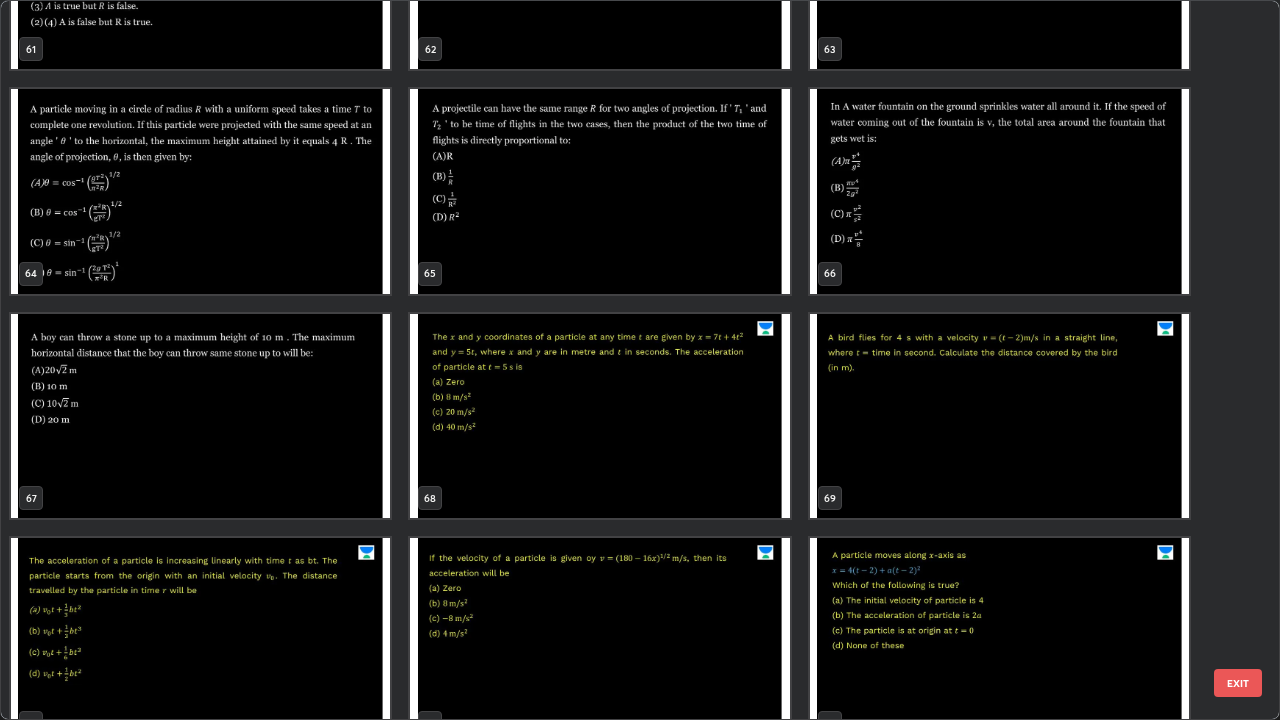 click at bounding box center (599, 416) 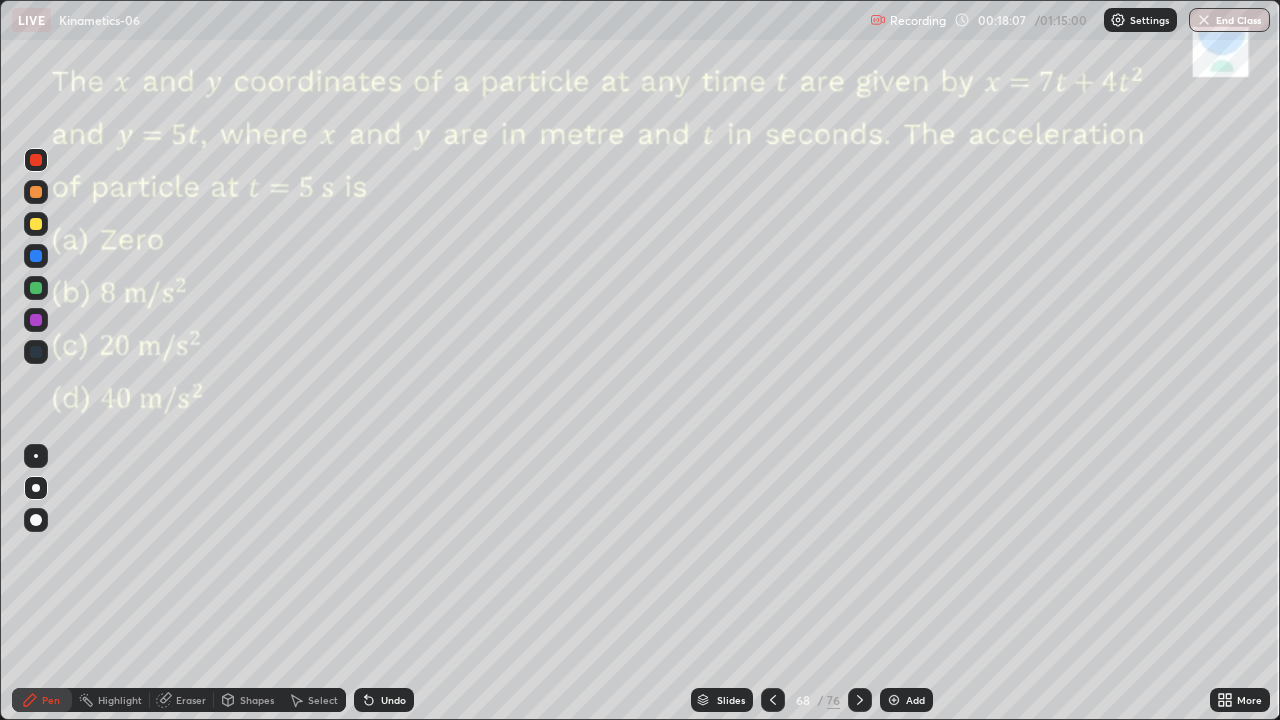 click at bounding box center (599, 416) 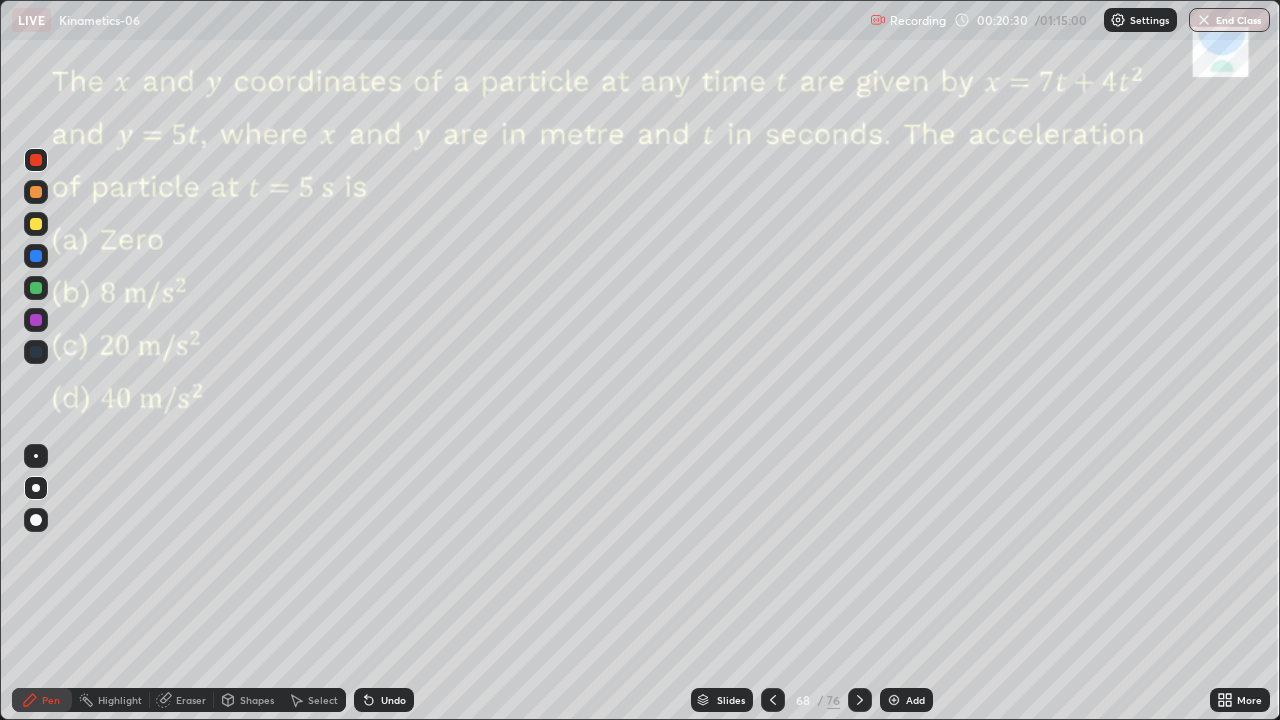 click at bounding box center [36, 160] 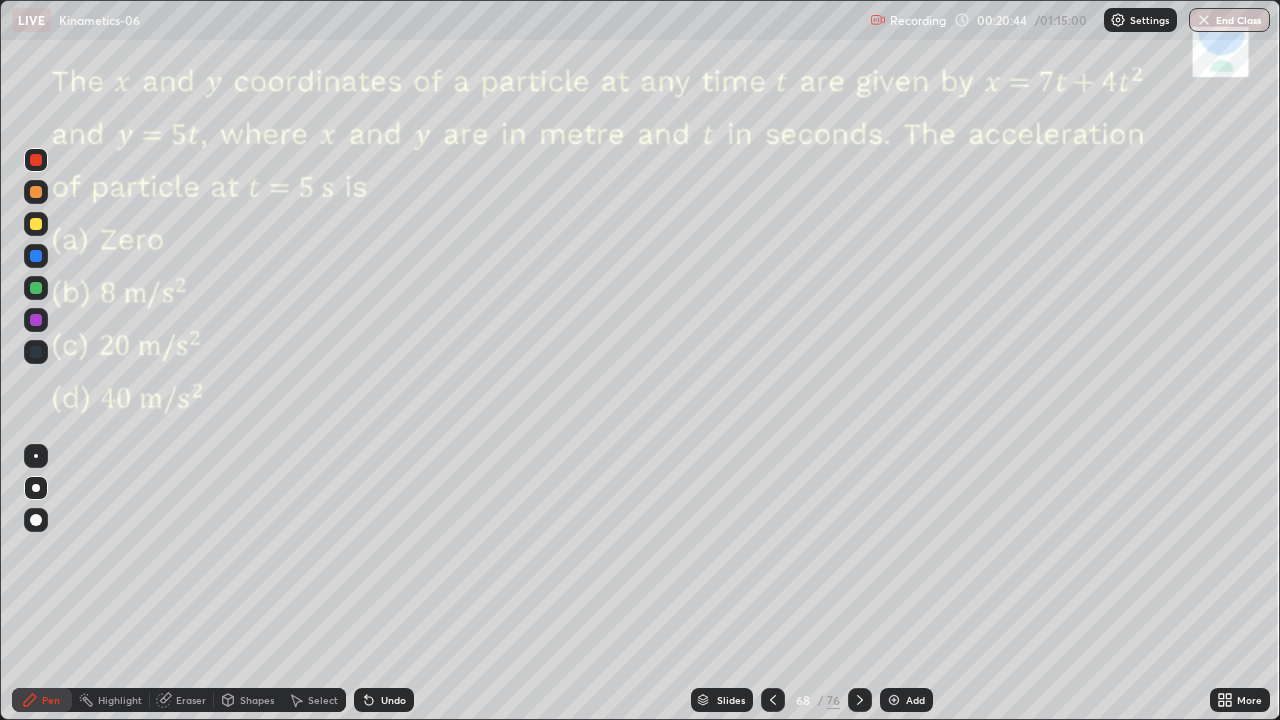 click at bounding box center (36, 288) 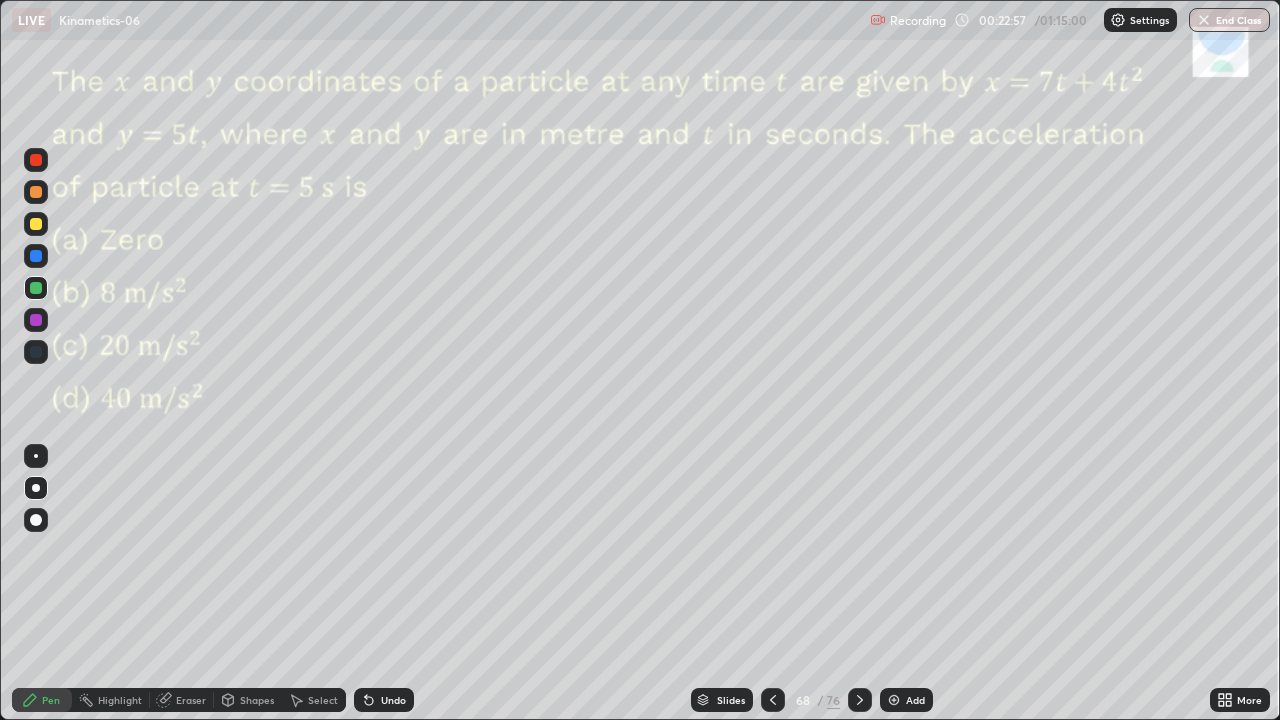 click on "Slides" at bounding box center [731, 700] 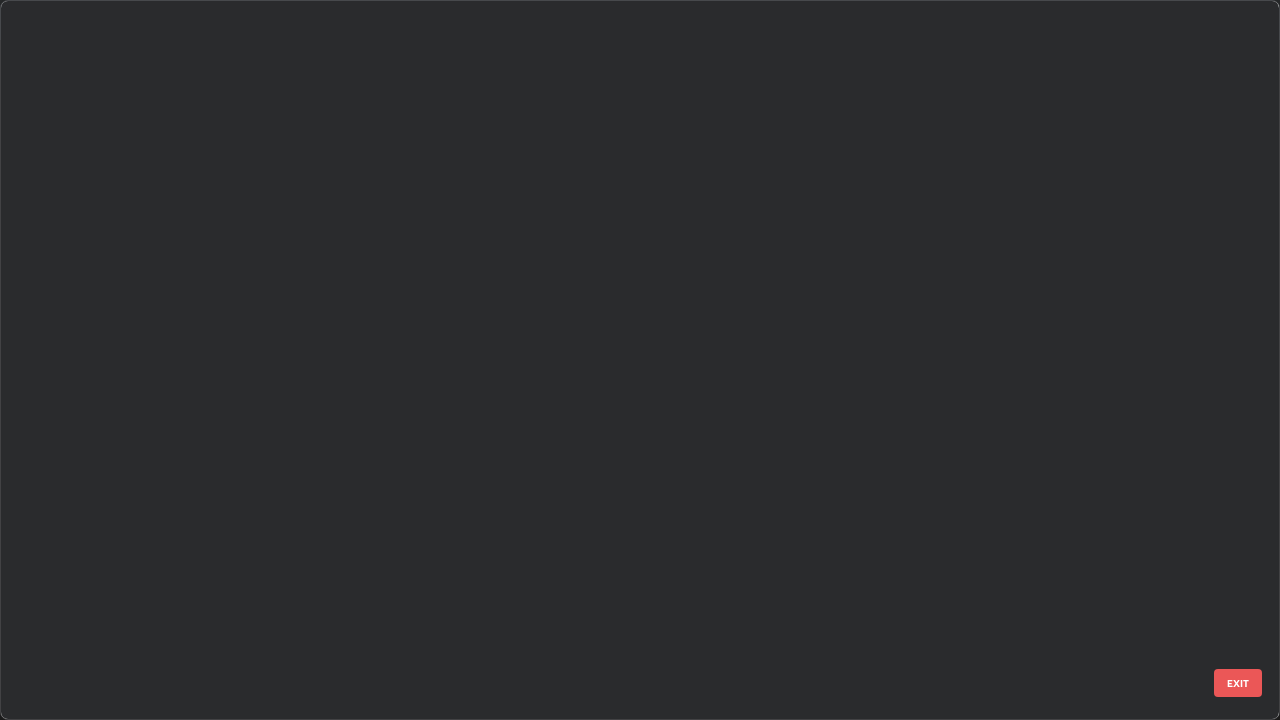 scroll, scrollTop: 4448, scrollLeft: 0, axis: vertical 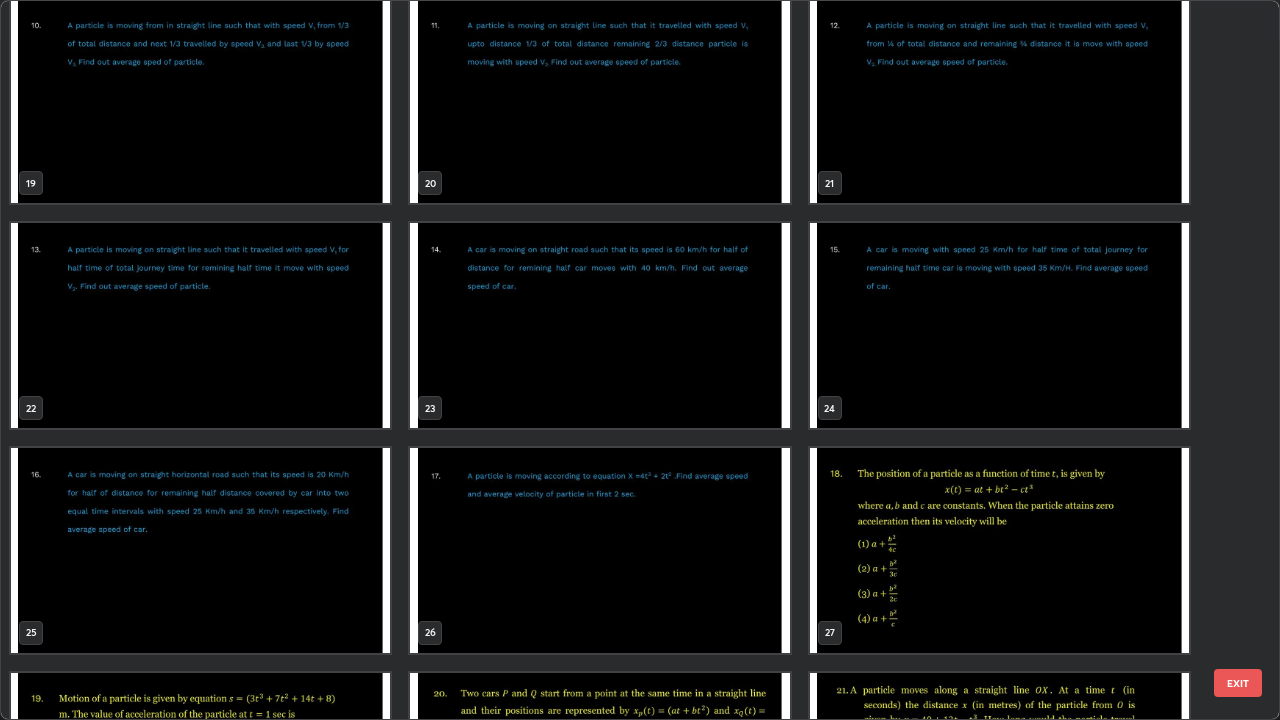 click at bounding box center [999, 550] 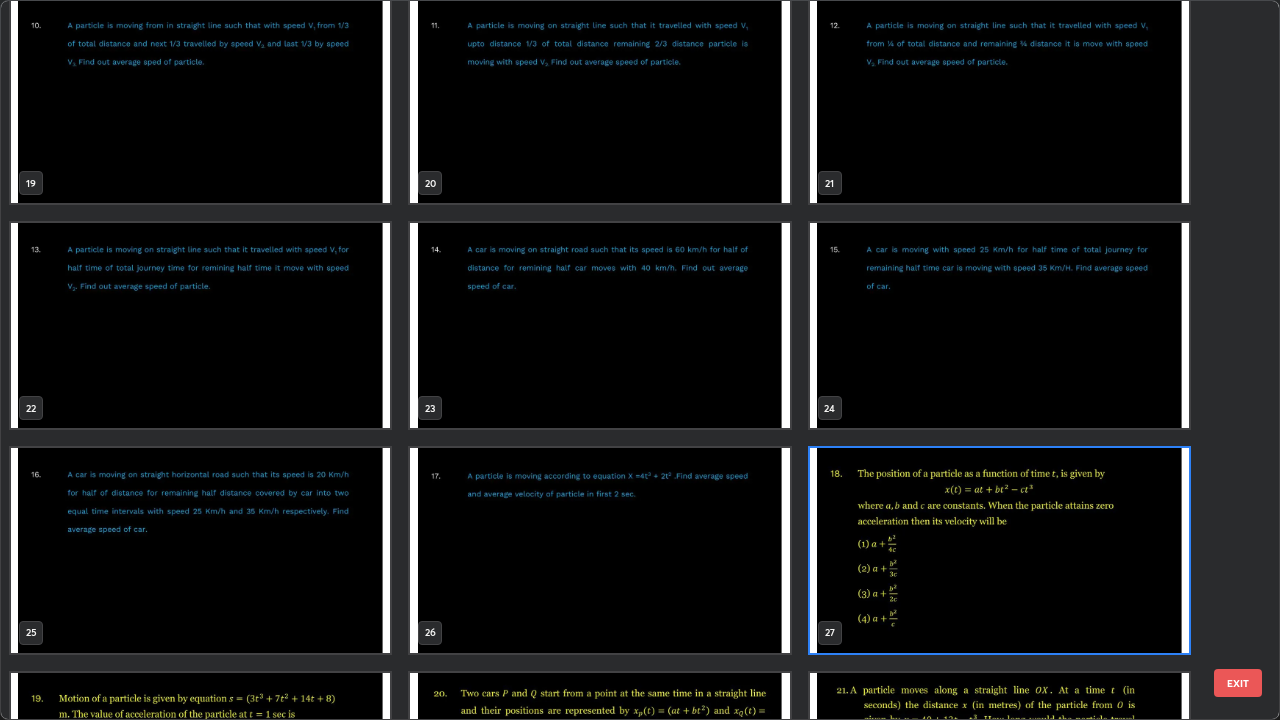 click at bounding box center (999, 550) 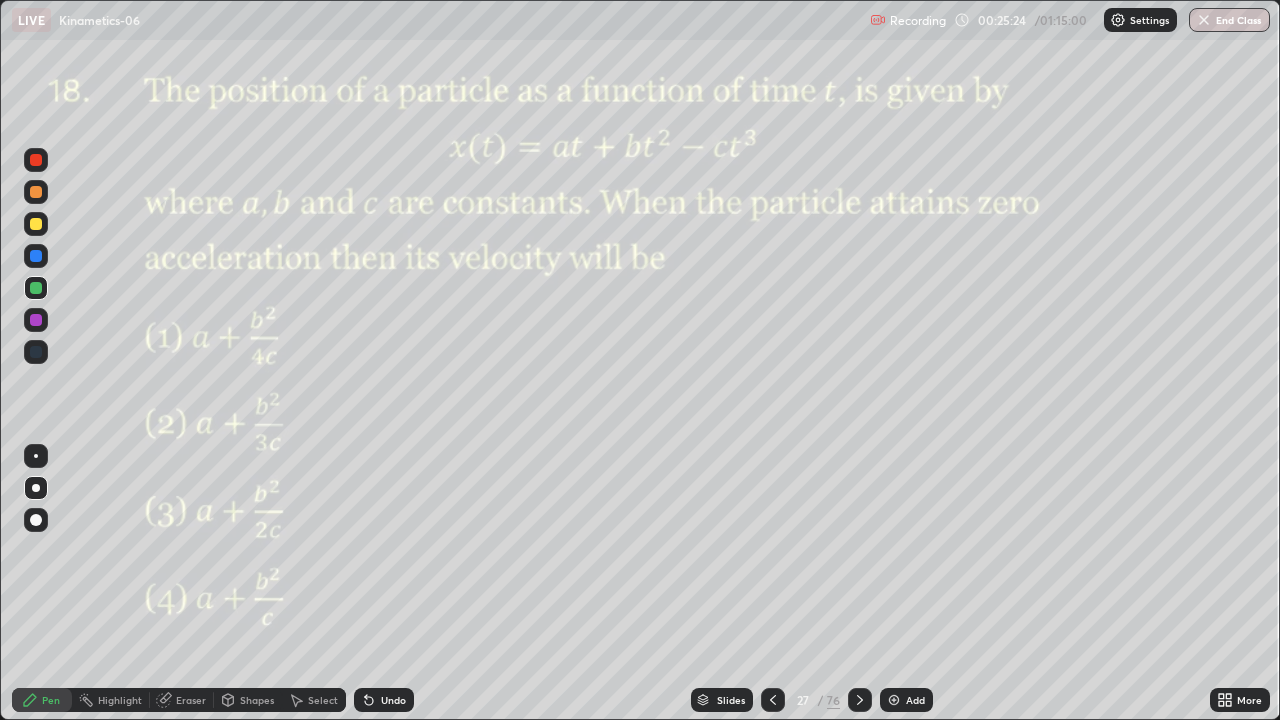 click at bounding box center (36, 160) 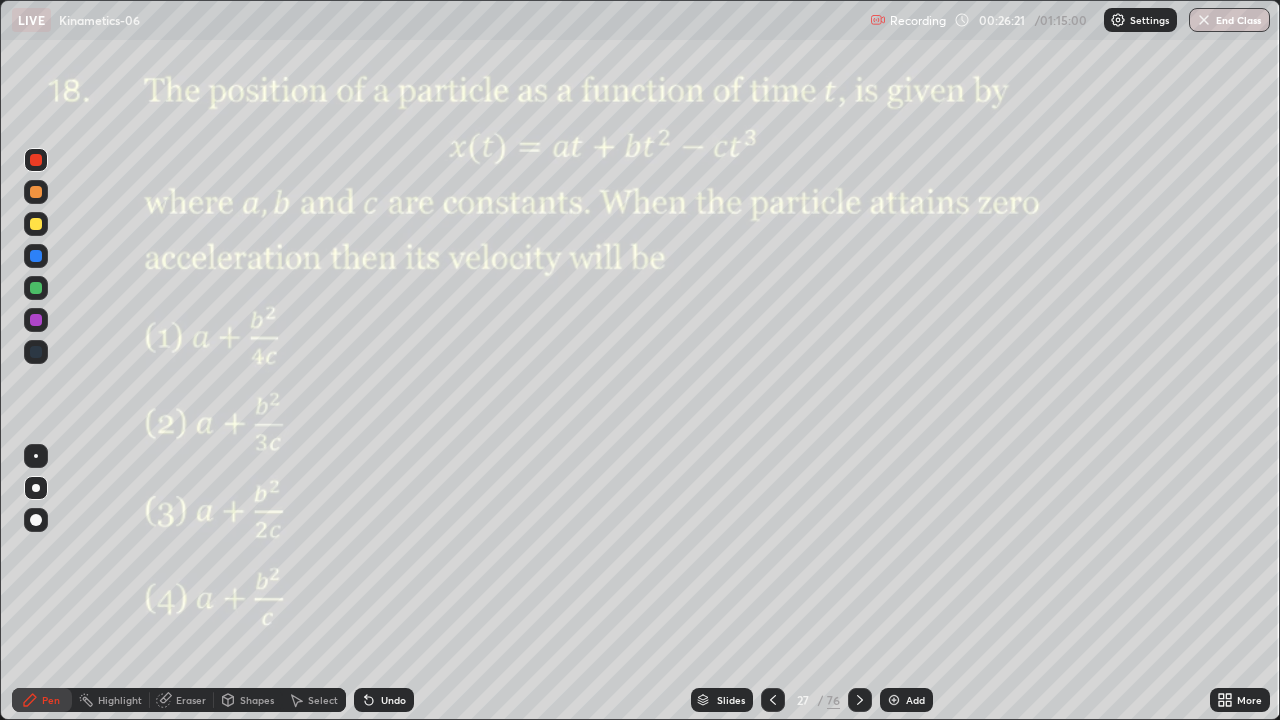 click at bounding box center (36, 288) 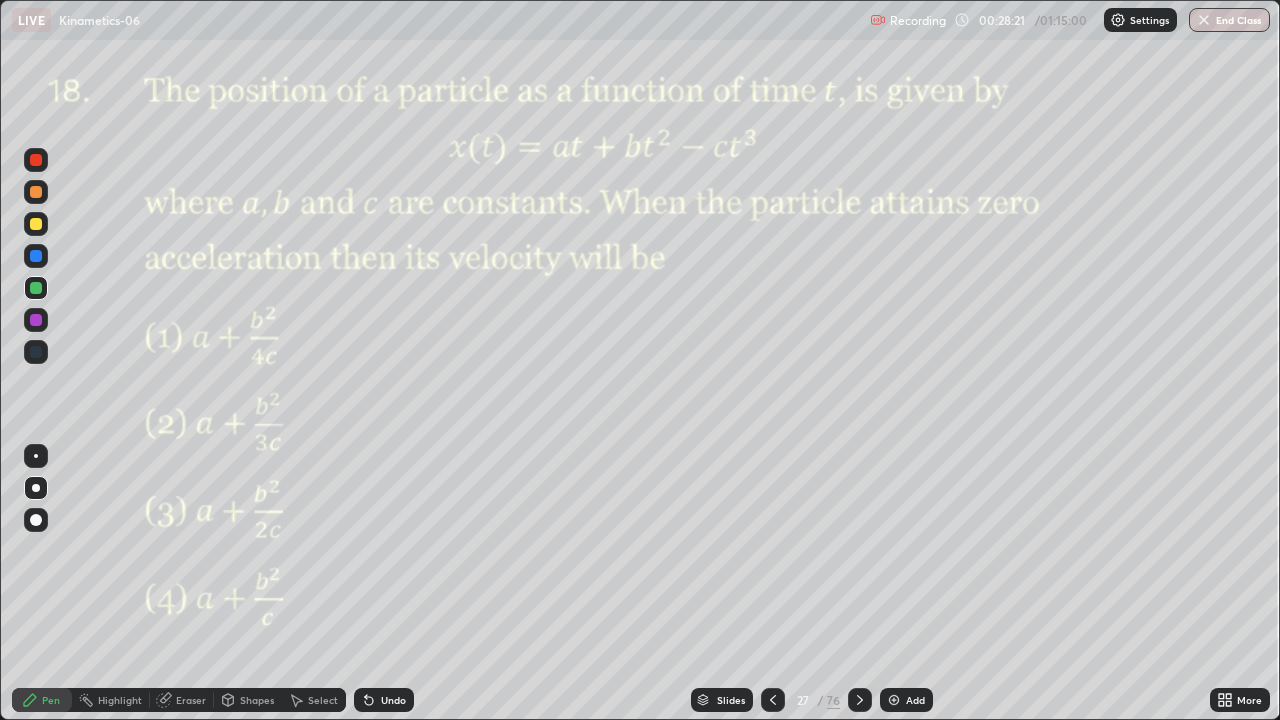 click at bounding box center (36, 320) 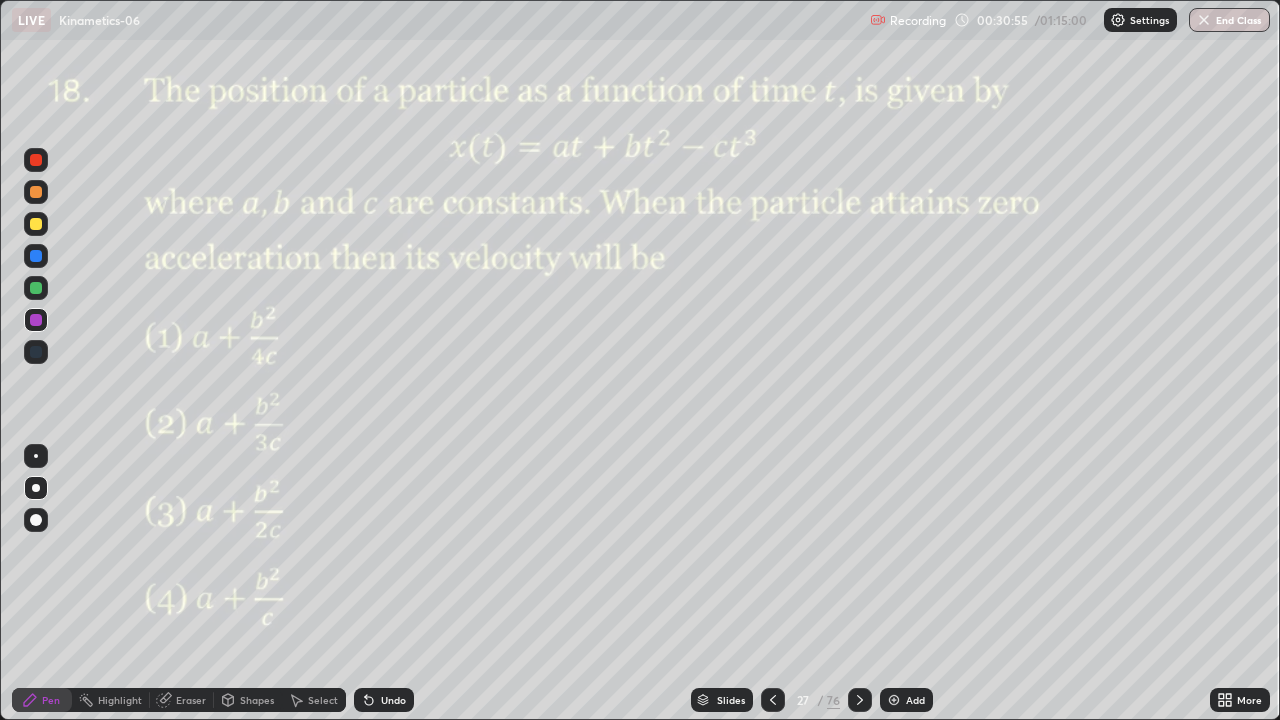 click on "Slides" at bounding box center (731, 700) 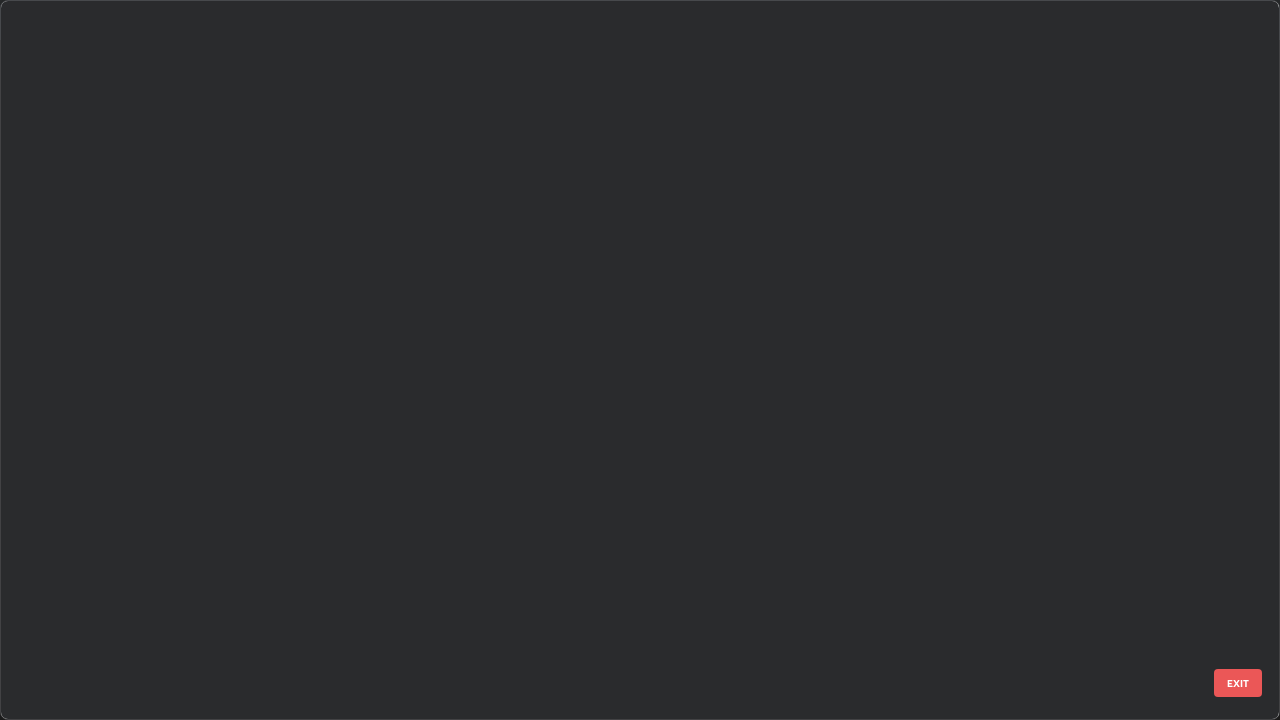 scroll, scrollTop: 1303, scrollLeft: 0, axis: vertical 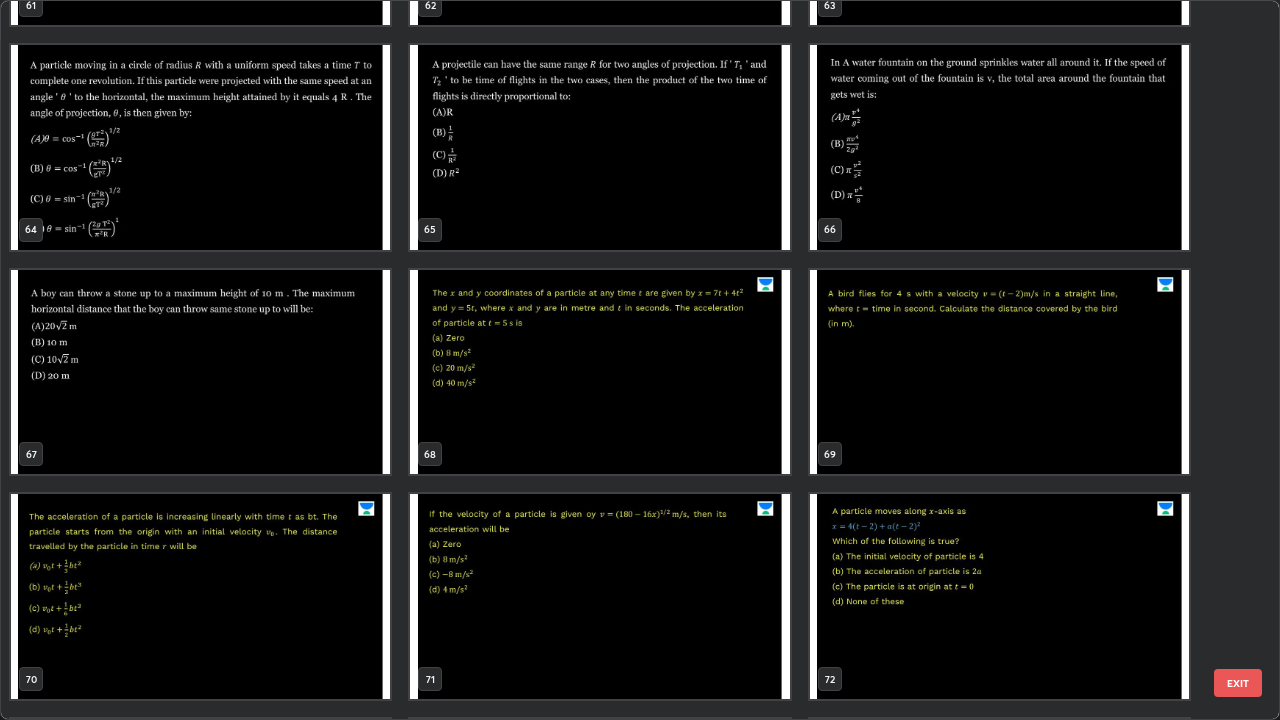 click at bounding box center [999, 372] 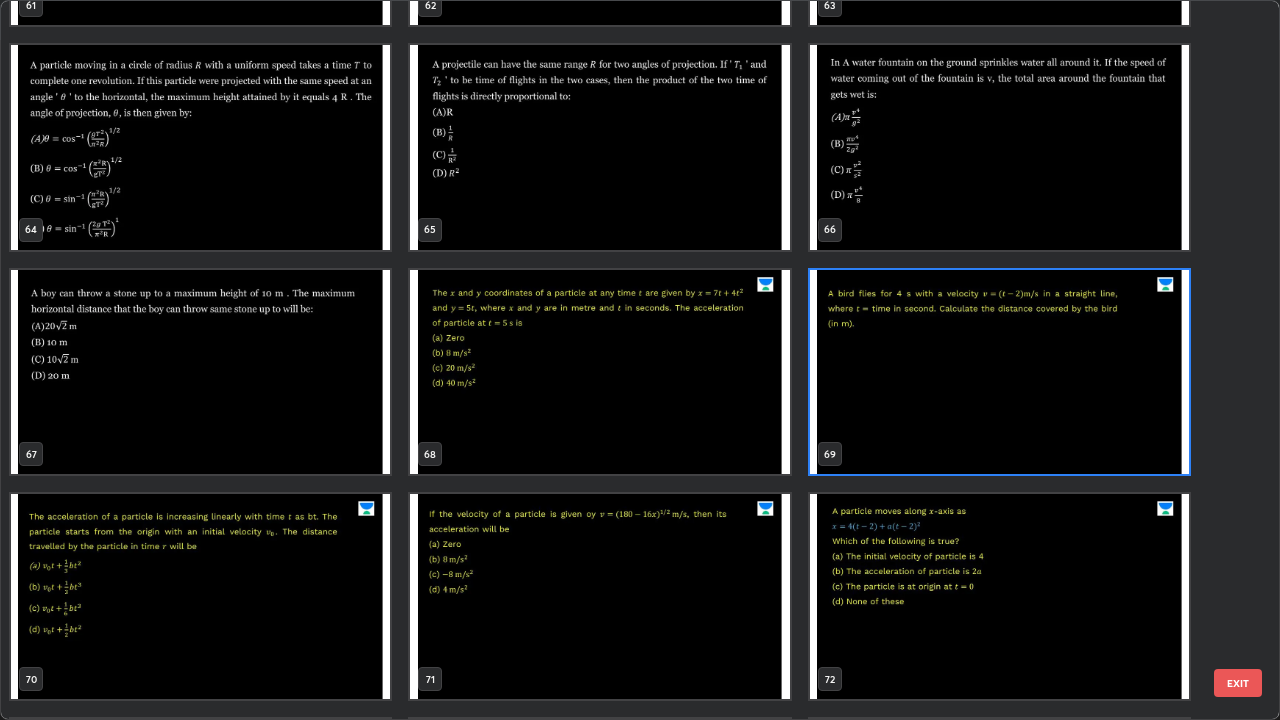 click at bounding box center [999, 372] 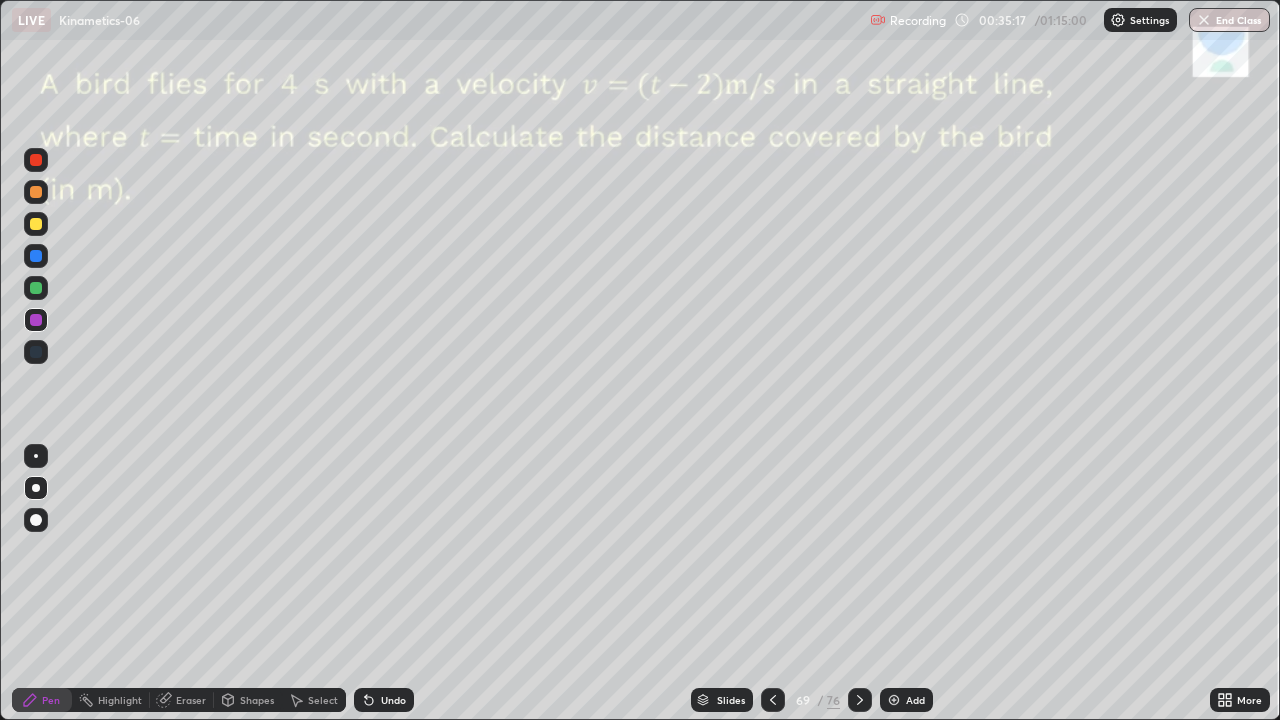 click at bounding box center [36, 160] 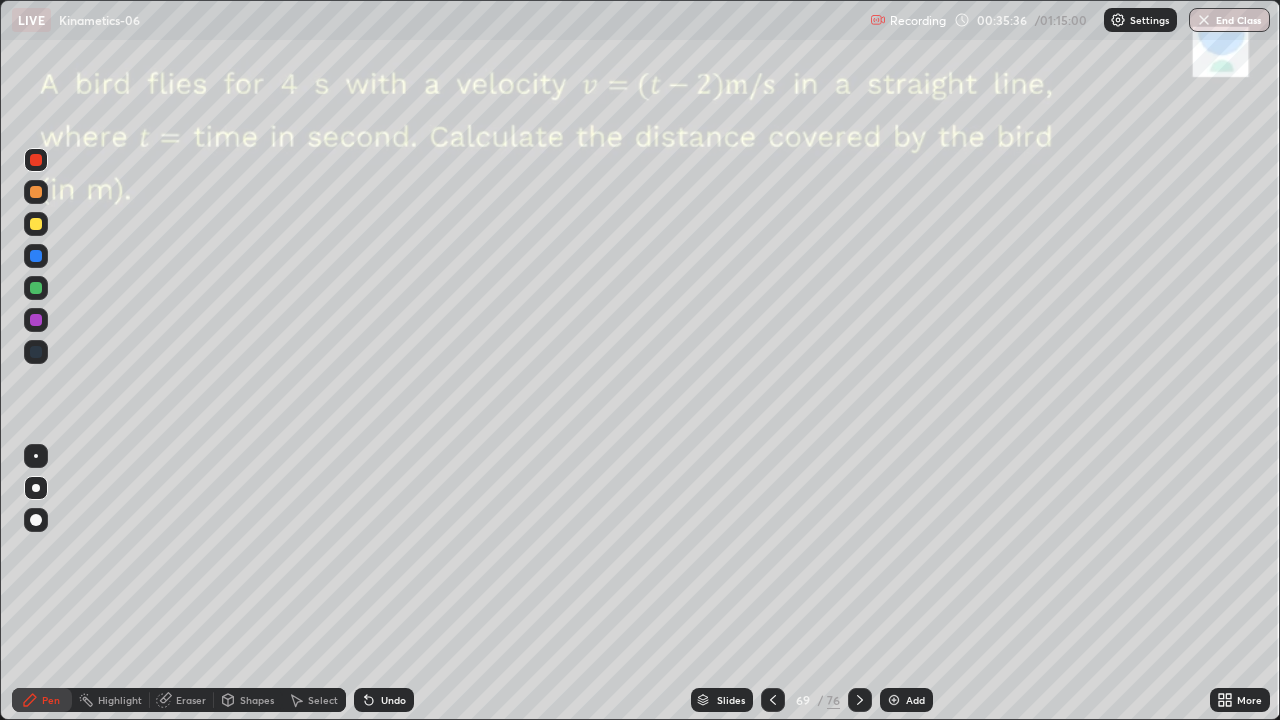 click on "Undo" at bounding box center (384, 700) 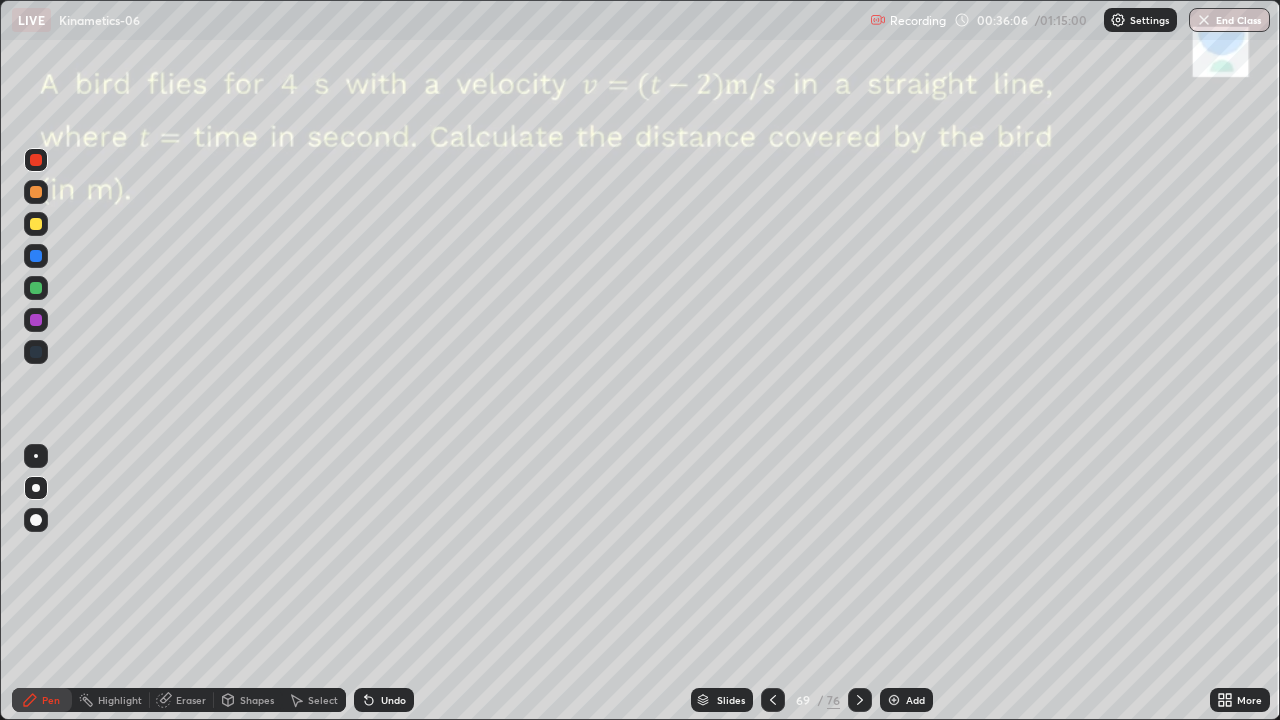 click at bounding box center (36, 288) 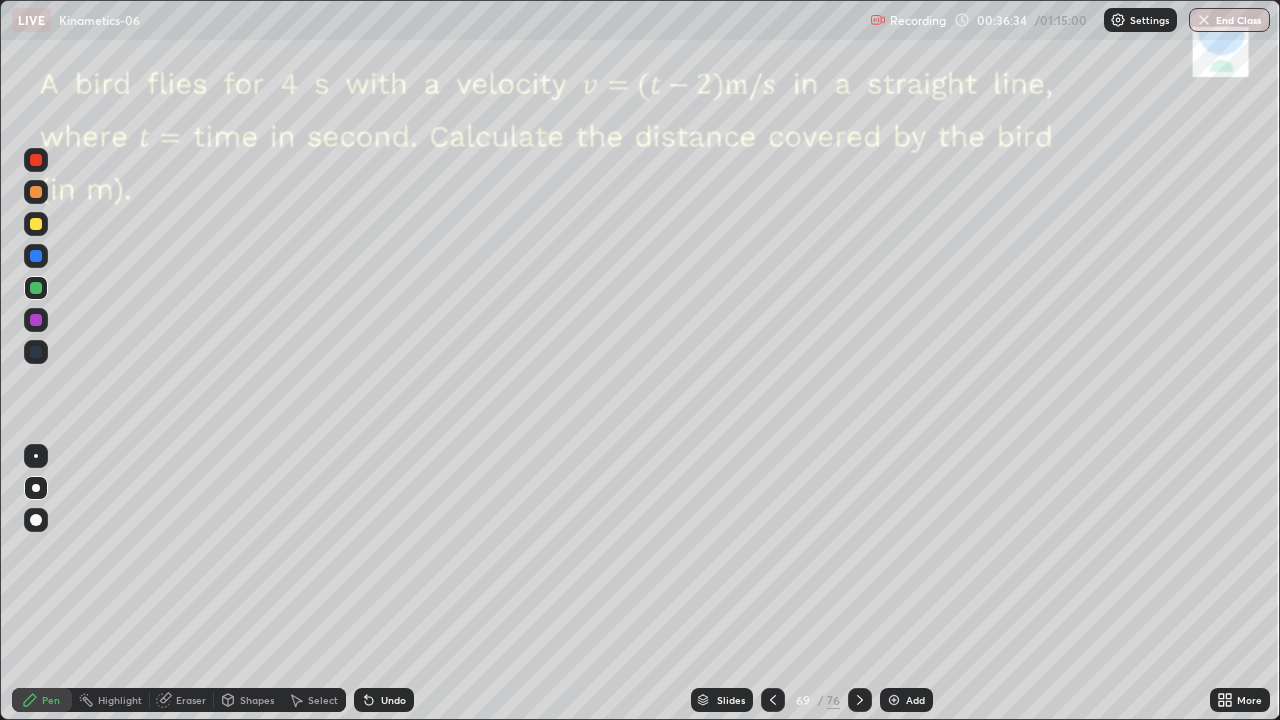 click at bounding box center [36, 192] 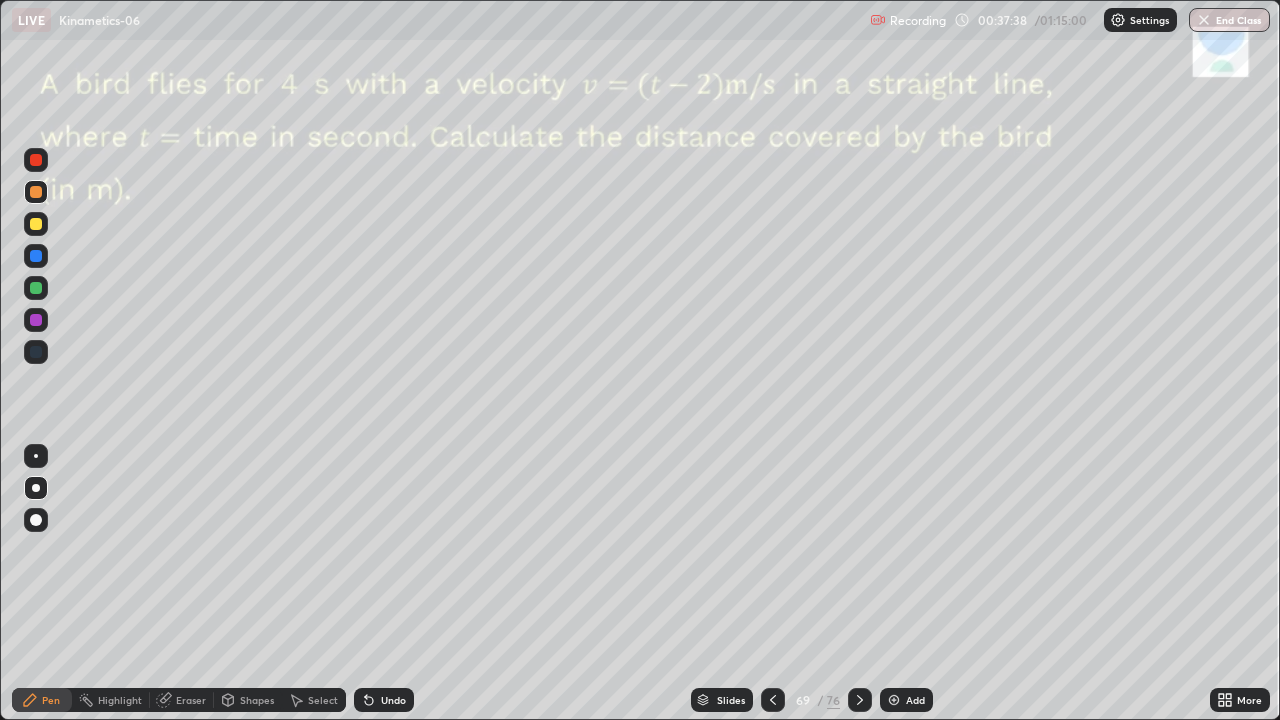 click at bounding box center [36, 320] 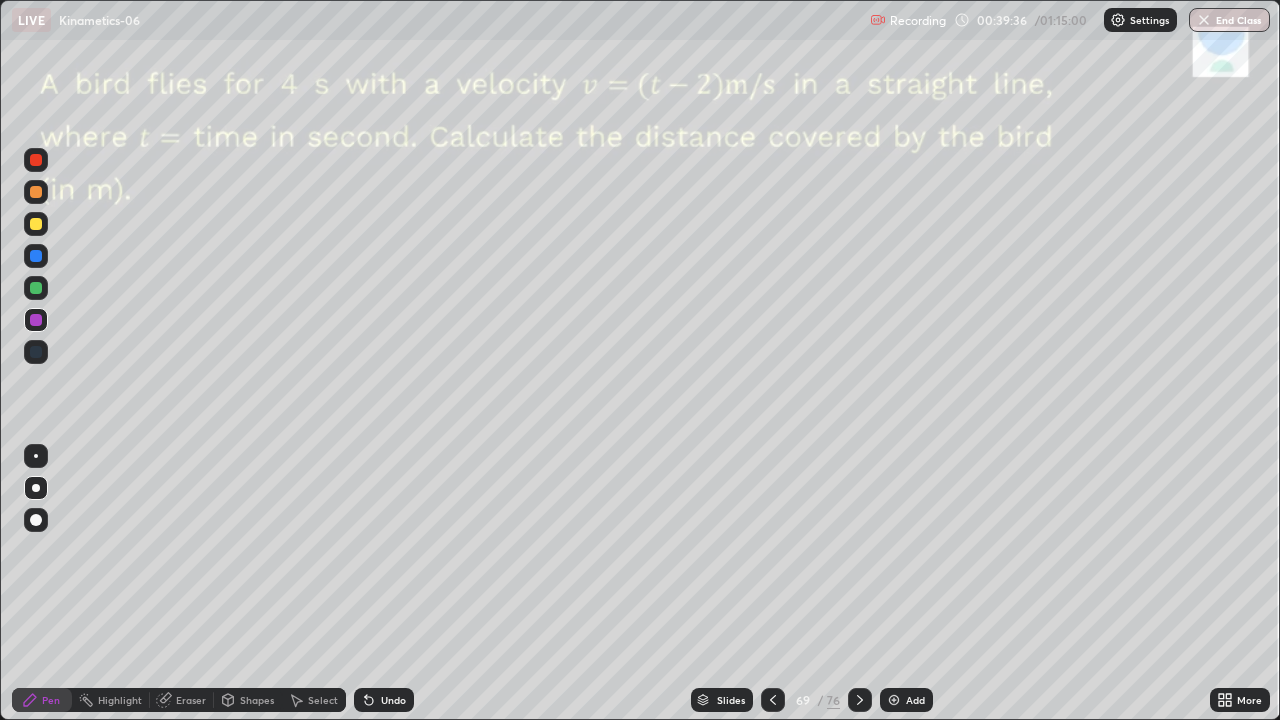 click at bounding box center (36, 224) 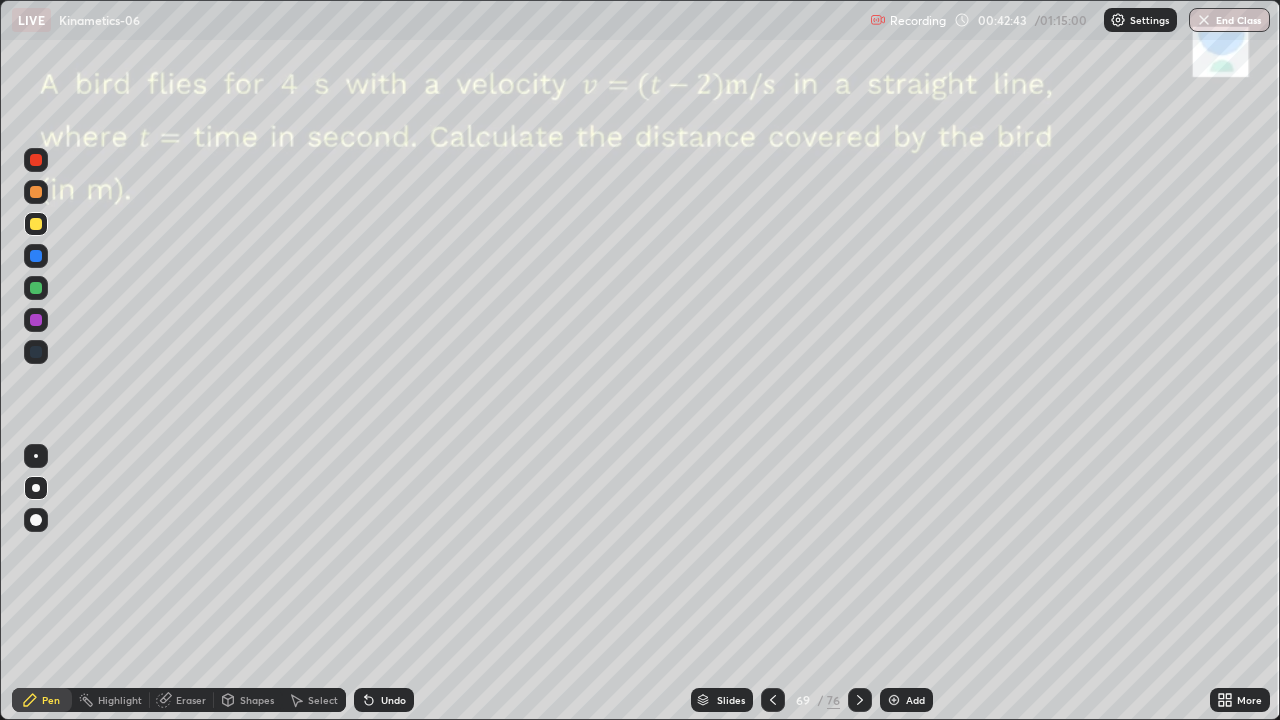 click on "Slides" at bounding box center [722, 700] 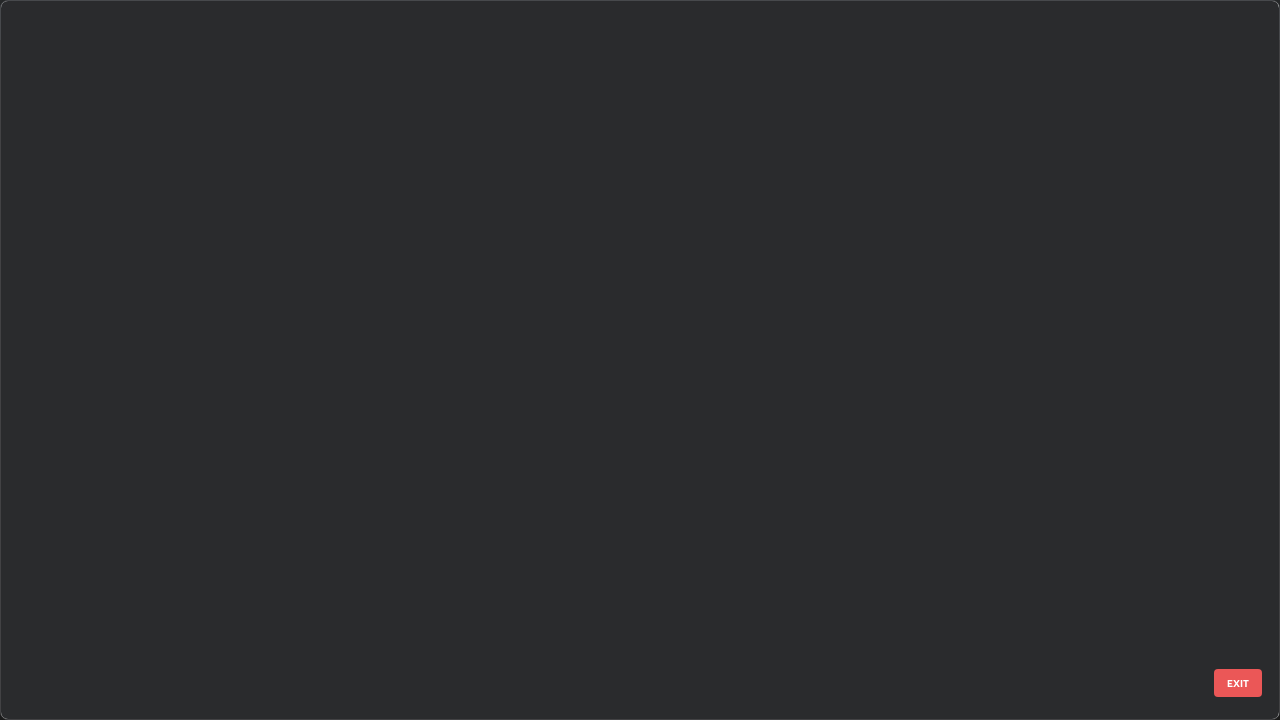 scroll, scrollTop: 4448, scrollLeft: 0, axis: vertical 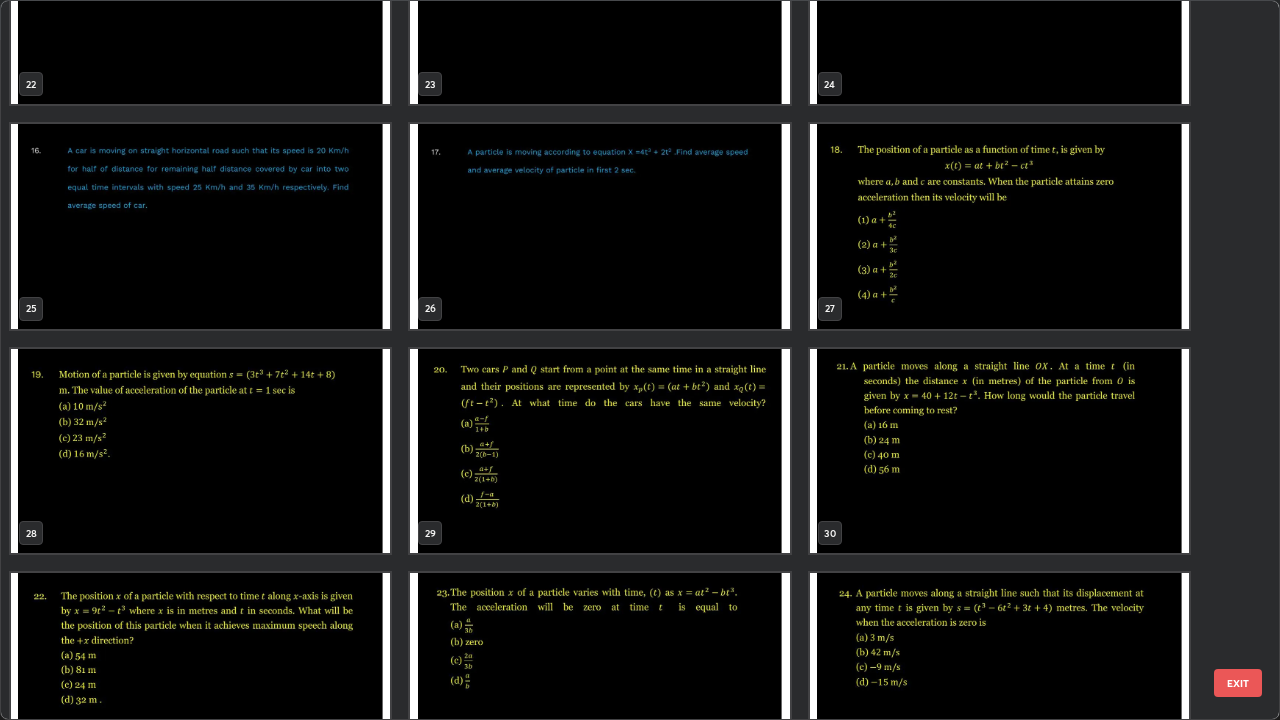 click at bounding box center (599, 451) 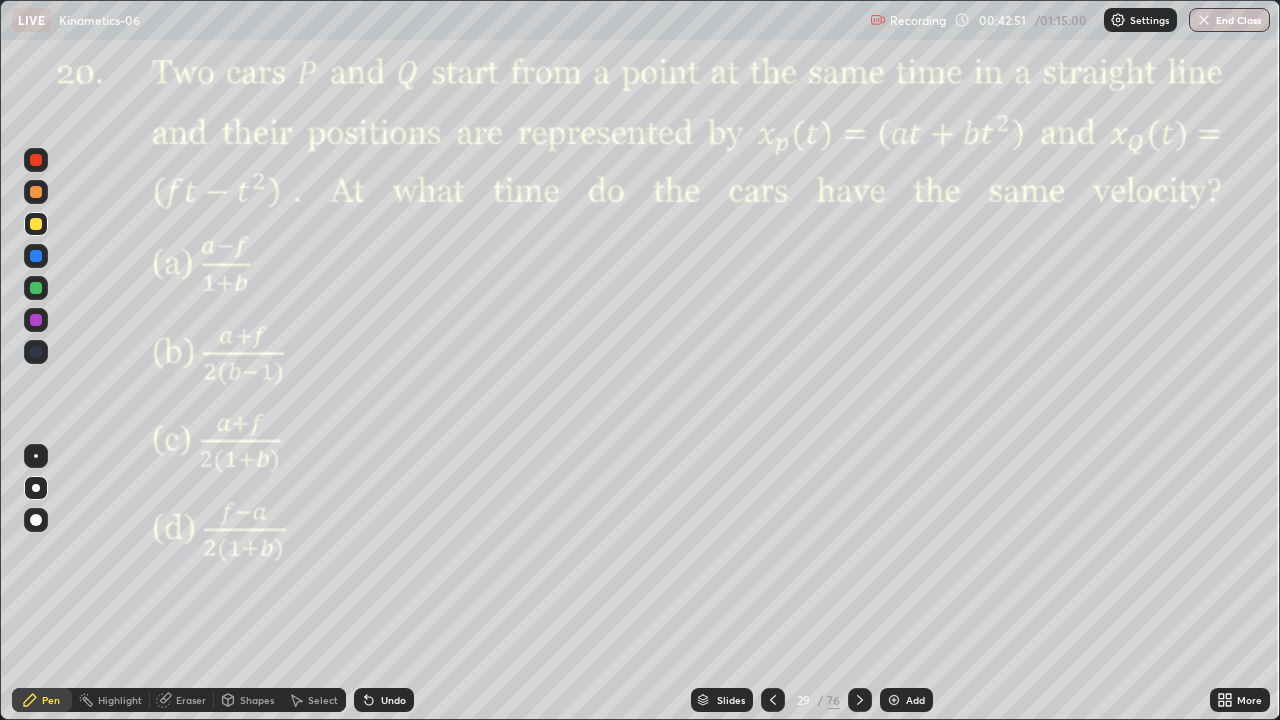 click at bounding box center (599, 451) 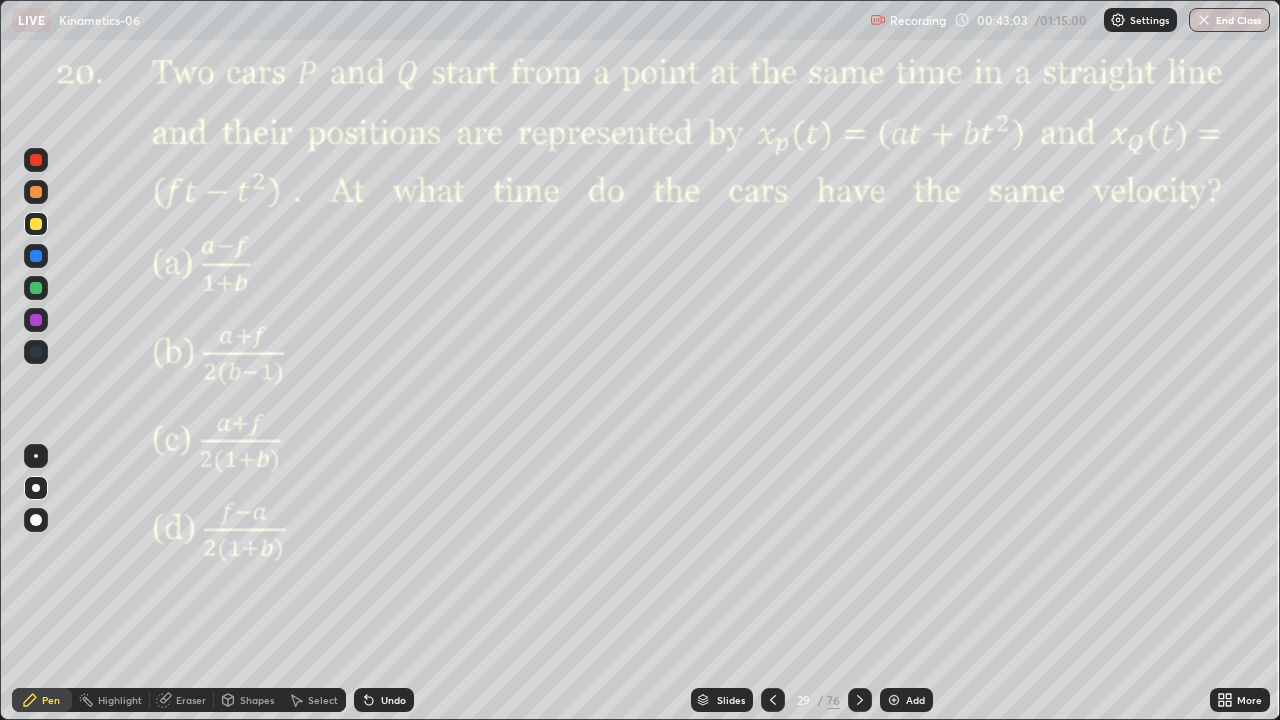 click at bounding box center [36, 160] 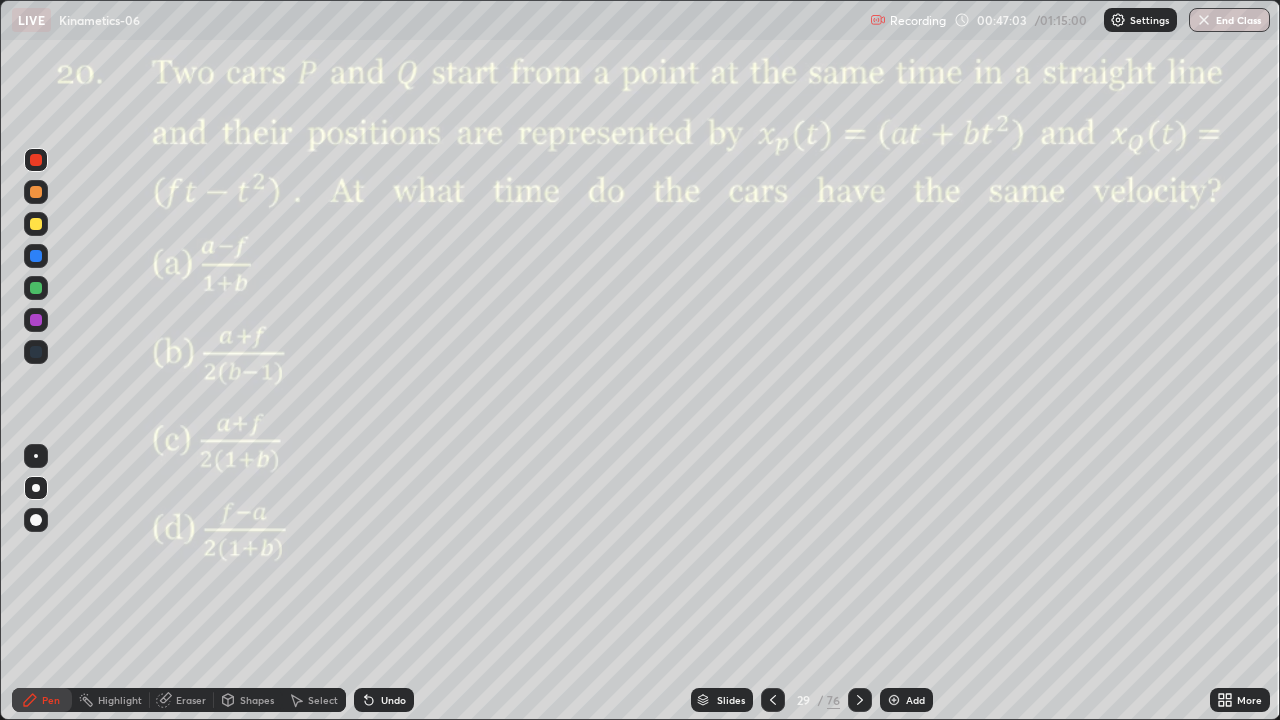 click on "Undo" at bounding box center [384, 700] 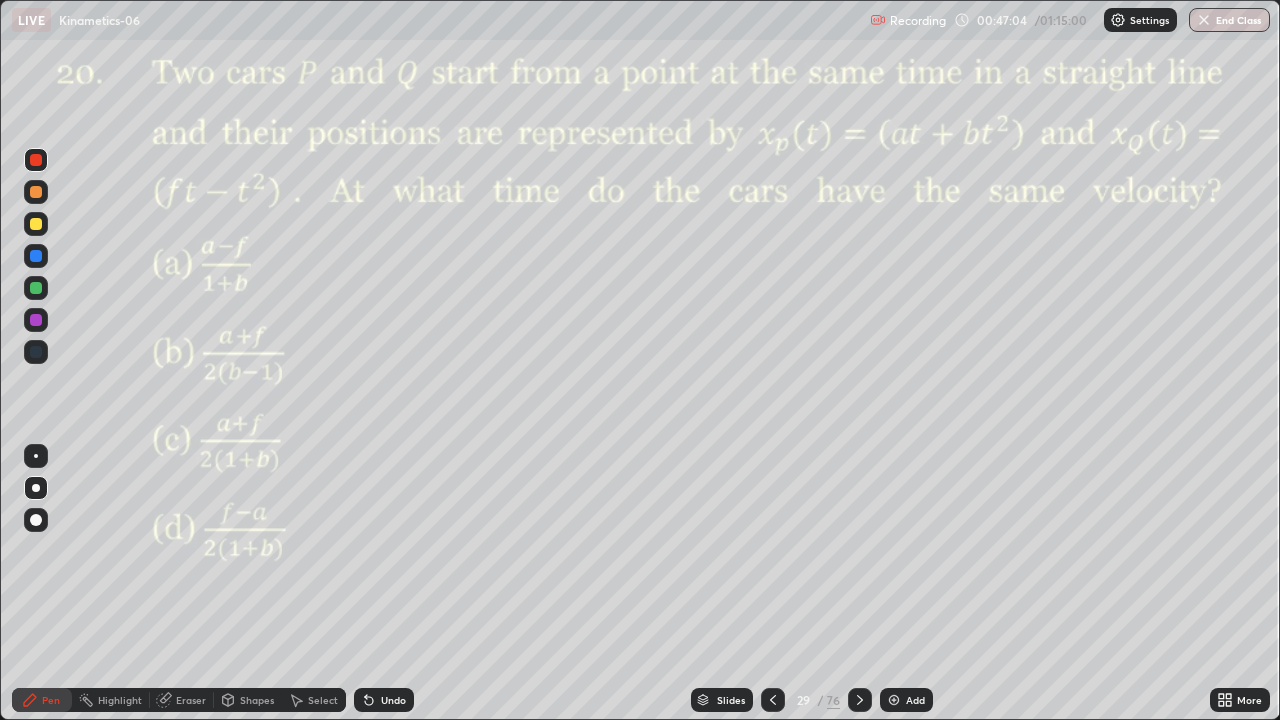 click on "Undo" at bounding box center [393, 700] 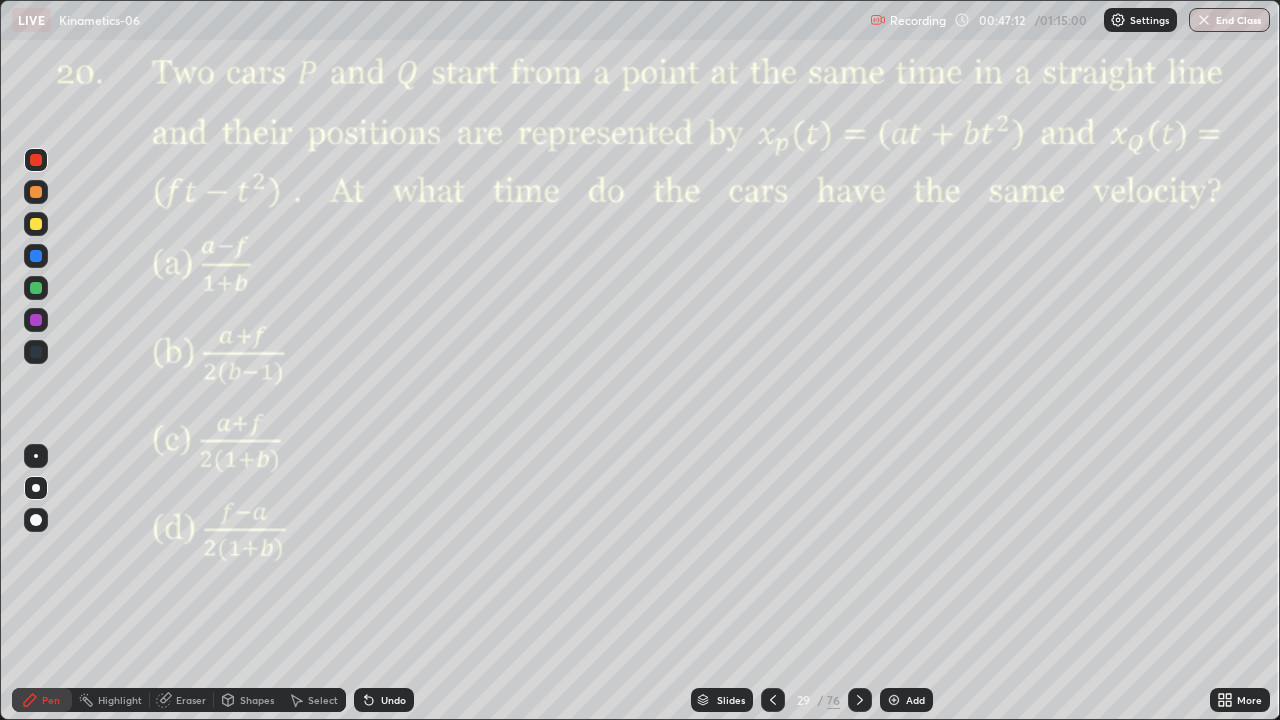 click on "Undo" at bounding box center [384, 700] 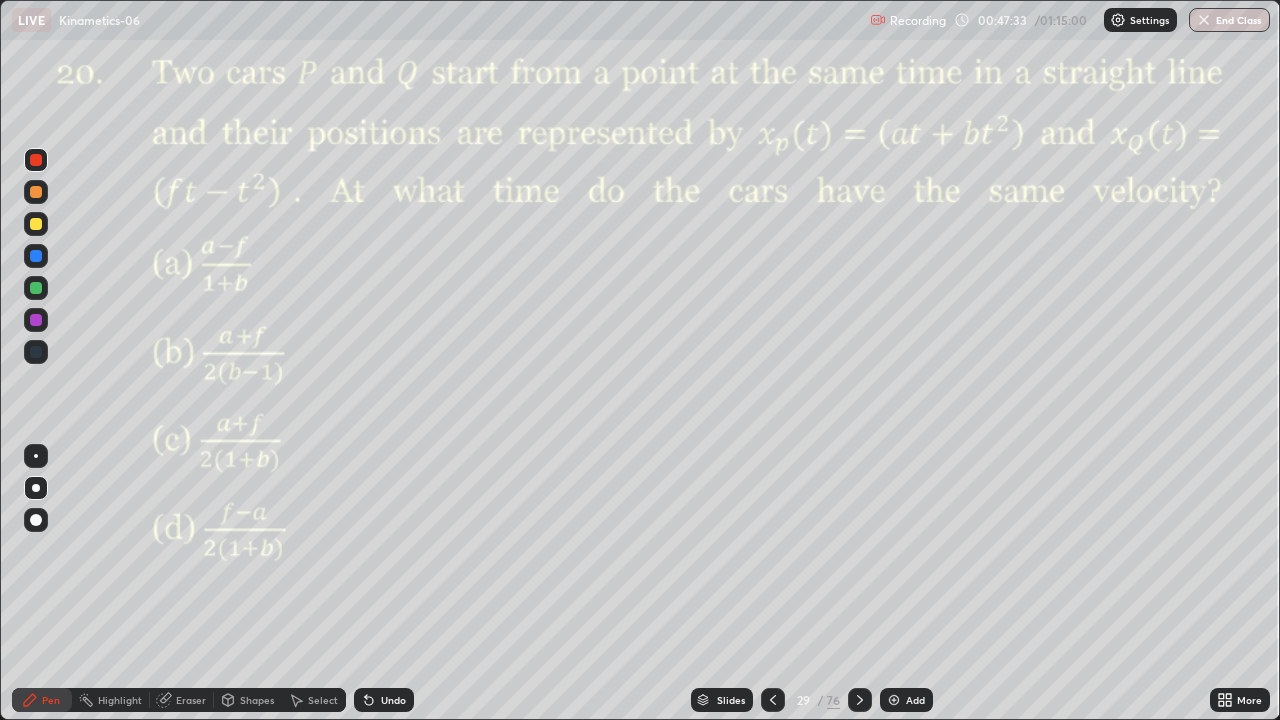 click at bounding box center [36, 288] 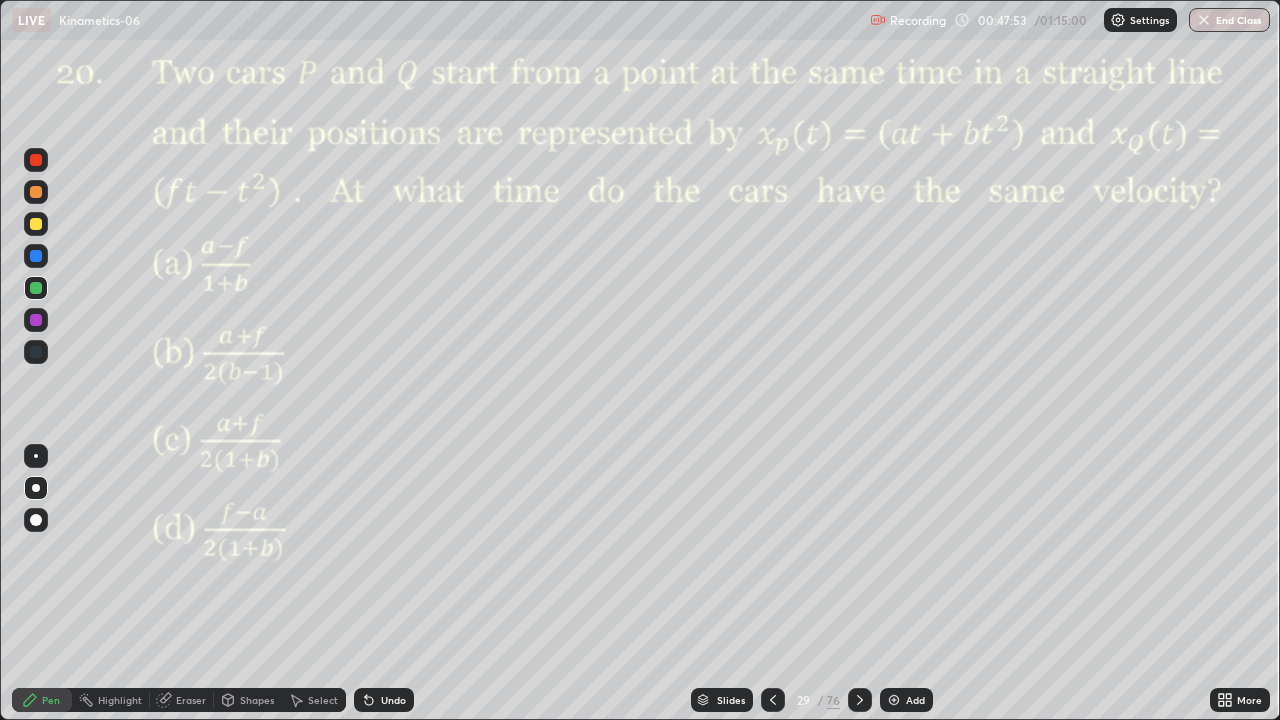 click at bounding box center [36, 160] 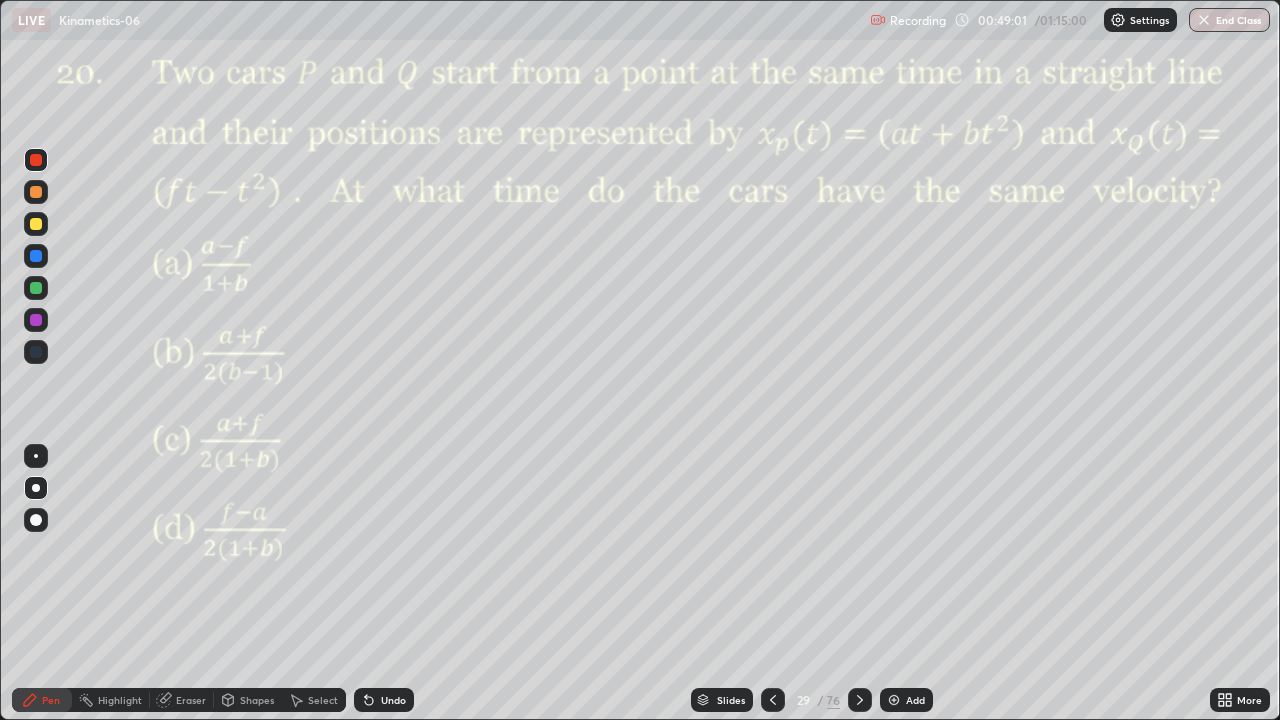 click 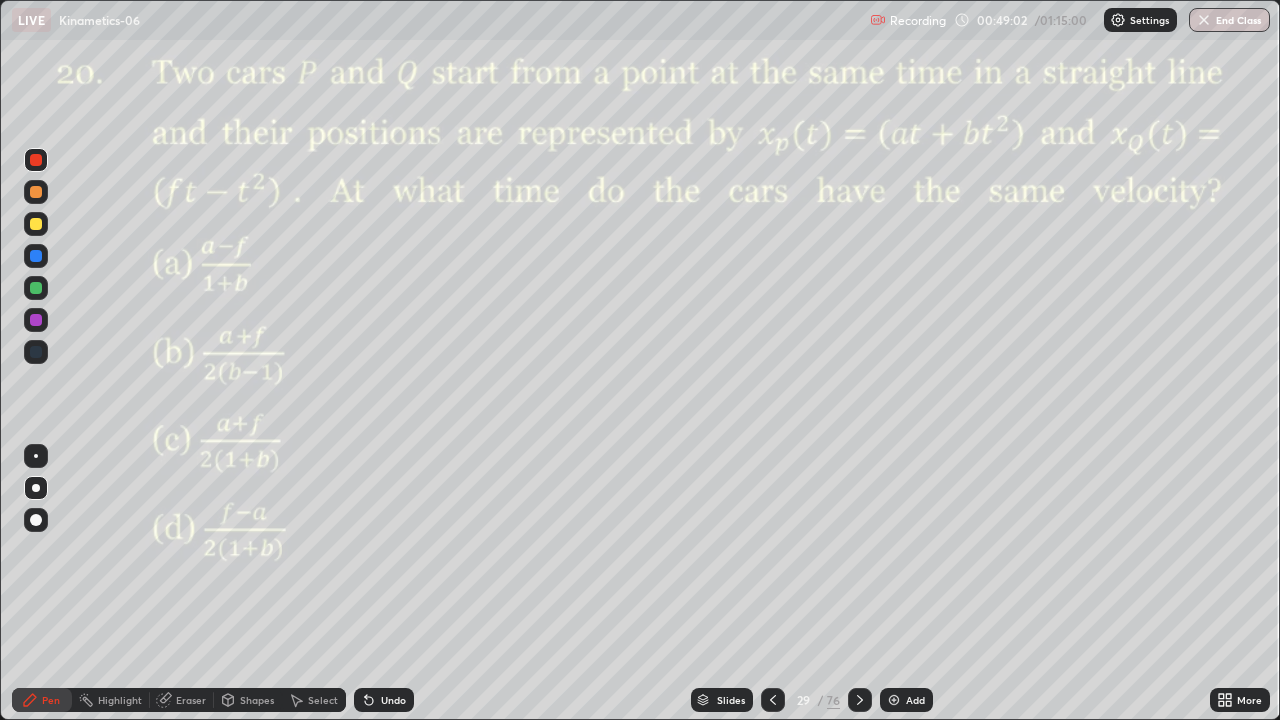 click 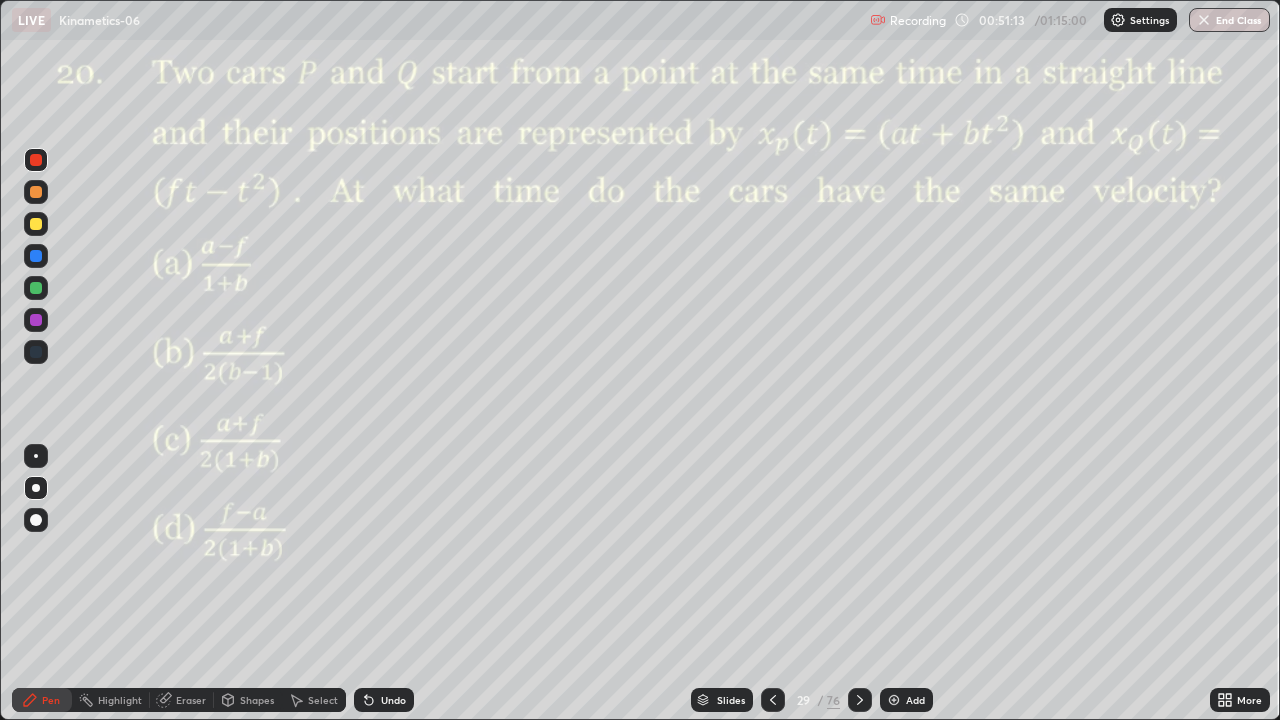 click at bounding box center [36, 288] 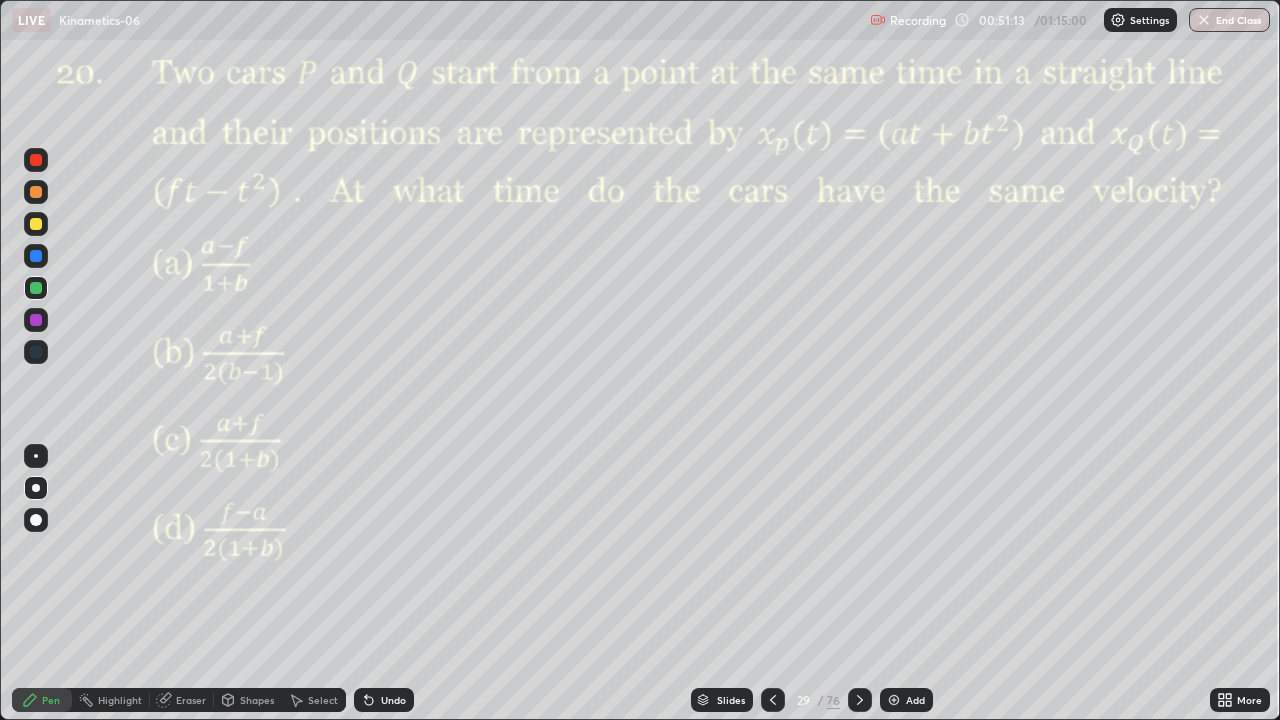 click at bounding box center [36, 256] 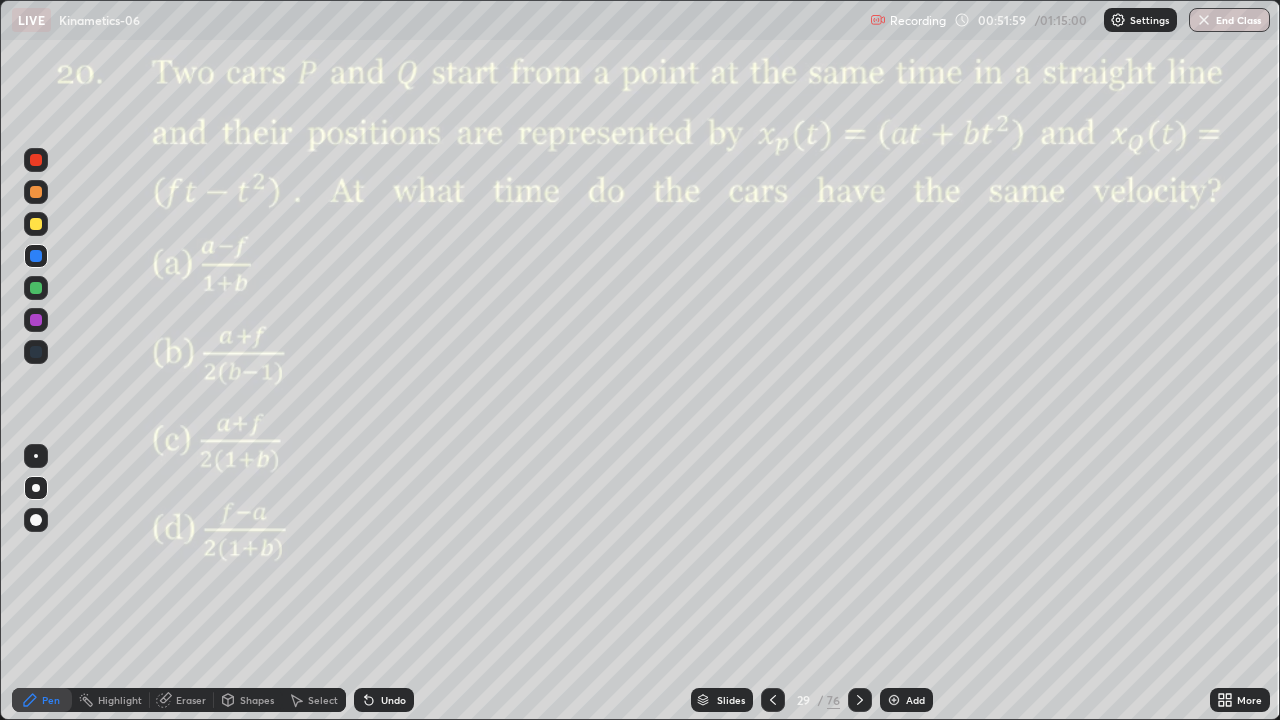 click on "Slides" at bounding box center [731, 700] 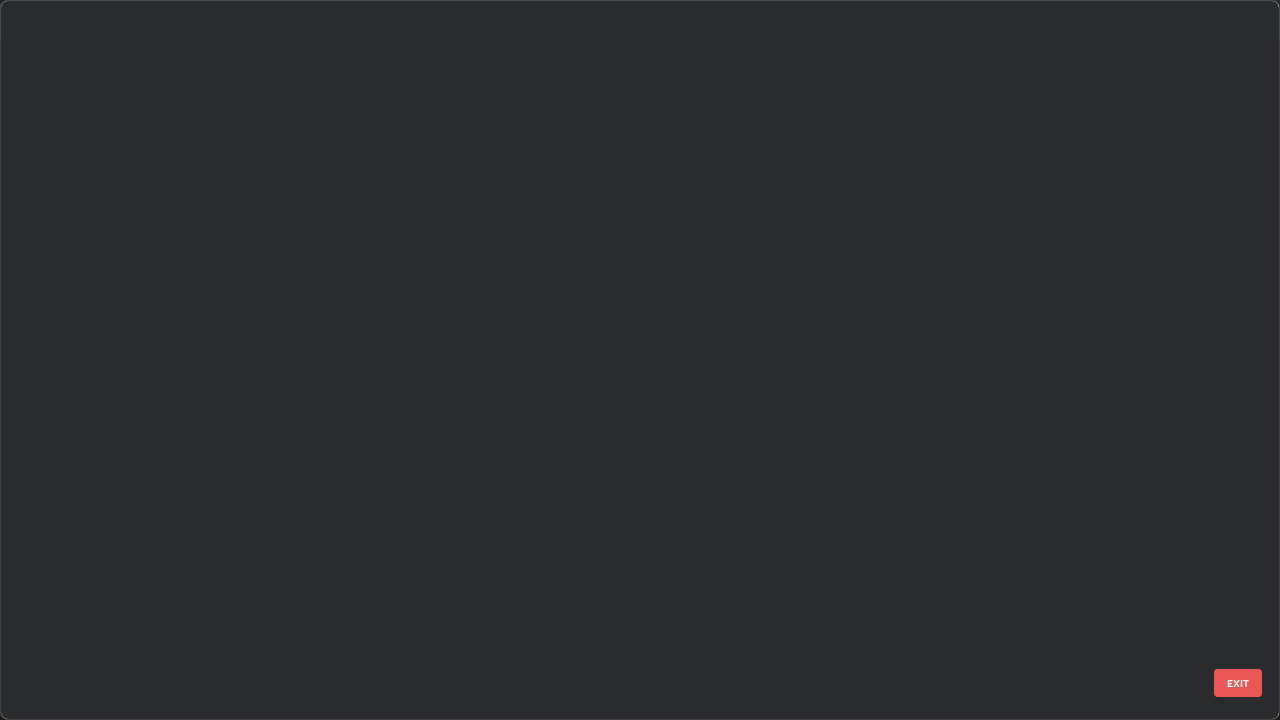 scroll, scrollTop: 1528, scrollLeft: 0, axis: vertical 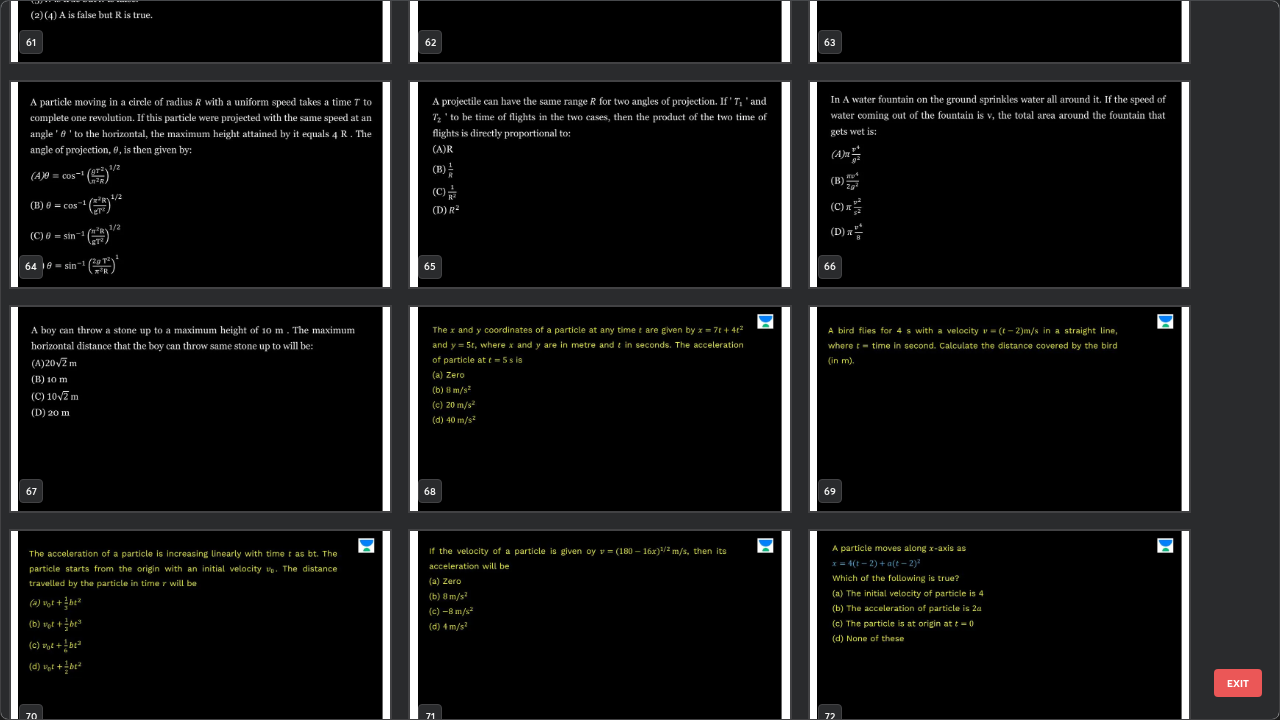click at bounding box center [200, 633] 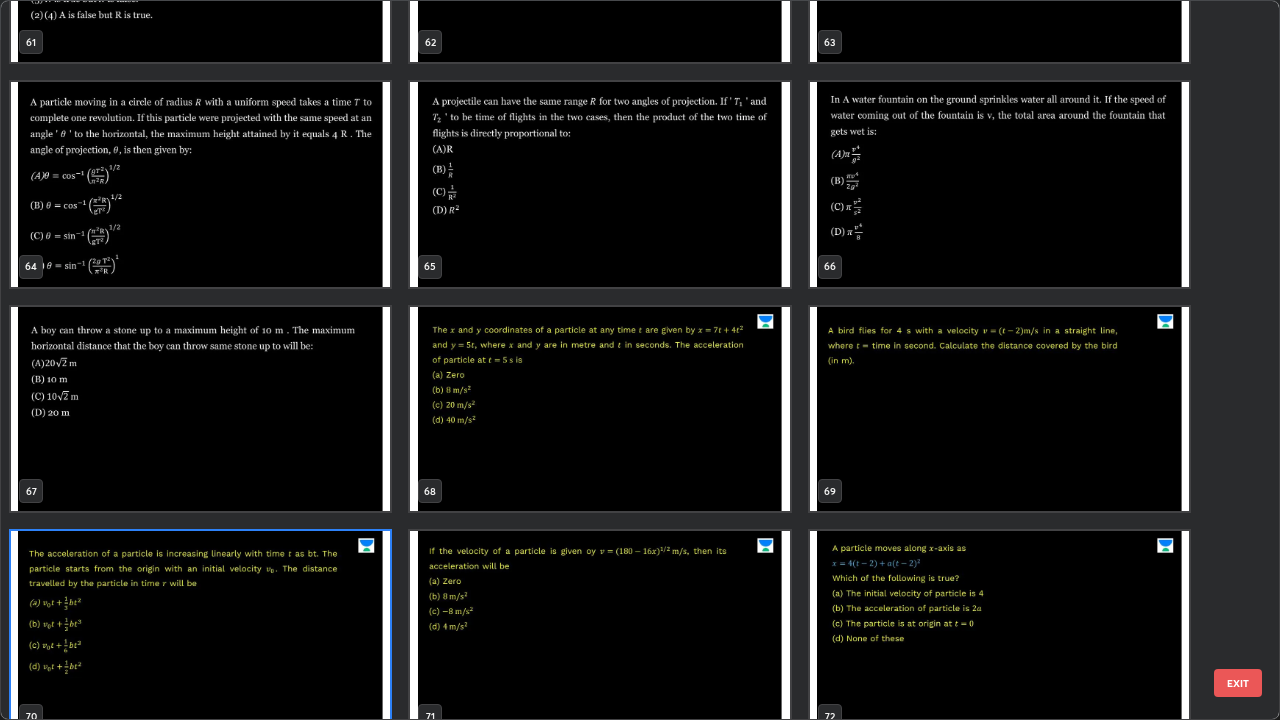 scroll, scrollTop: 4673, scrollLeft: 0, axis: vertical 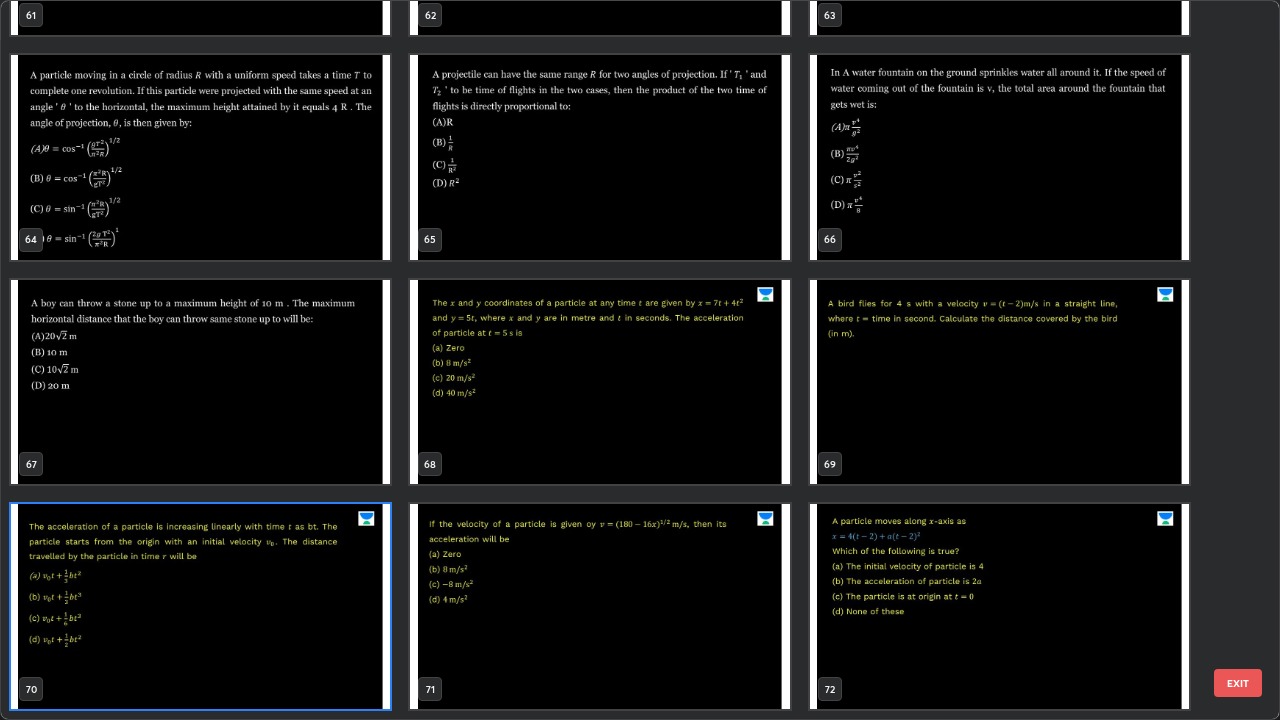 click at bounding box center [200, 606] 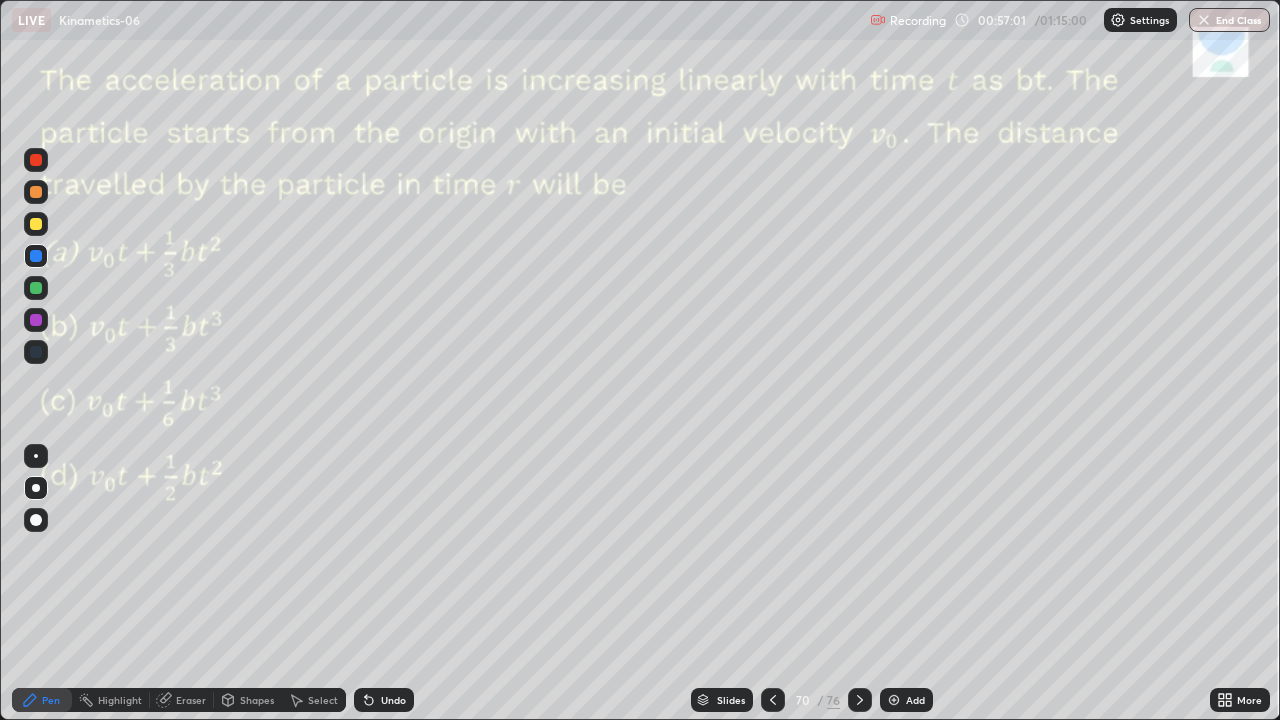 click at bounding box center [36, 160] 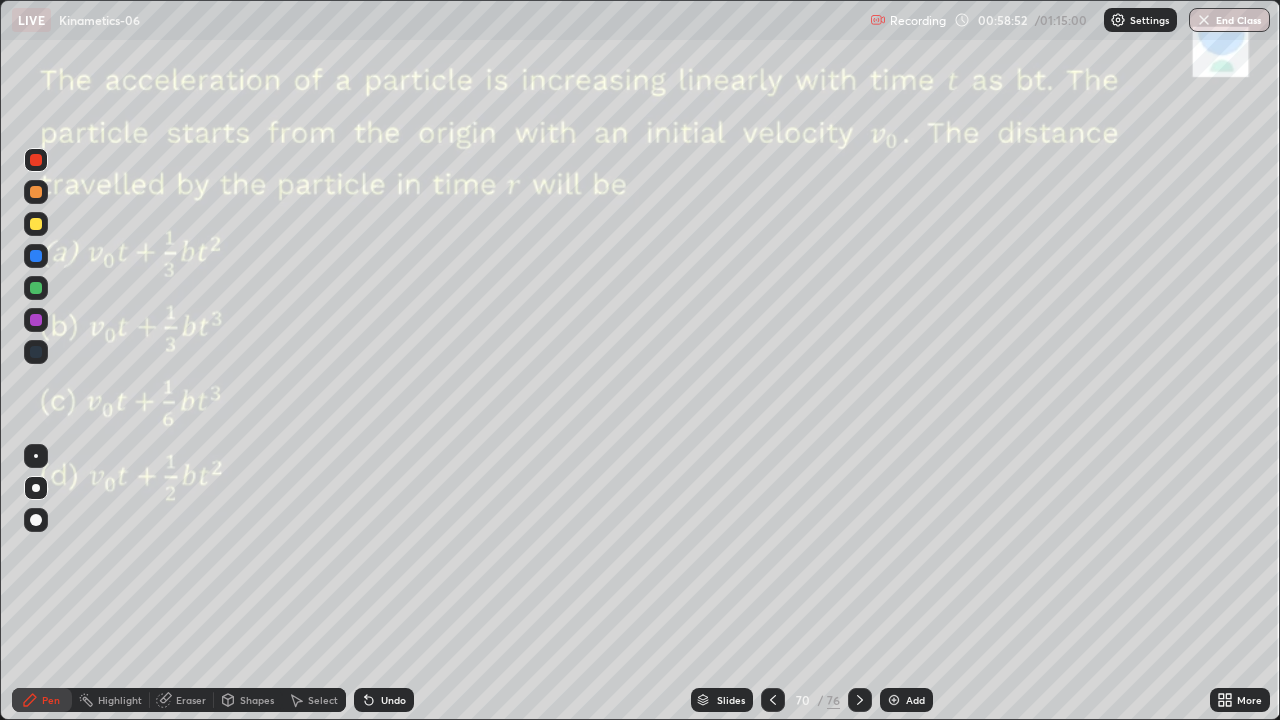 click at bounding box center [36, 320] 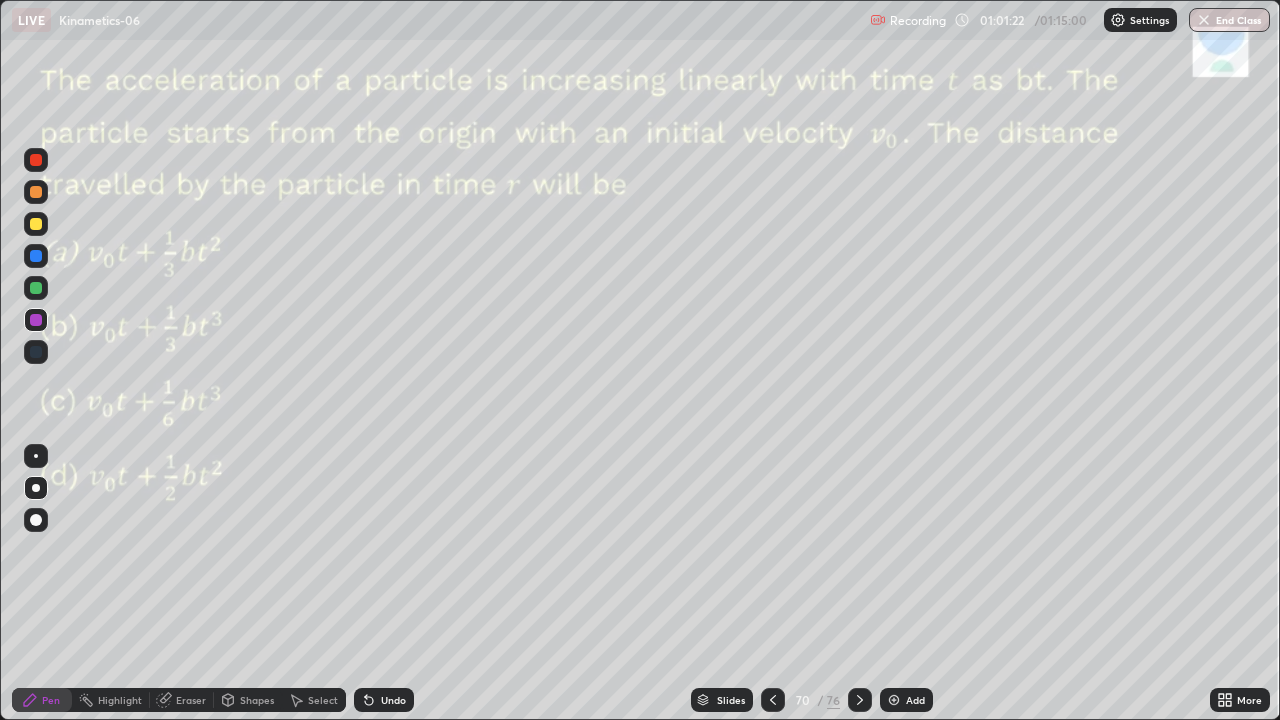 click at bounding box center [36, 192] 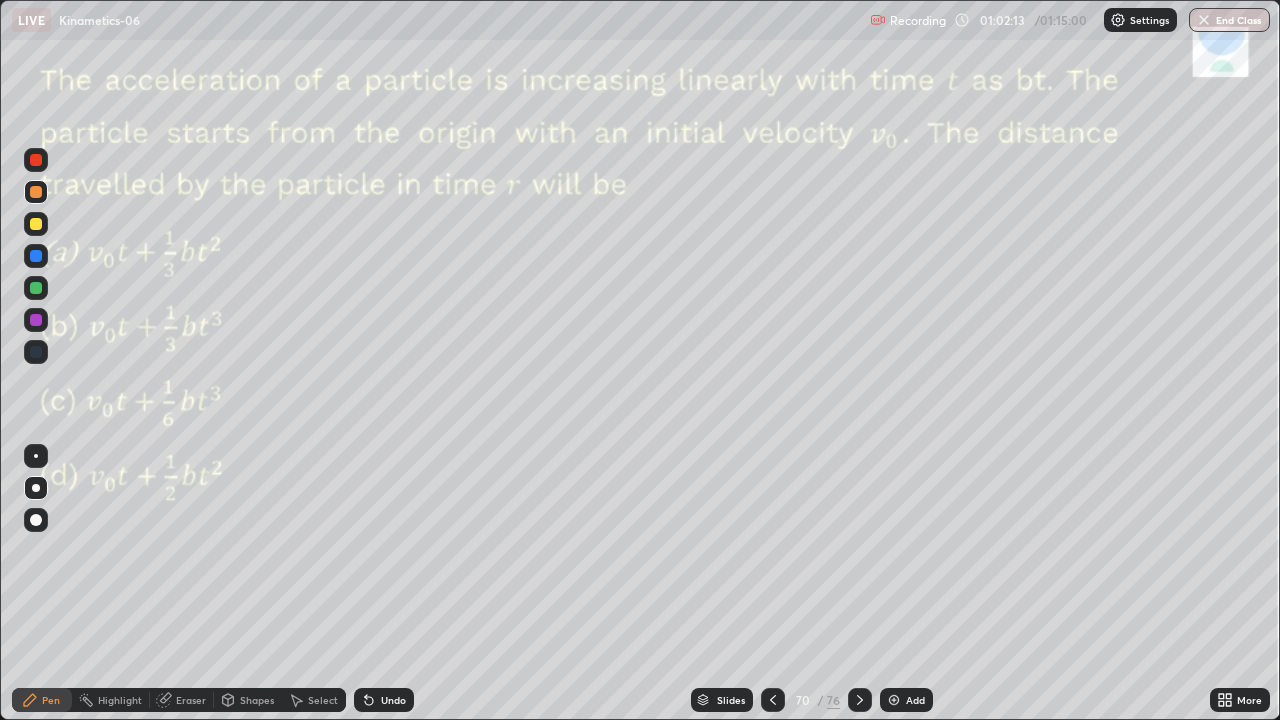 click at bounding box center (36, 288) 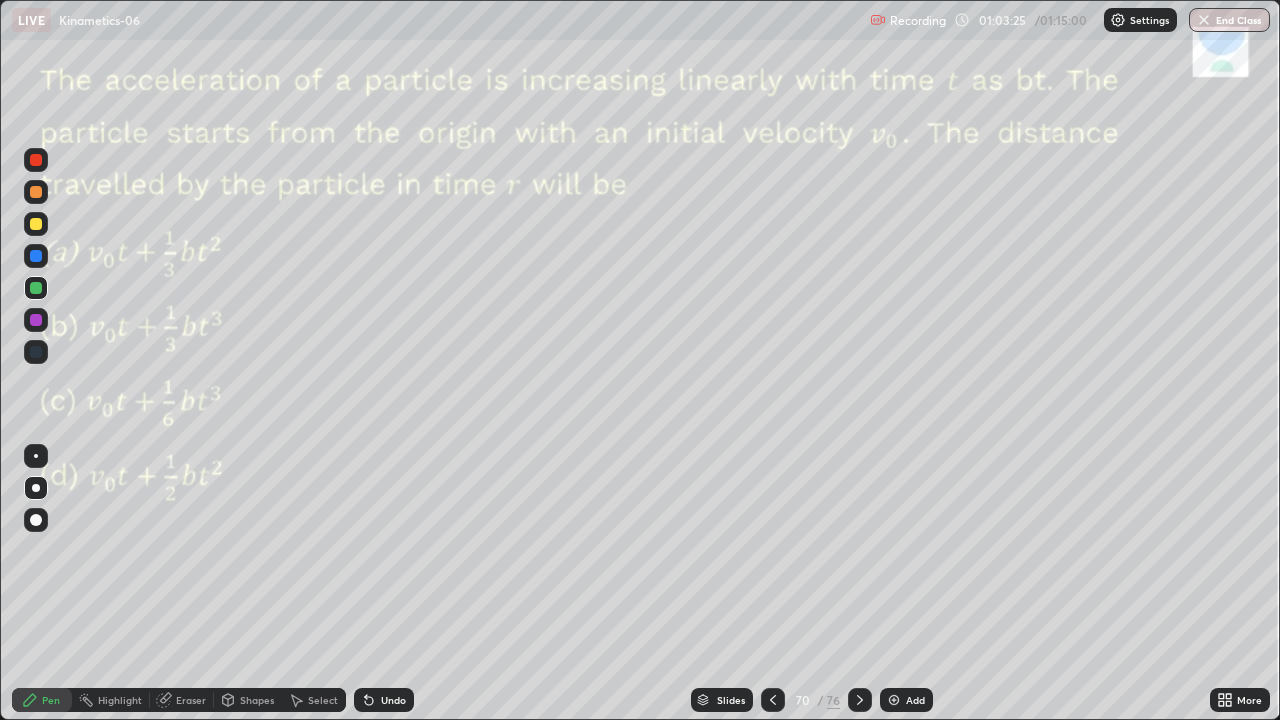 click on "Highlight" at bounding box center (120, 700) 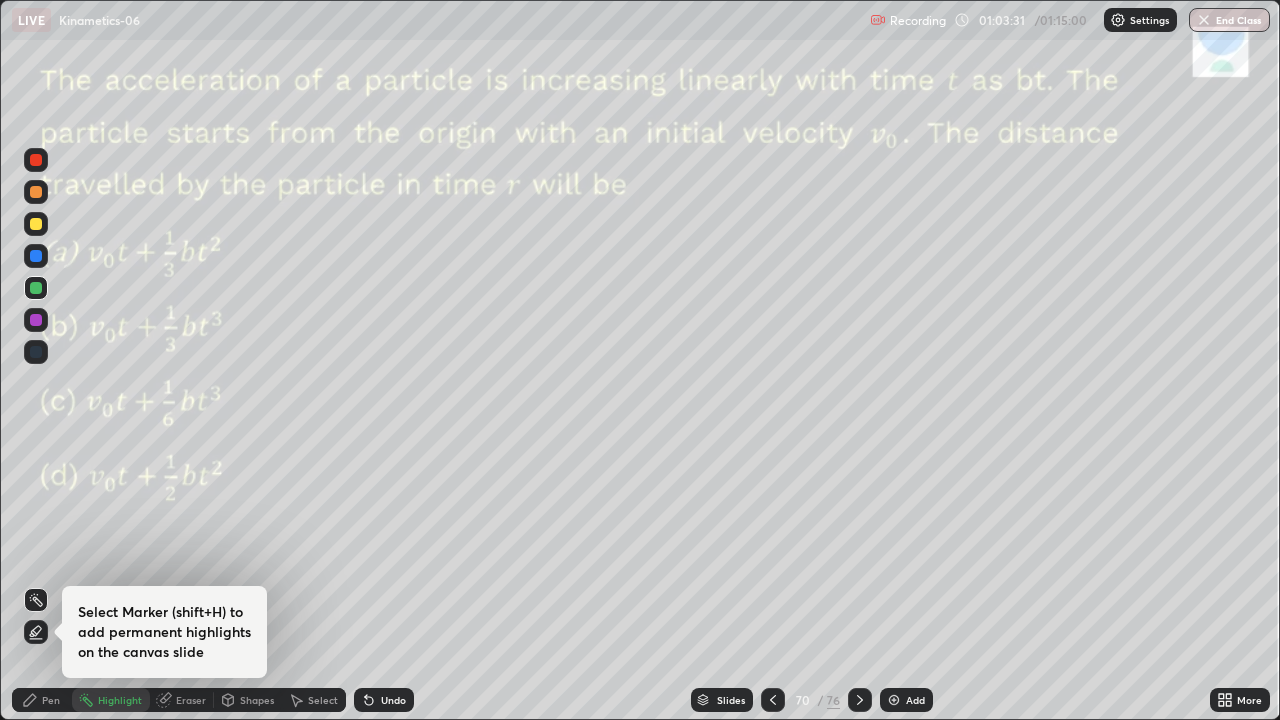 click on "Pen" at bounding box center (51, 700) 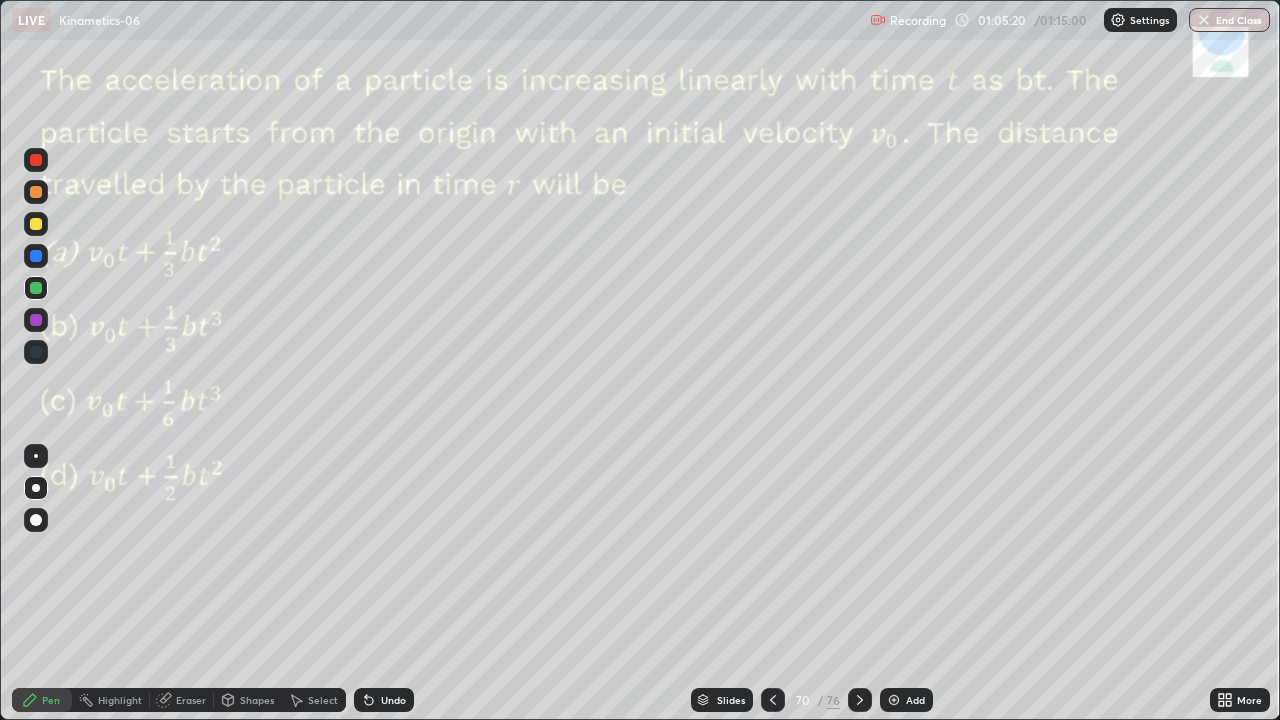 click on "Slides" at bounding box center [722, 700] 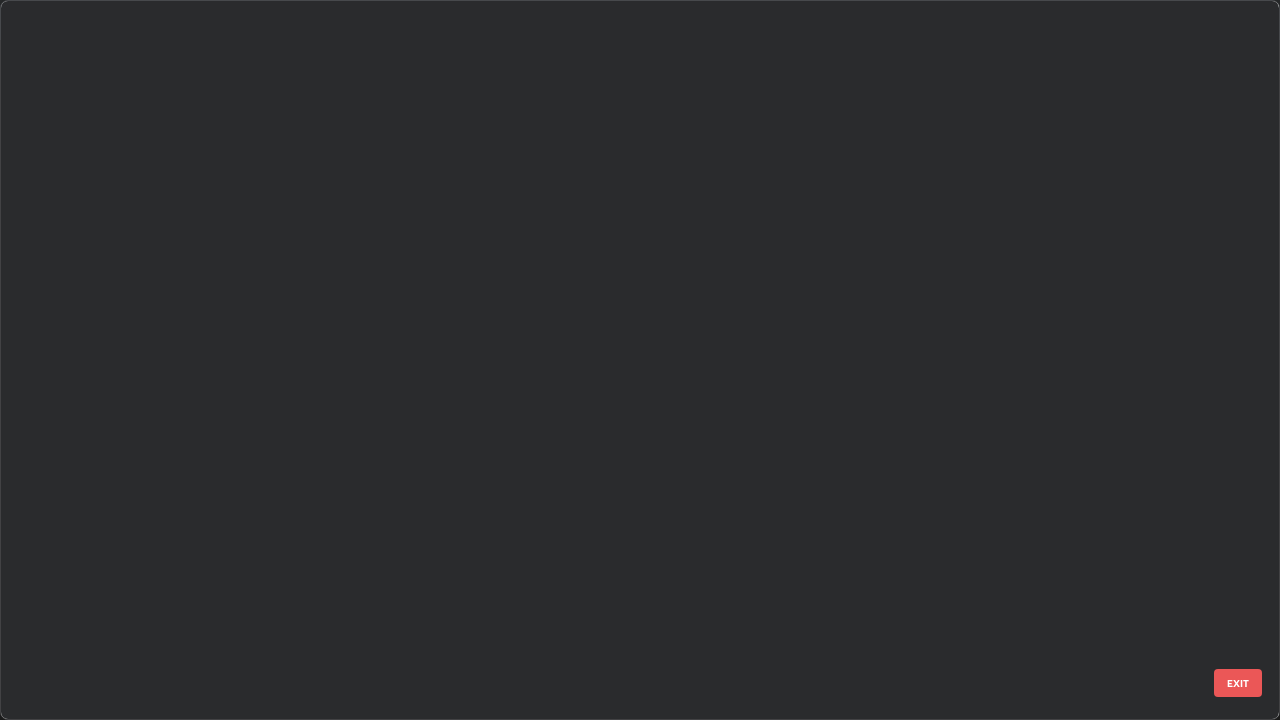 scroll, scrollTop: 4673, scrollLeft: 0, axis: vertical 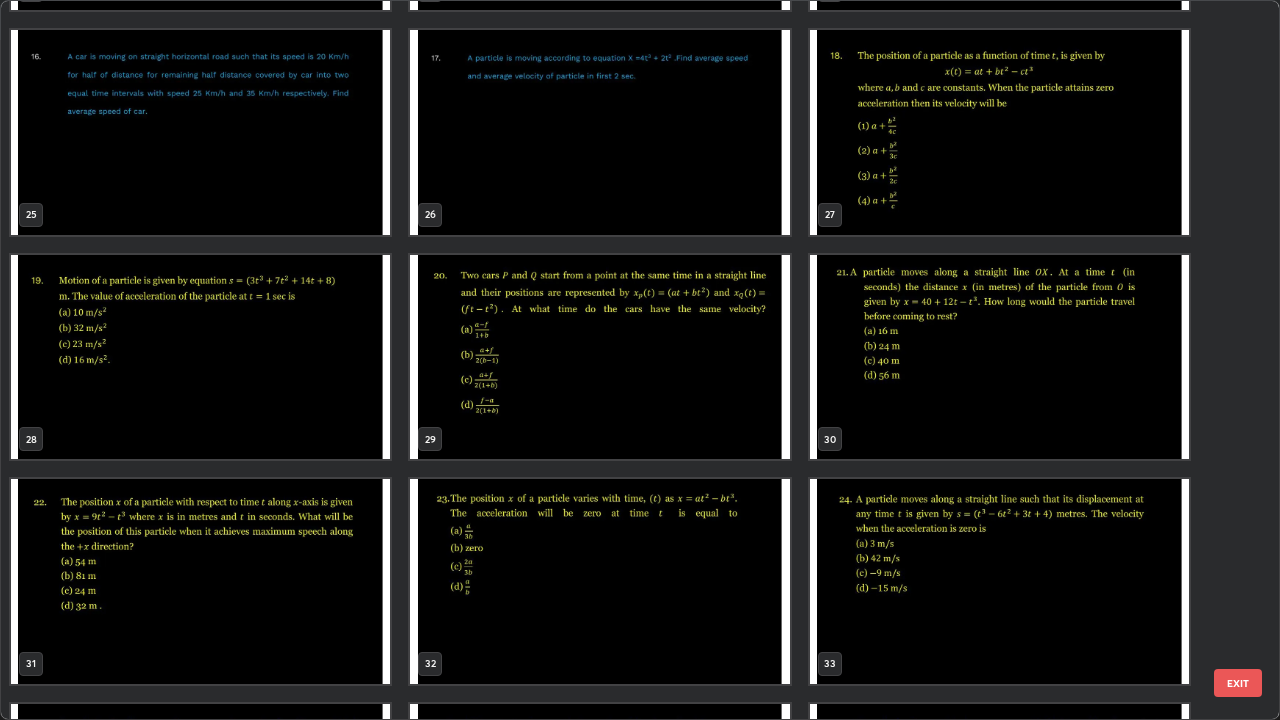 click at bounding box center (200, 357) 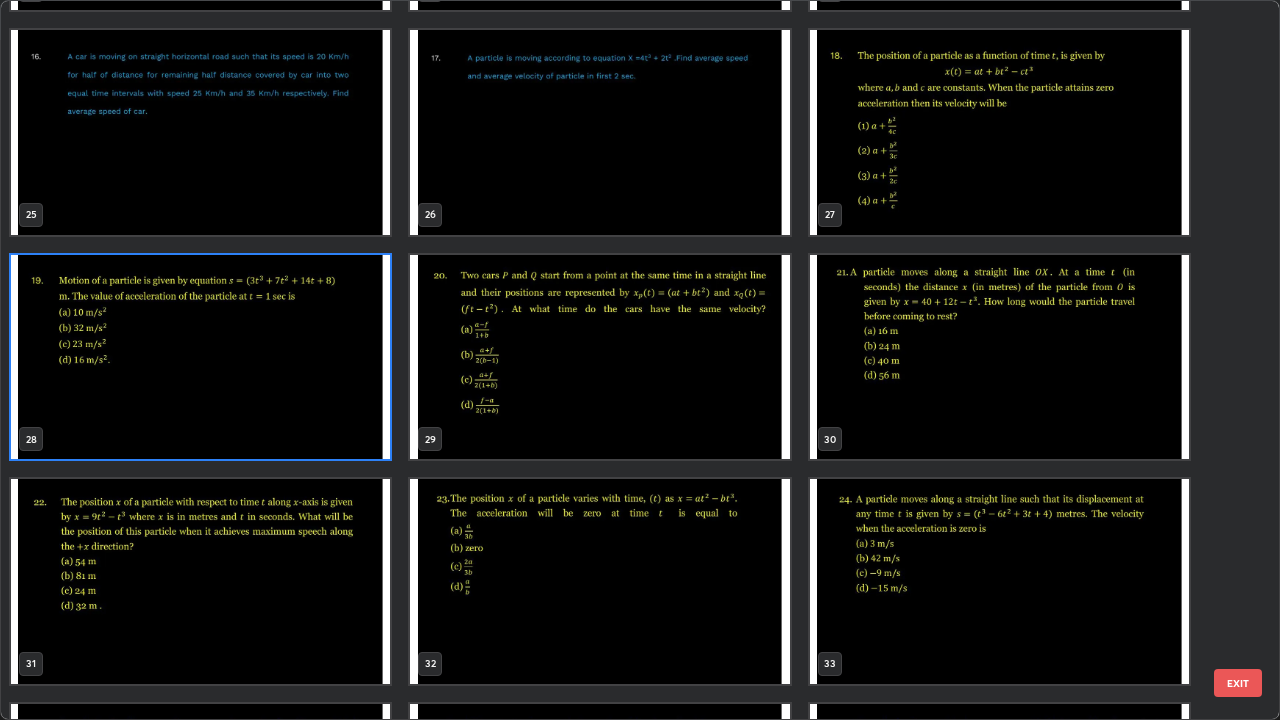 click at bounding box center (200, 357) 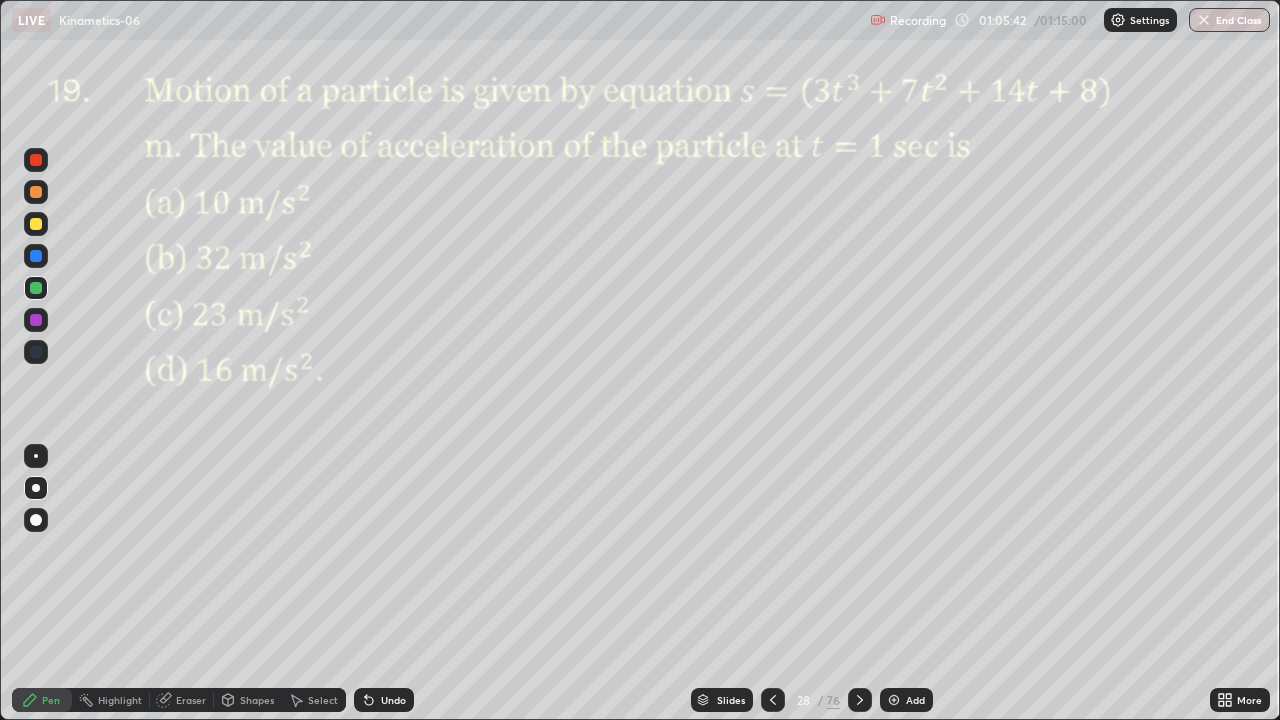 click at bounding box center (36, 160) 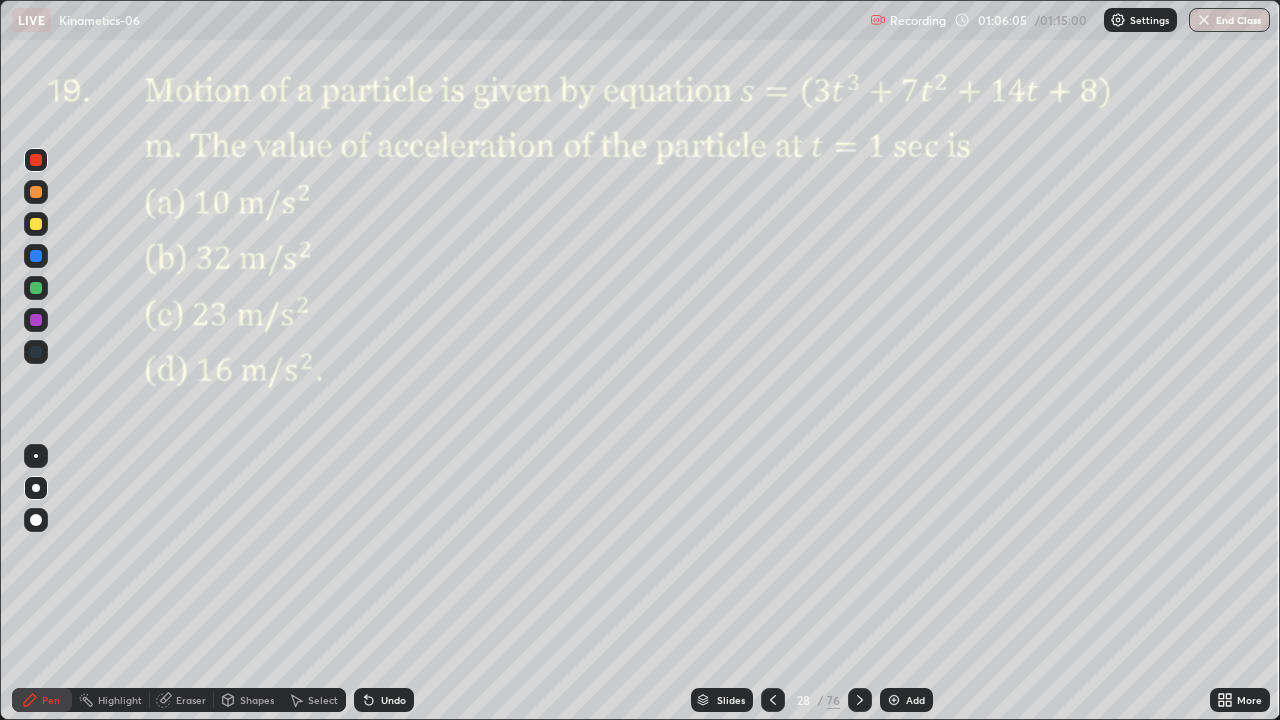click at bounding box center (36, 160) 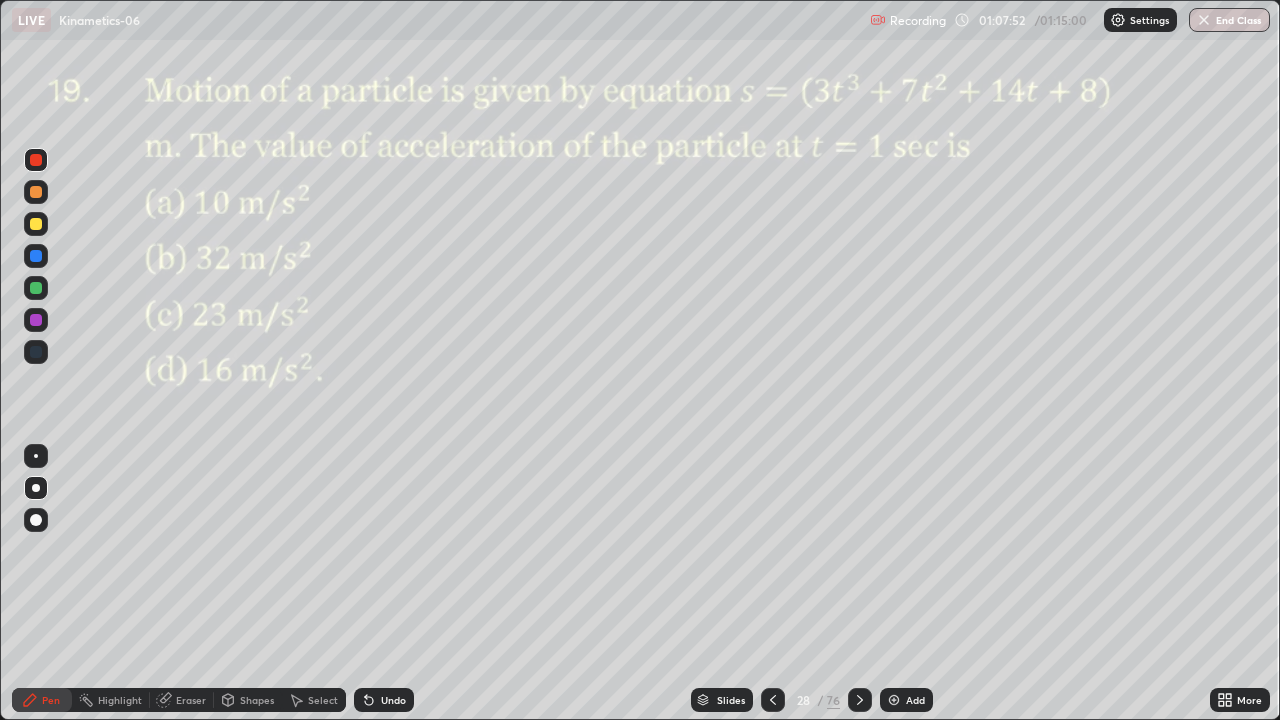 click at bounding box center (36, 256) 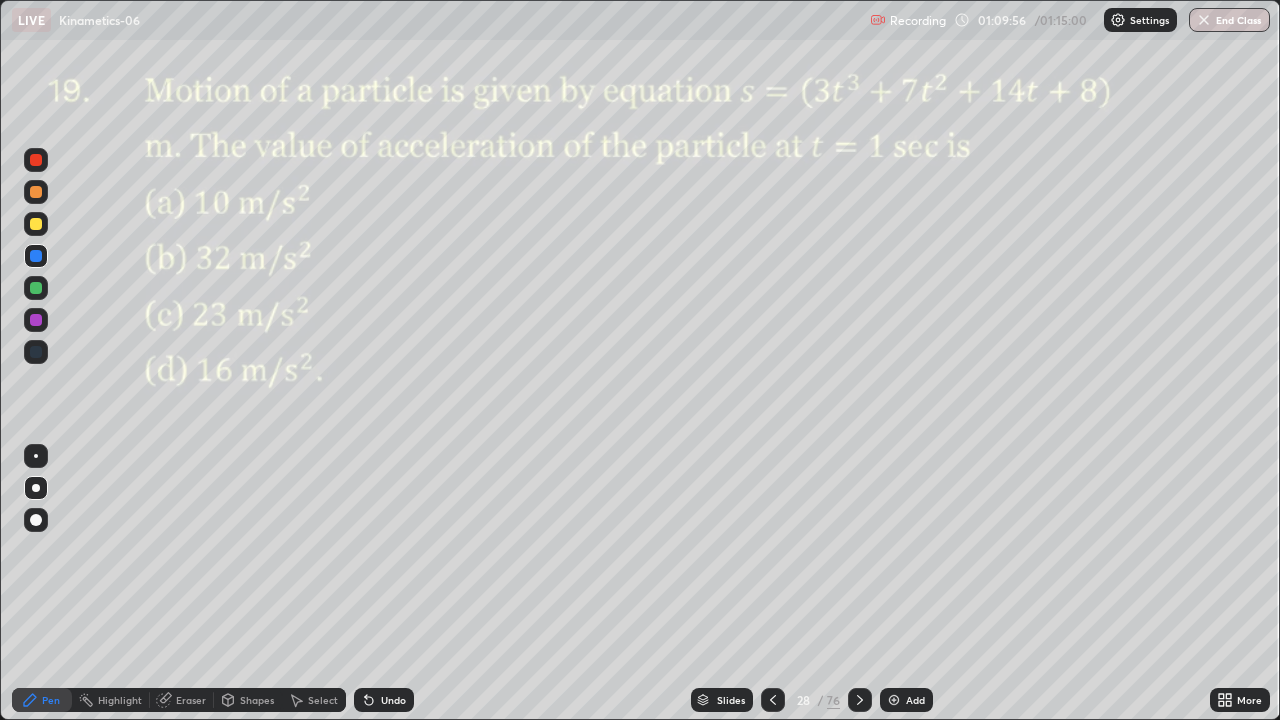 click on "End Class" at bounding box center [1229, 20] 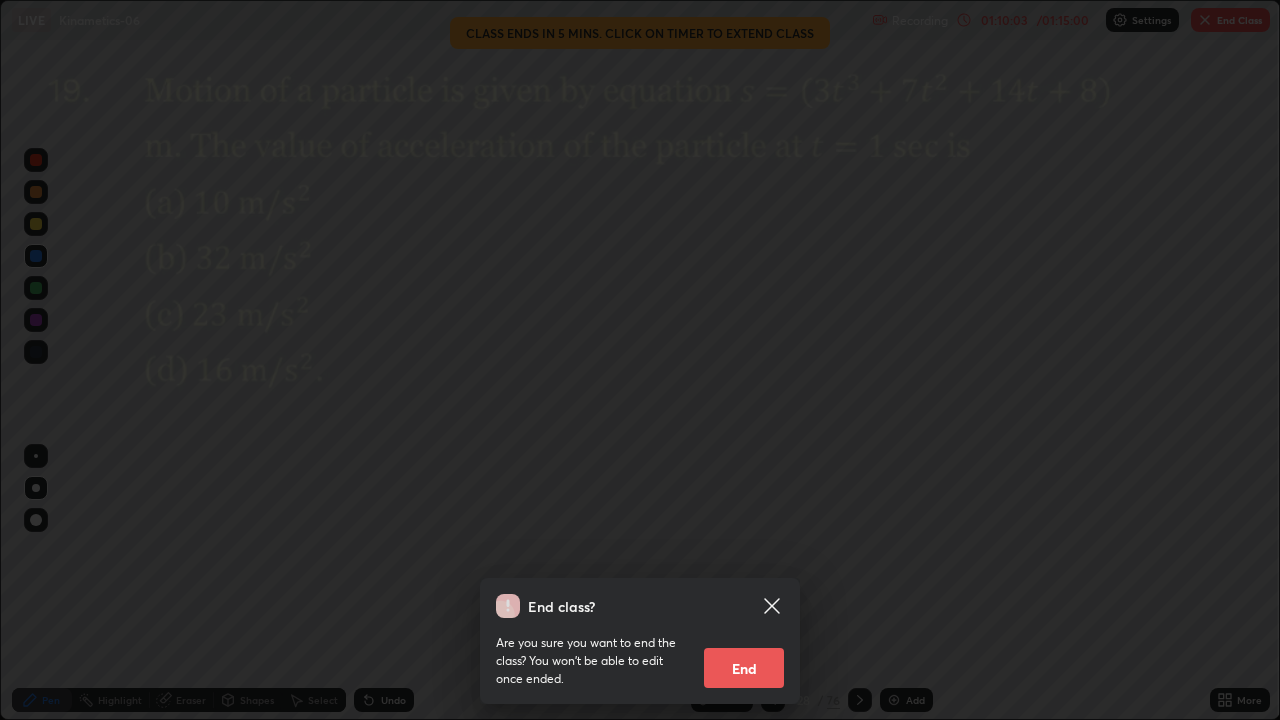click on "End" at bounding box center [744, 668] 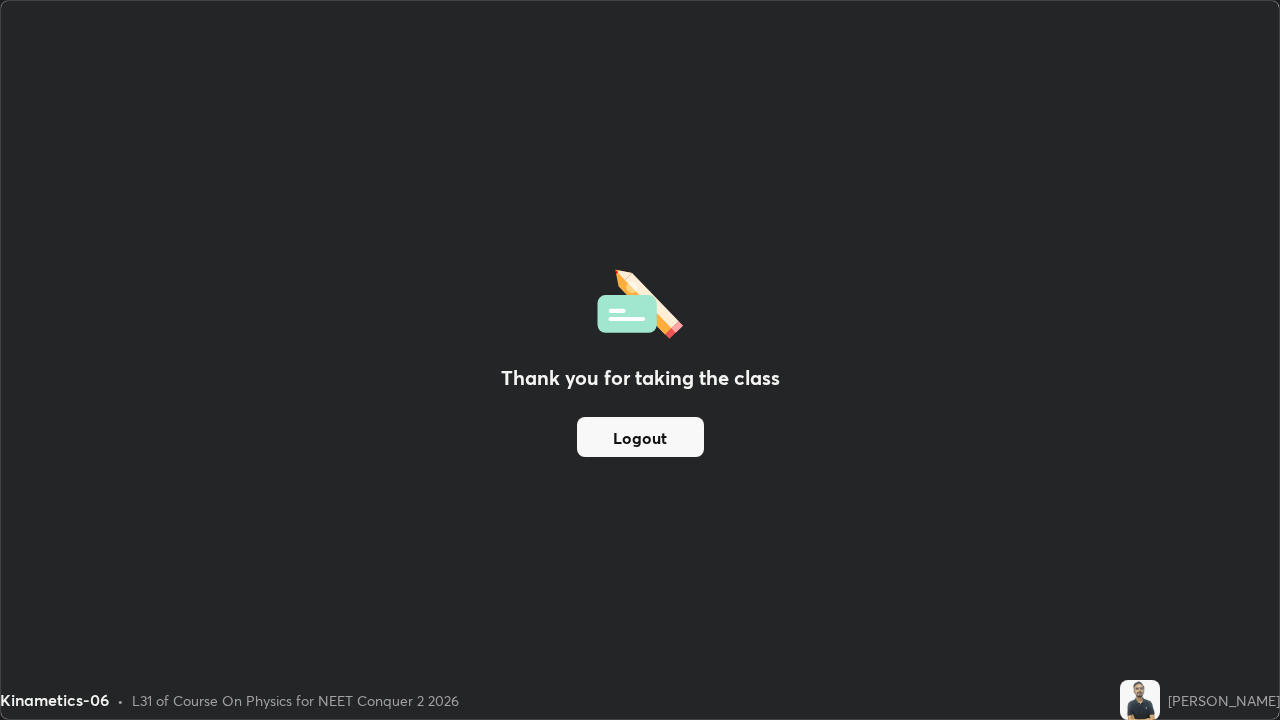 click on "Logout" at bounding box center (640, 437) 